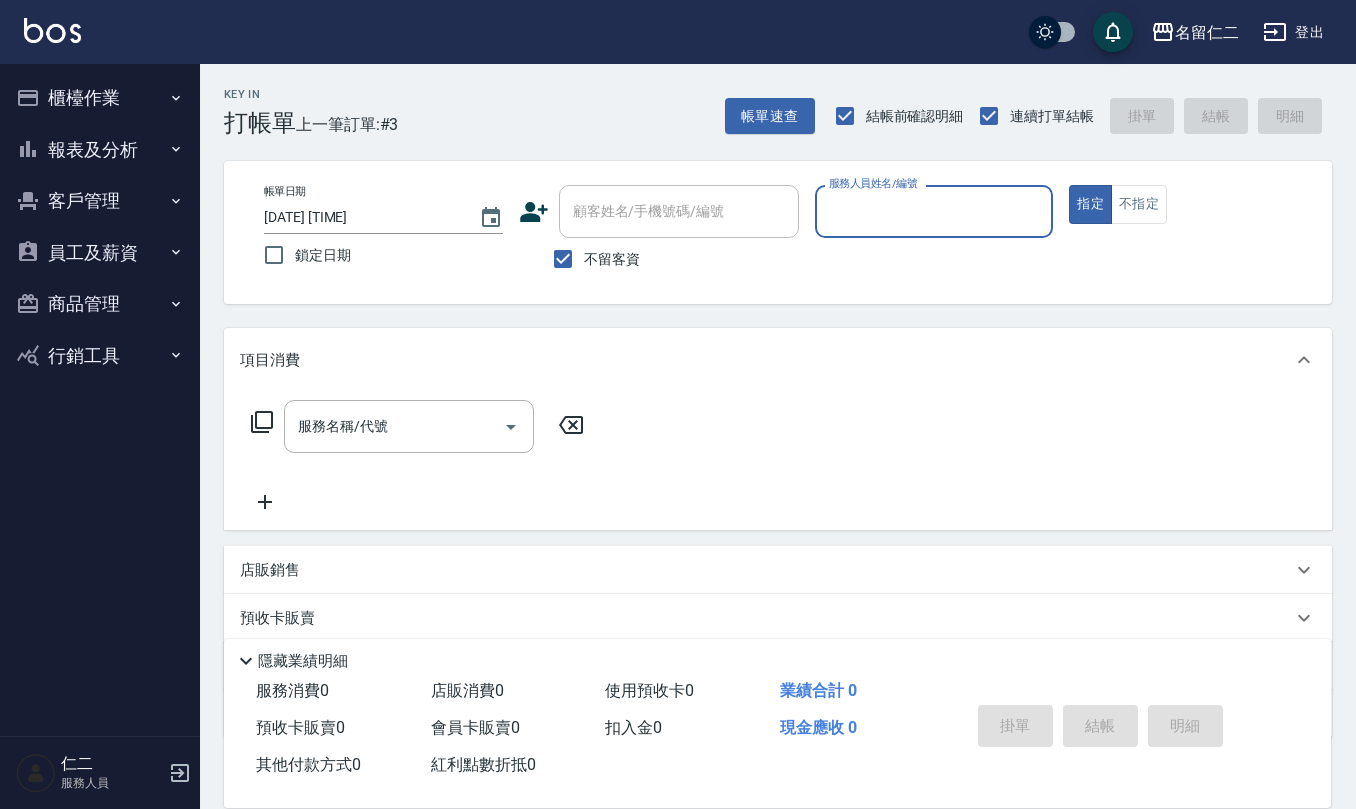 scroll, scrollTop: 0, scrollLeft: 0, axis: both 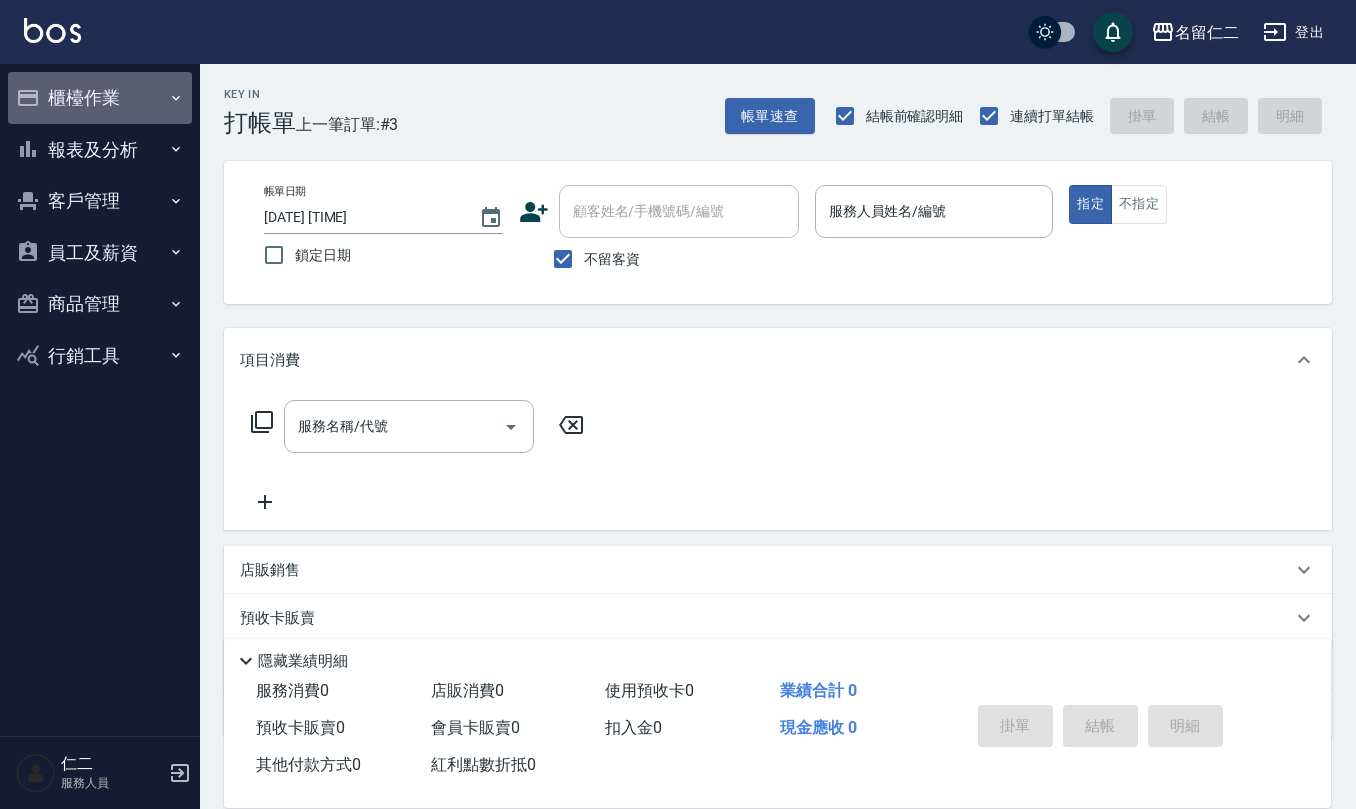 click on "櫃檯作業" at bounding box center (100, 98) 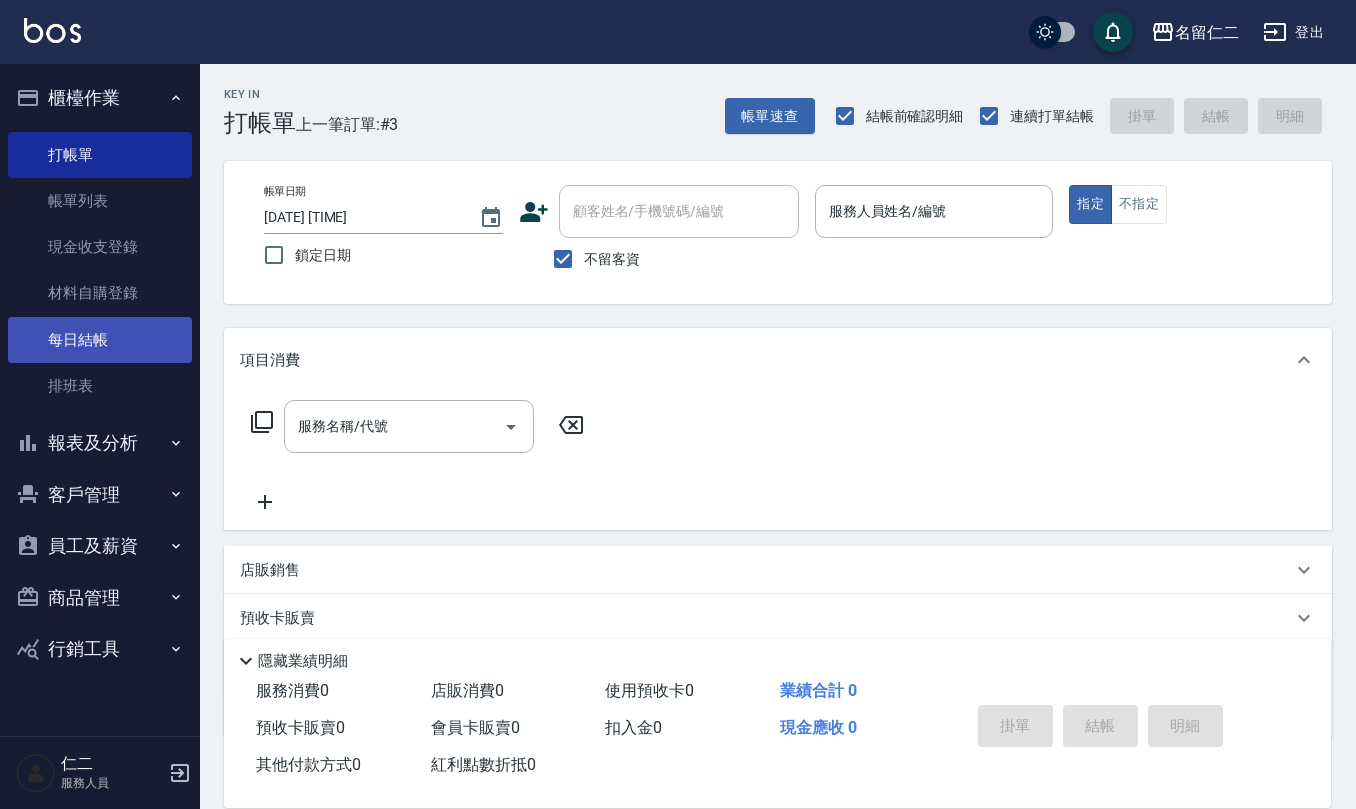 click on "每日結帳" at bounding box center [100, 340] 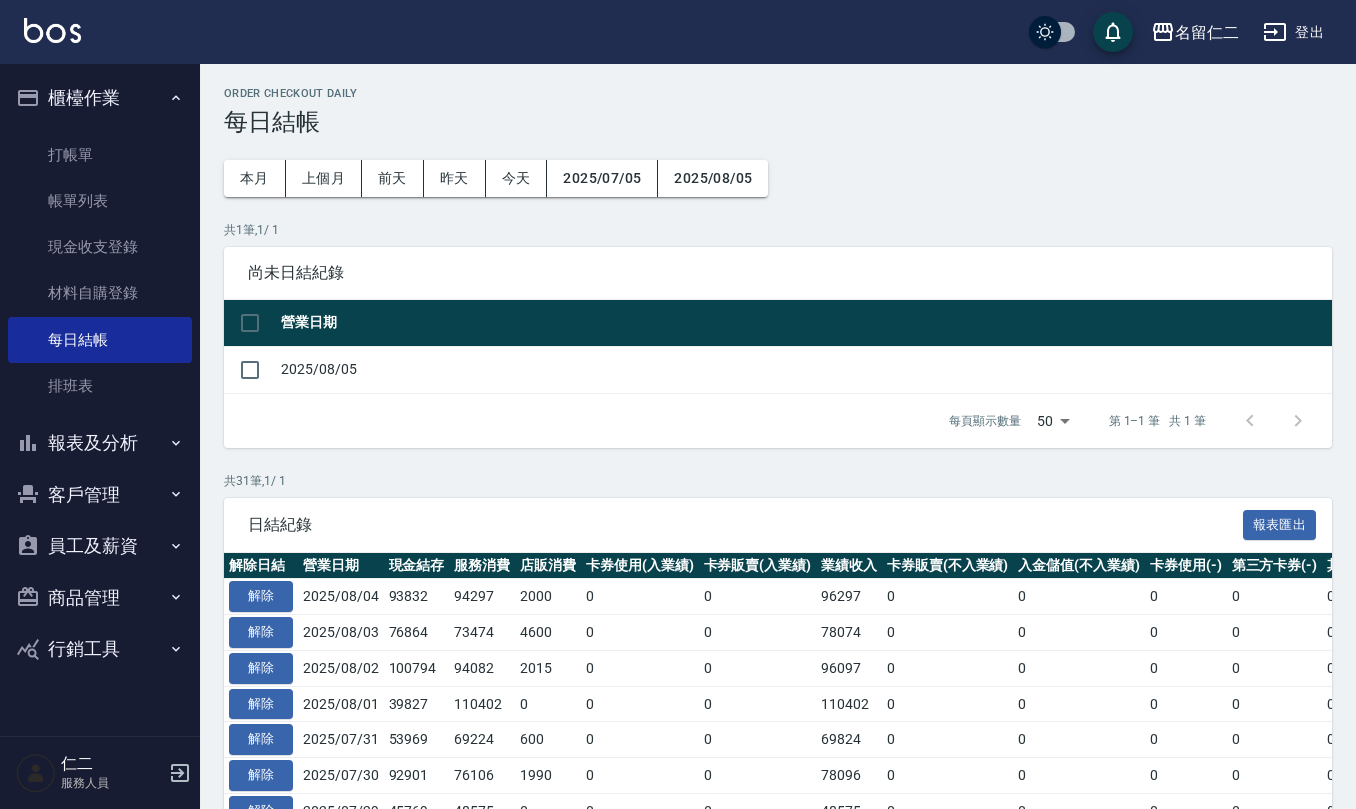 scroll, scrollTop: 0, scrollLeft: 0, axis: both 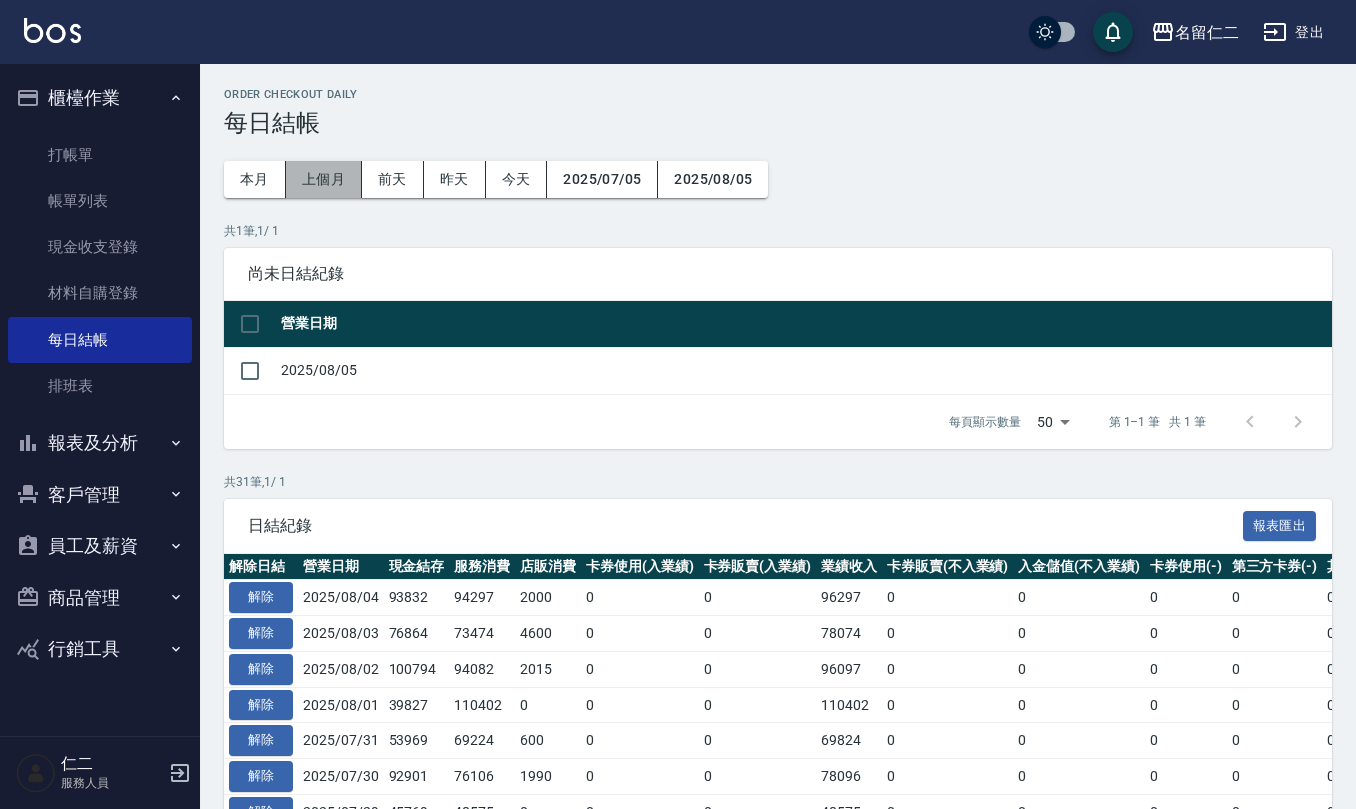 click on "上個月" at bounding box center (324, 179) 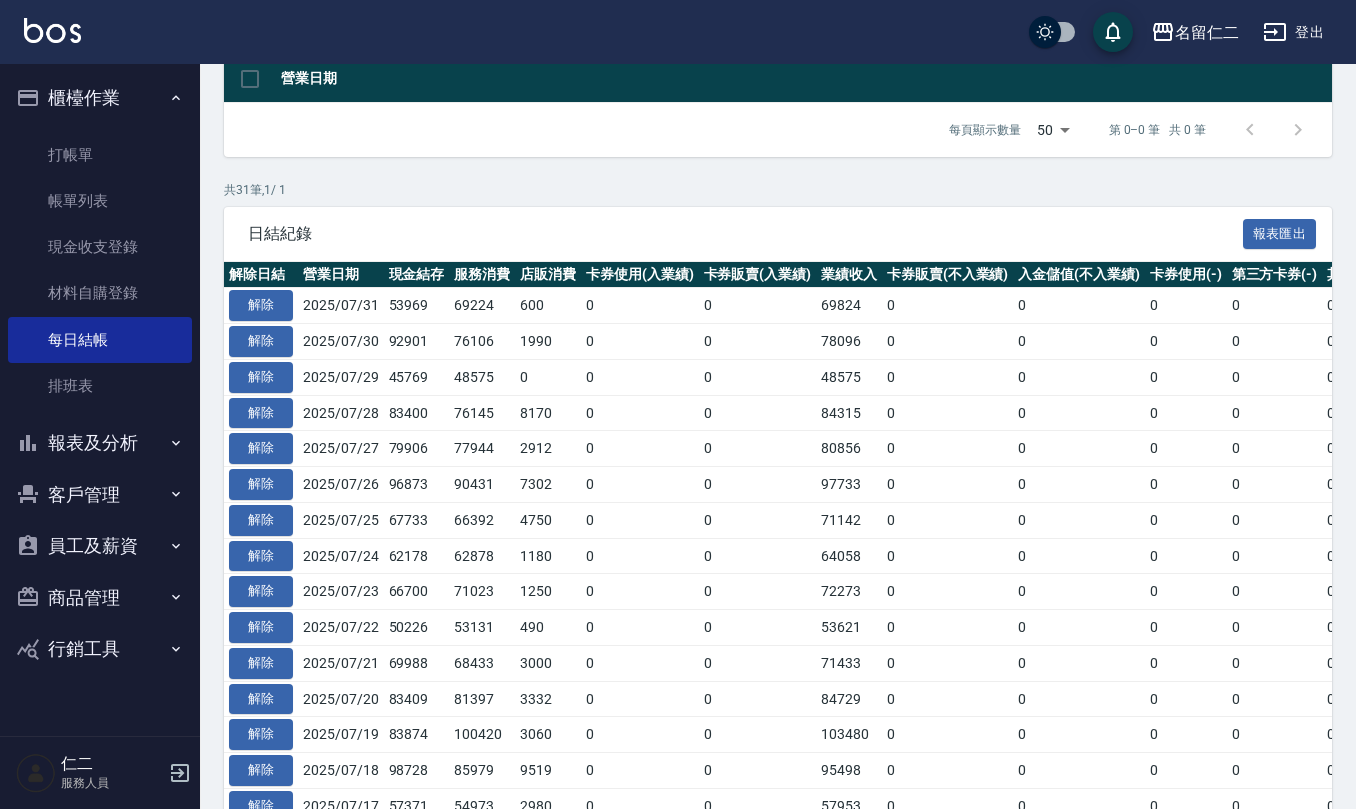 scroll, scrollTop: 0, scrollLeft: 0, axis: both 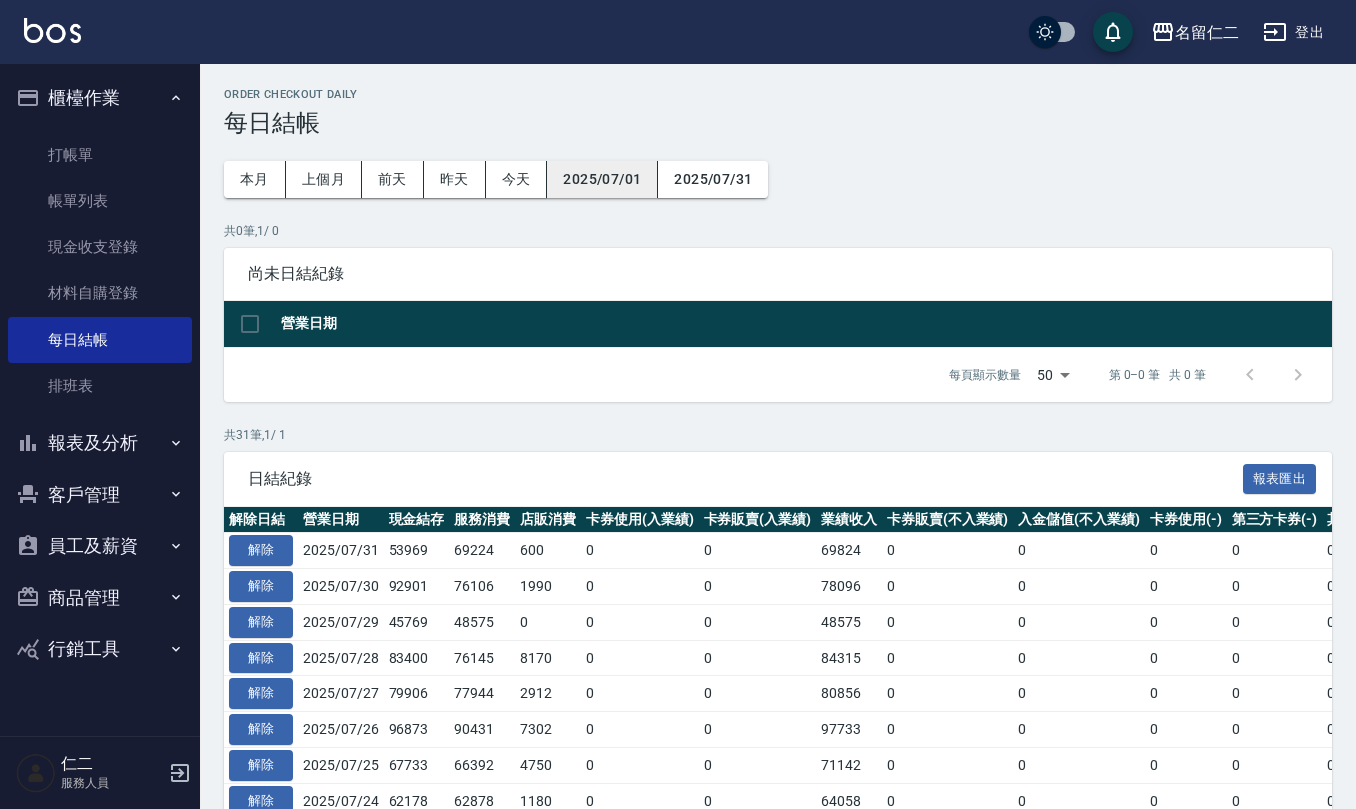 click on "2025/07/01" at bounding box center (602, 179) 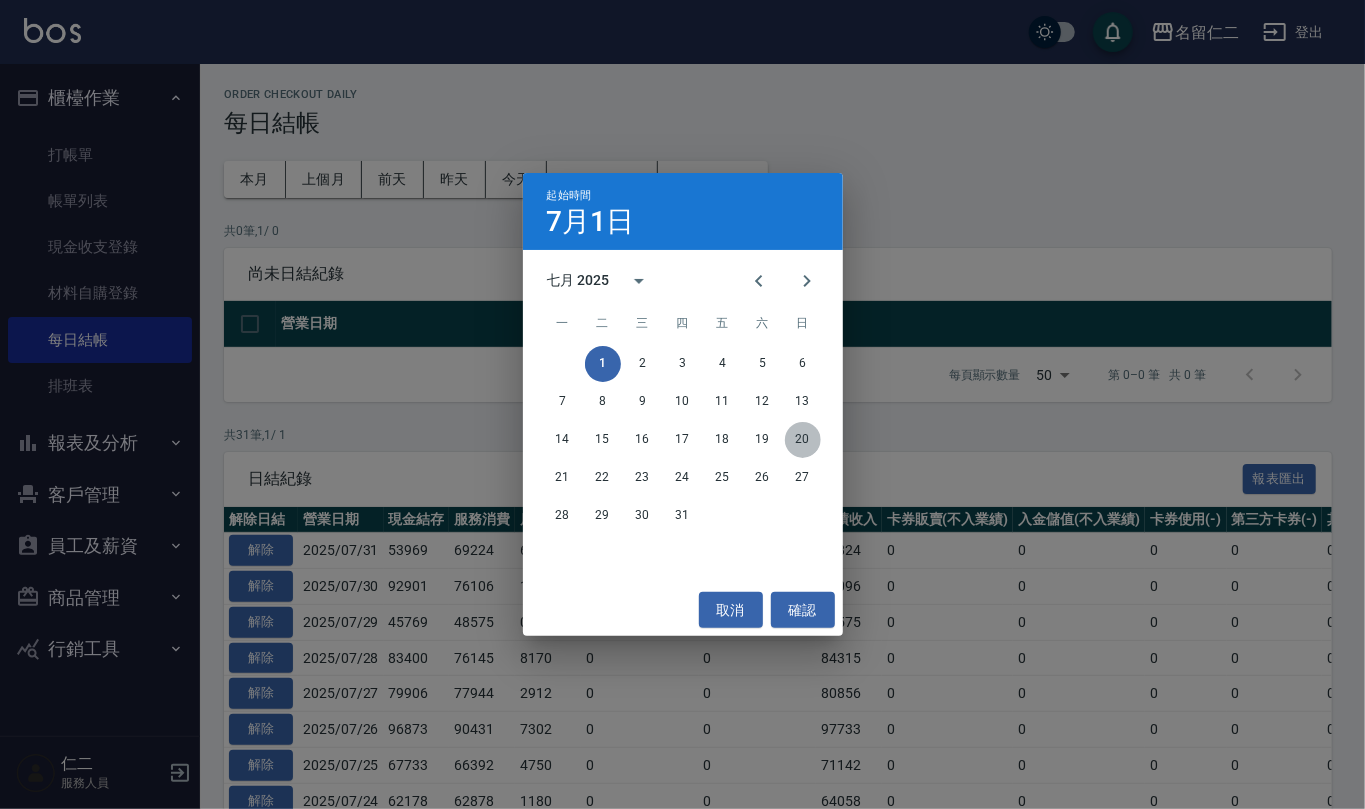 click on "20" at bounding box center (803, 440) 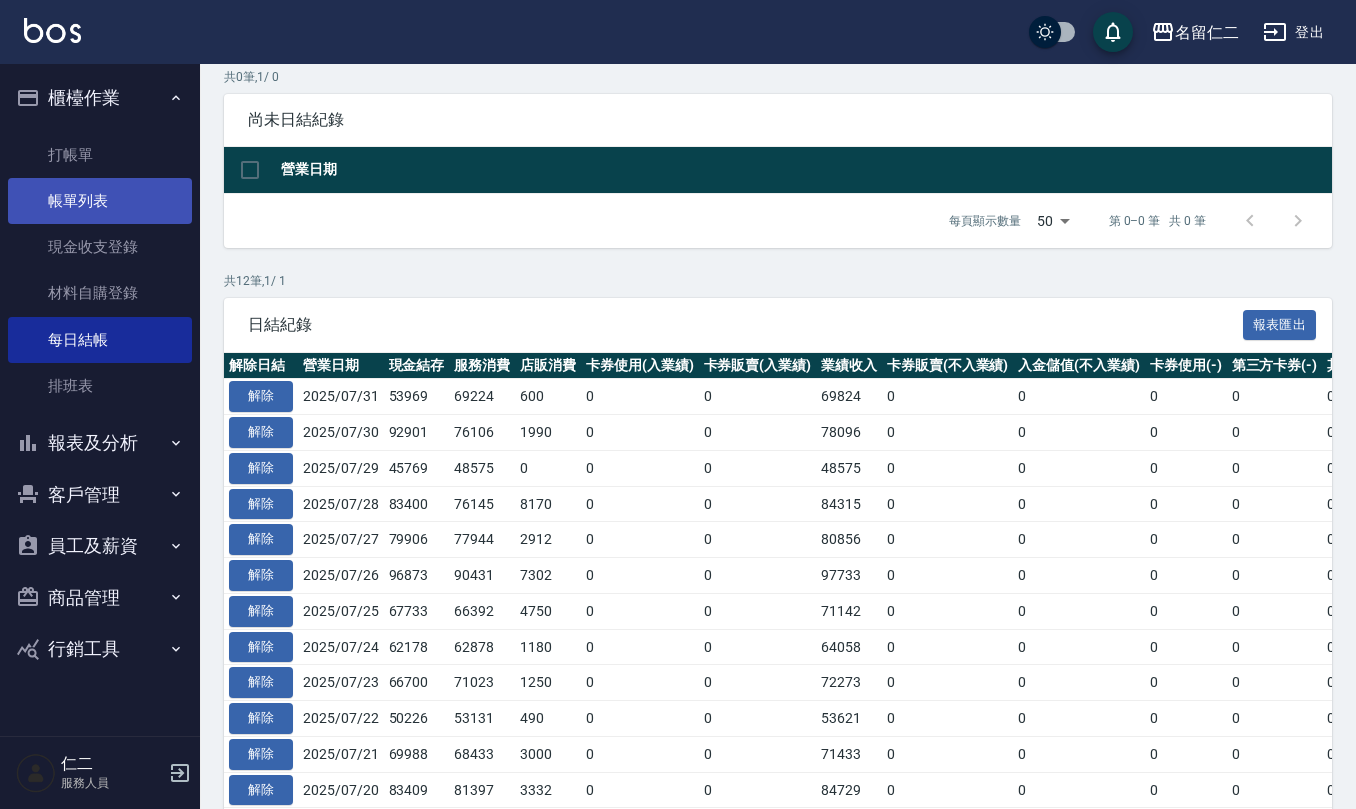 scroll, scrollTop: 0, scrollLeft: 0, axis: both 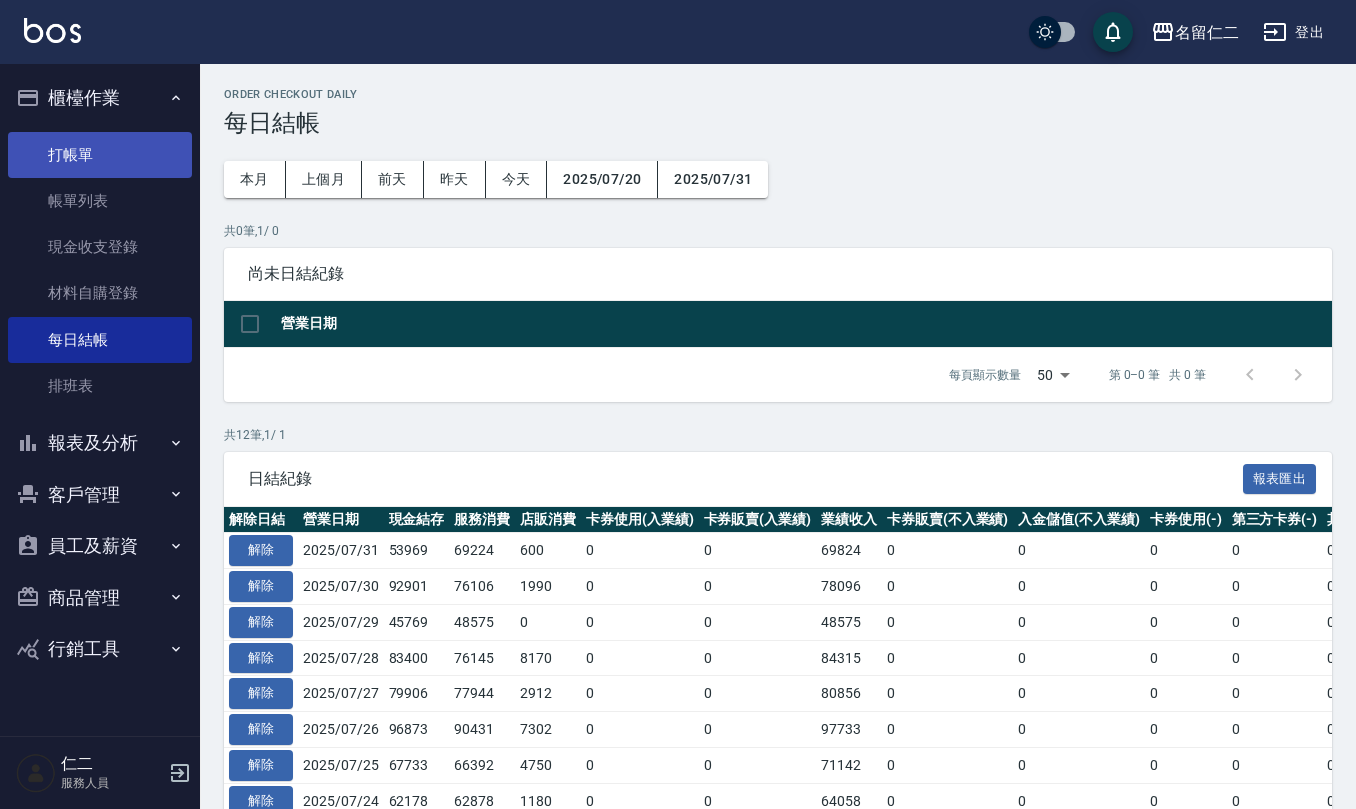 click on "打帳單" at bounding box center [100, 155] 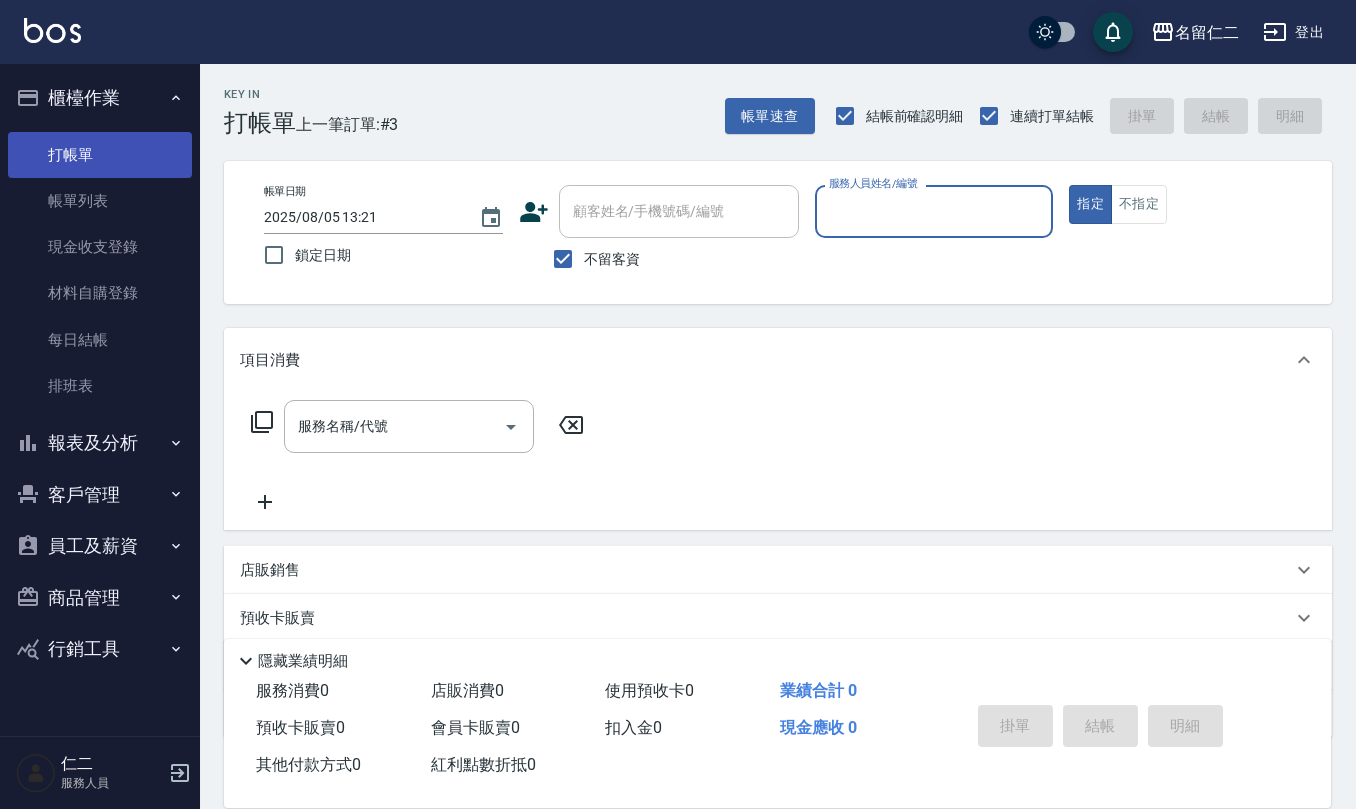 click on "指定" at bounding box center [1090, 204] 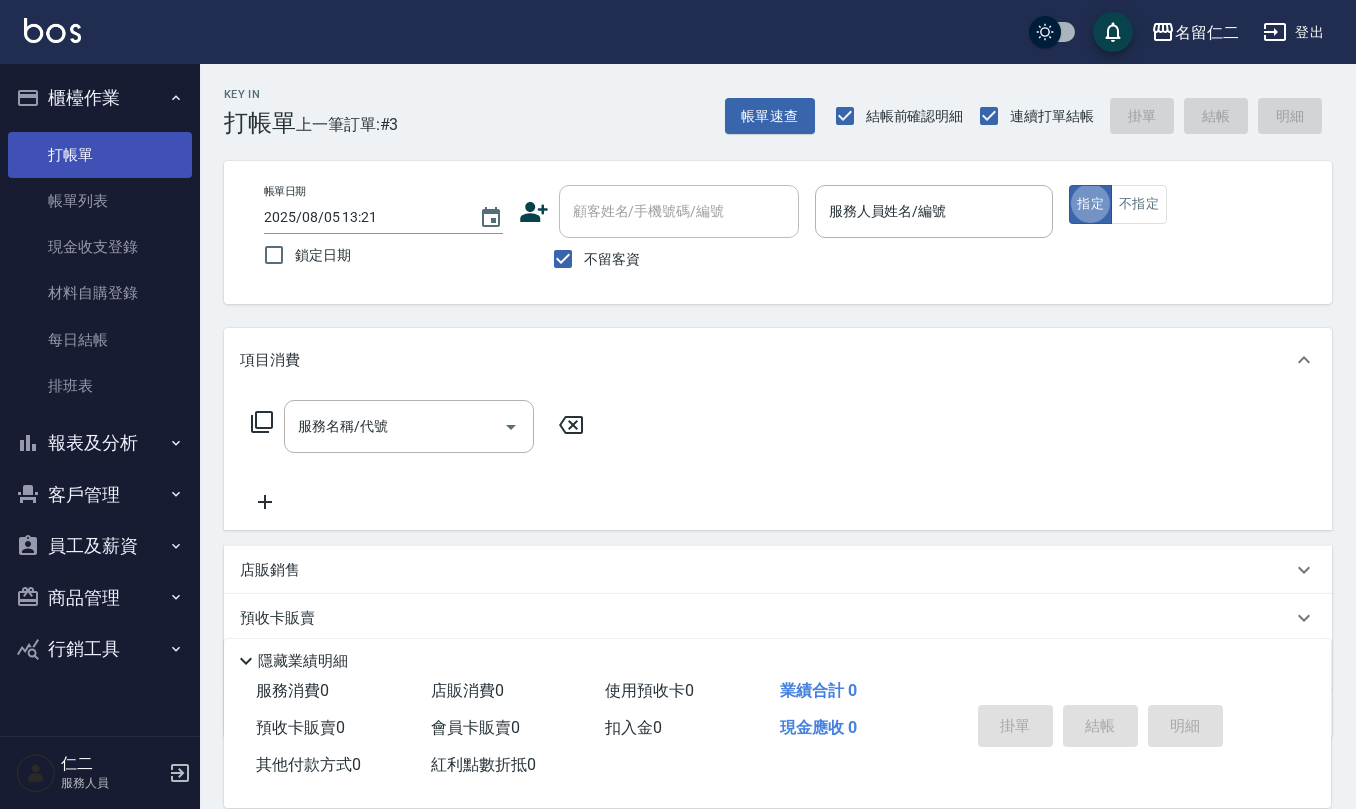 type on "true" 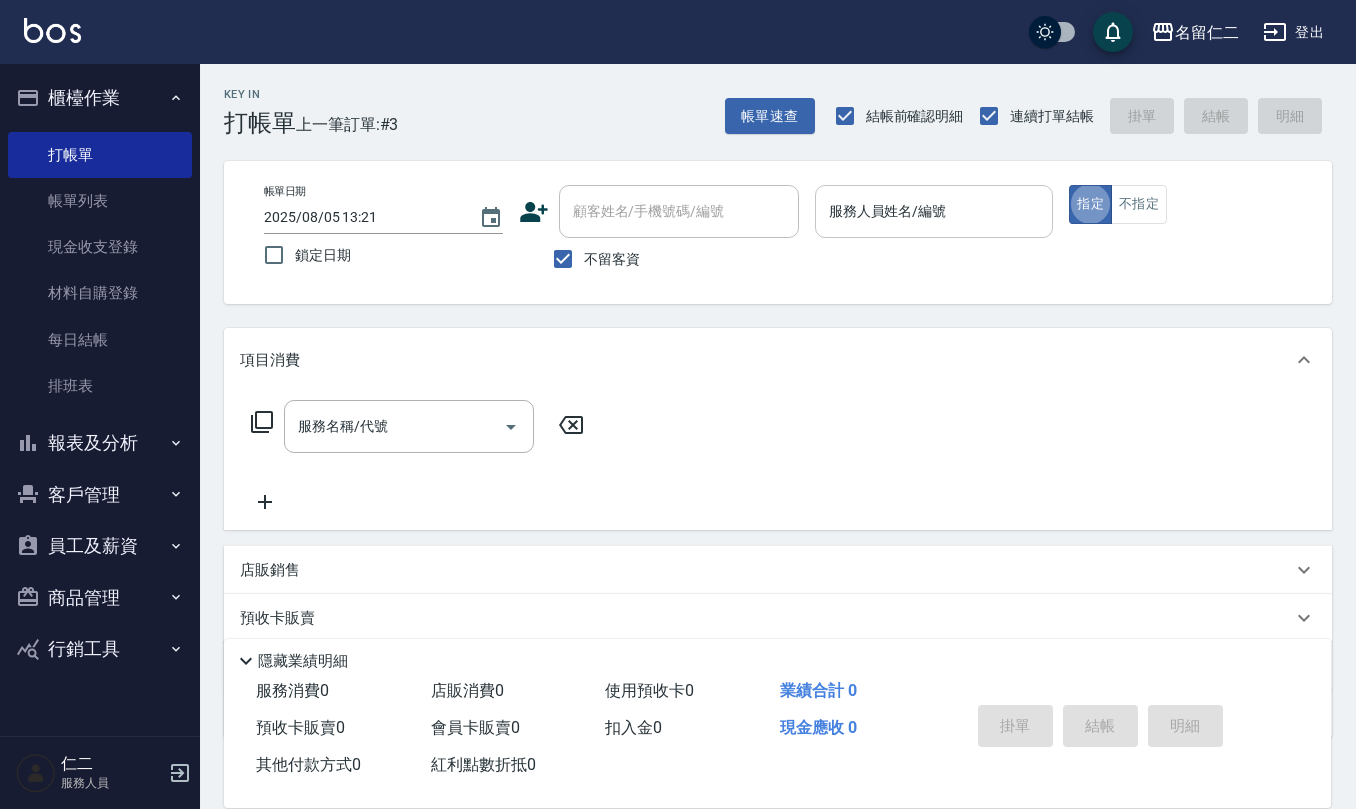 click on "服務人員姓名/編號" at bounding box center (934, 211) 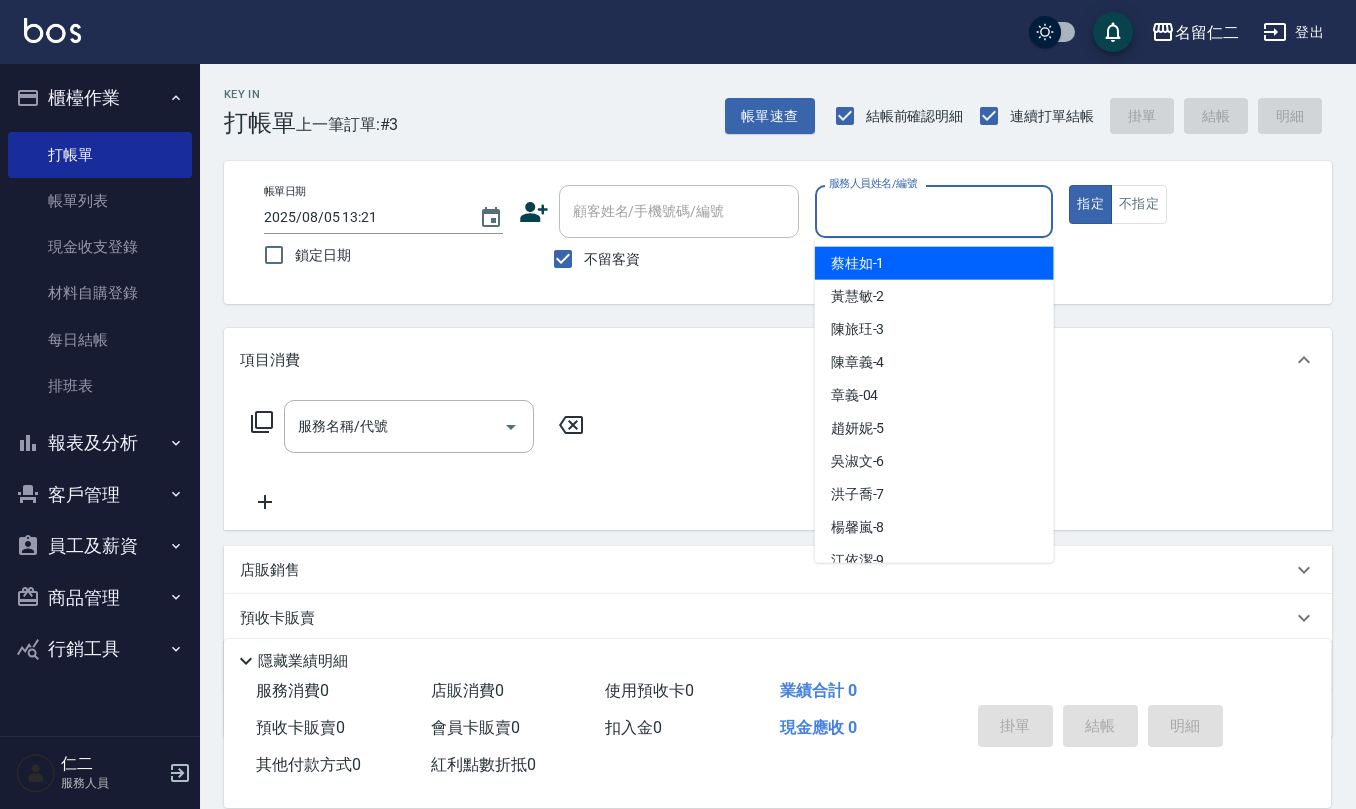 click on "服務人員姓名/編號" at bounding box center [934, 211] 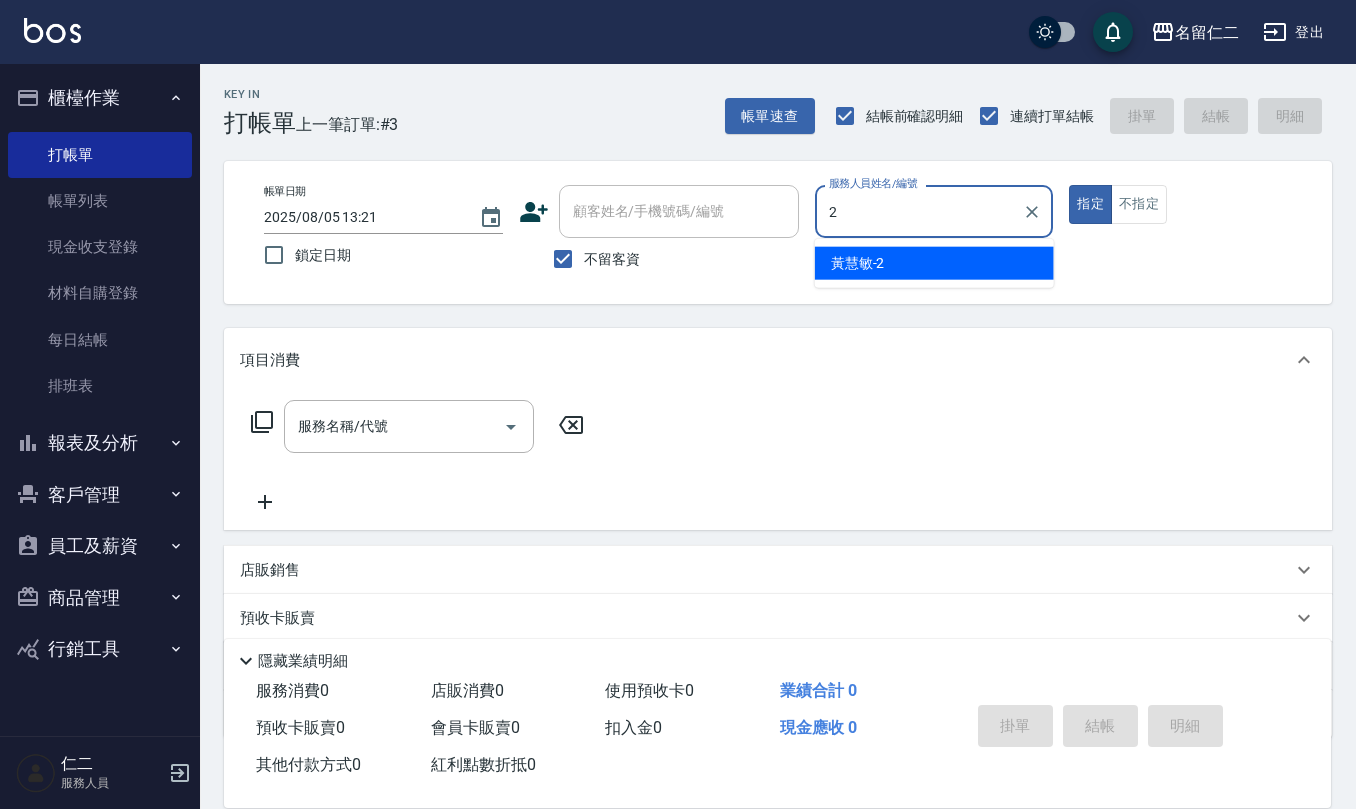 type on "黃慧敏-2" 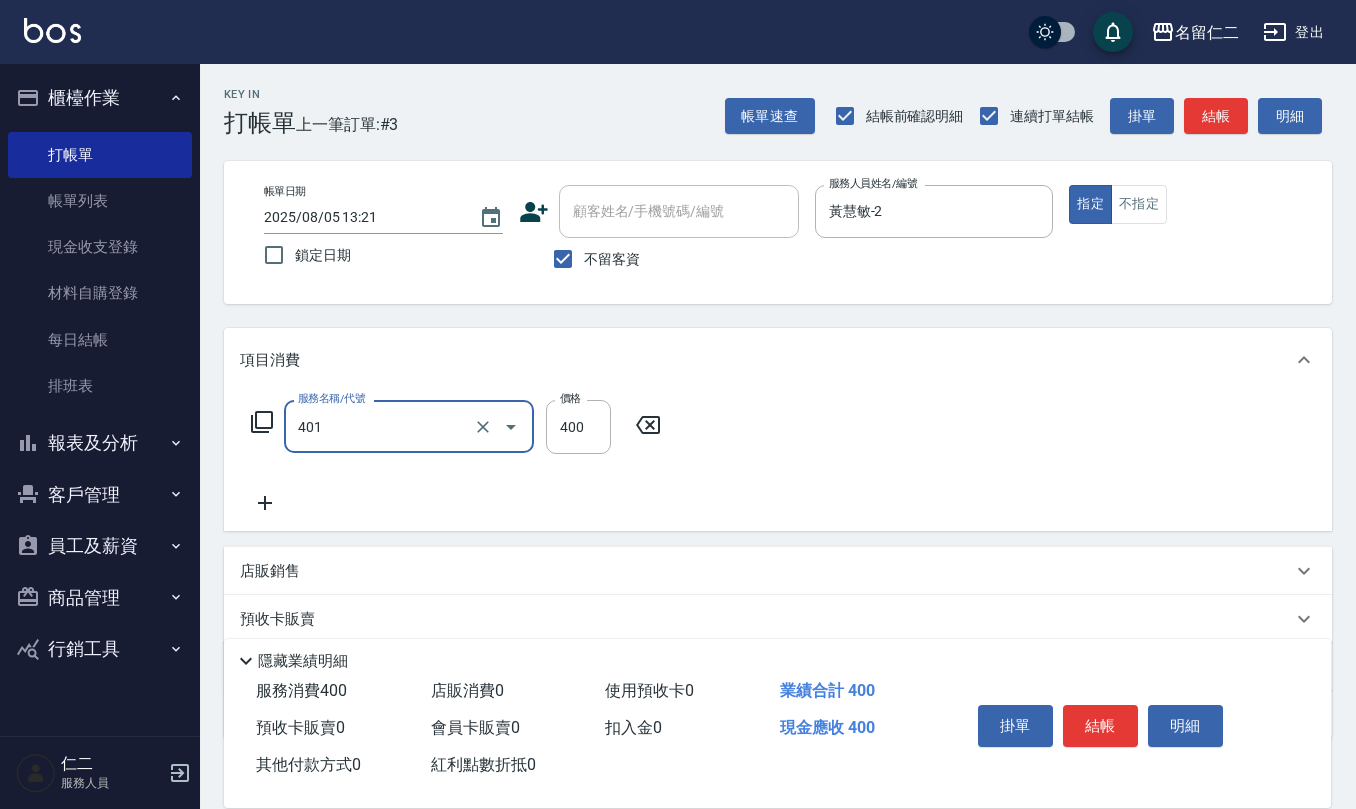 type on "剪髮(401)" 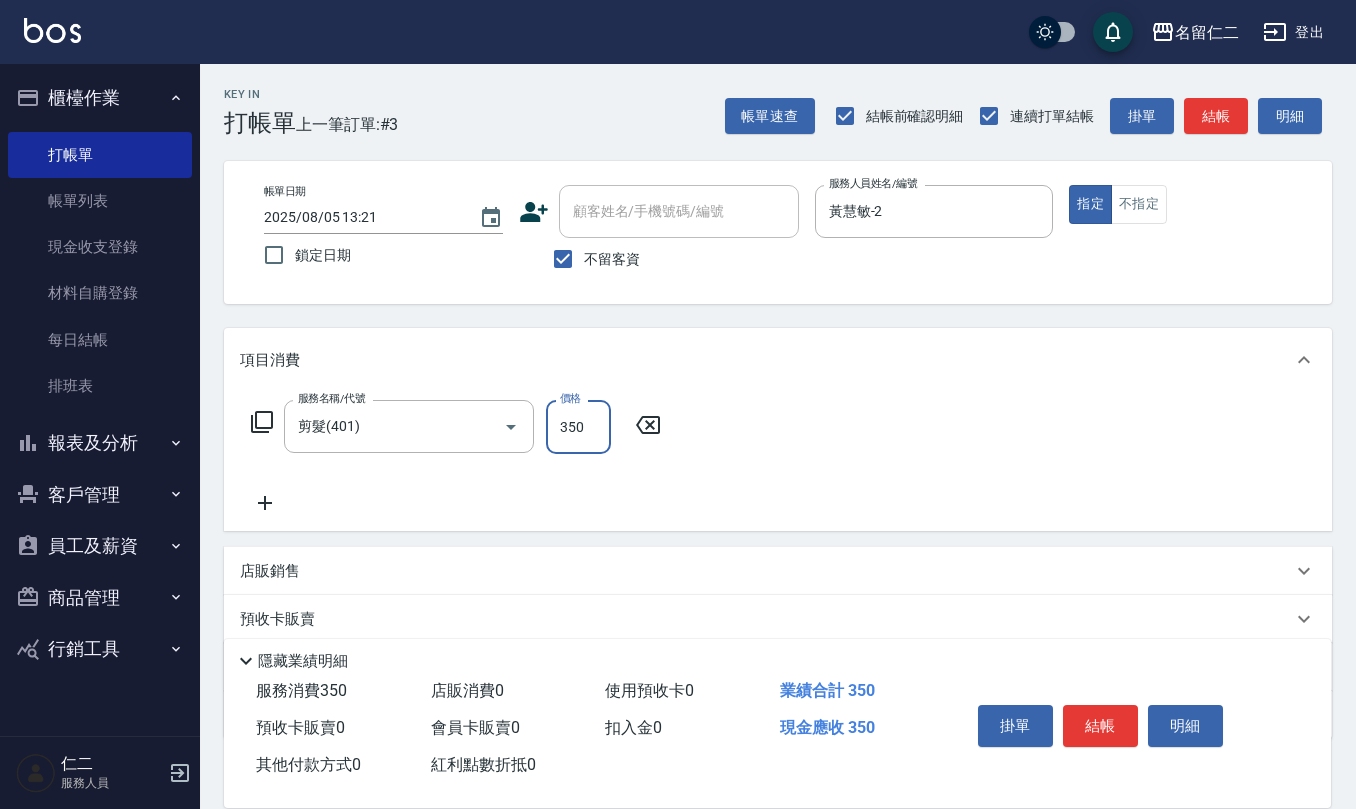 type on "350" 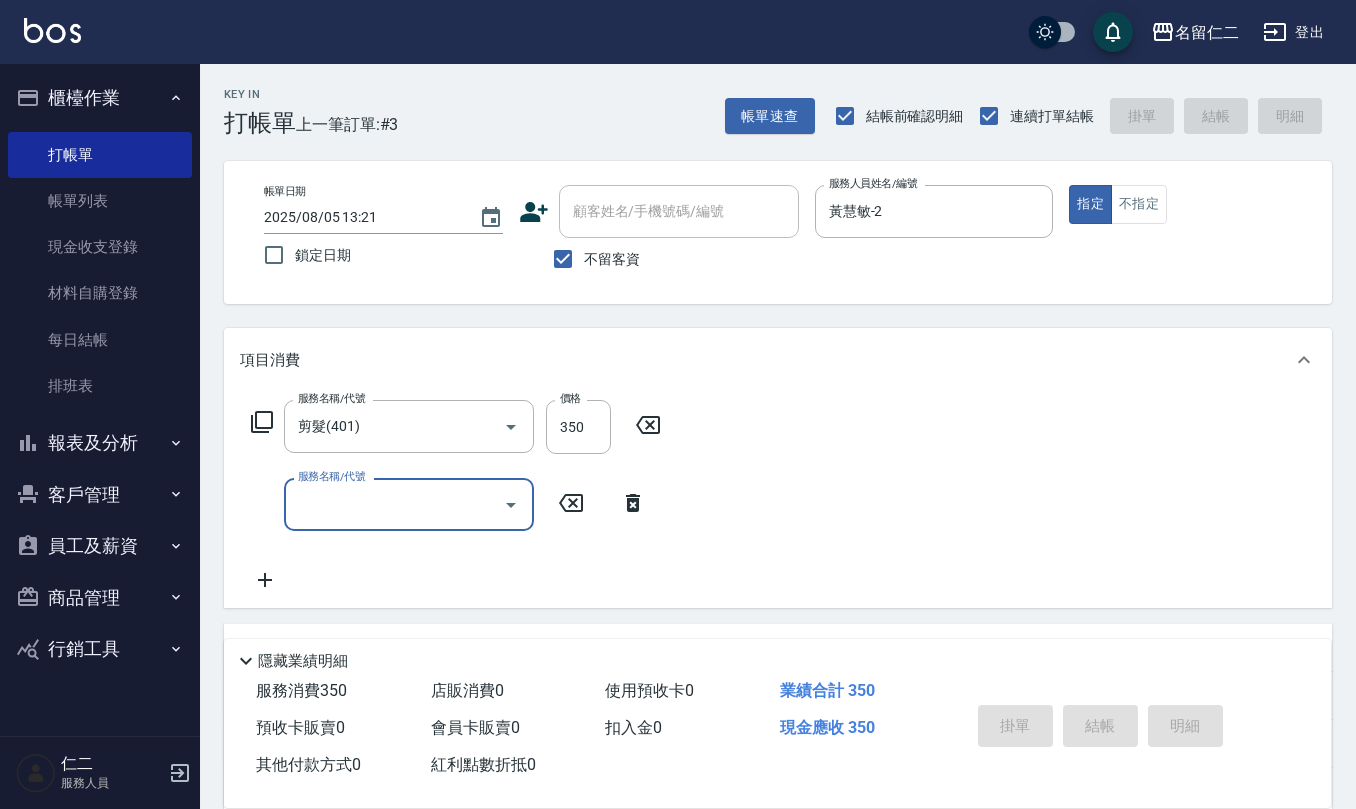 type on "[DATE] [TIME]" 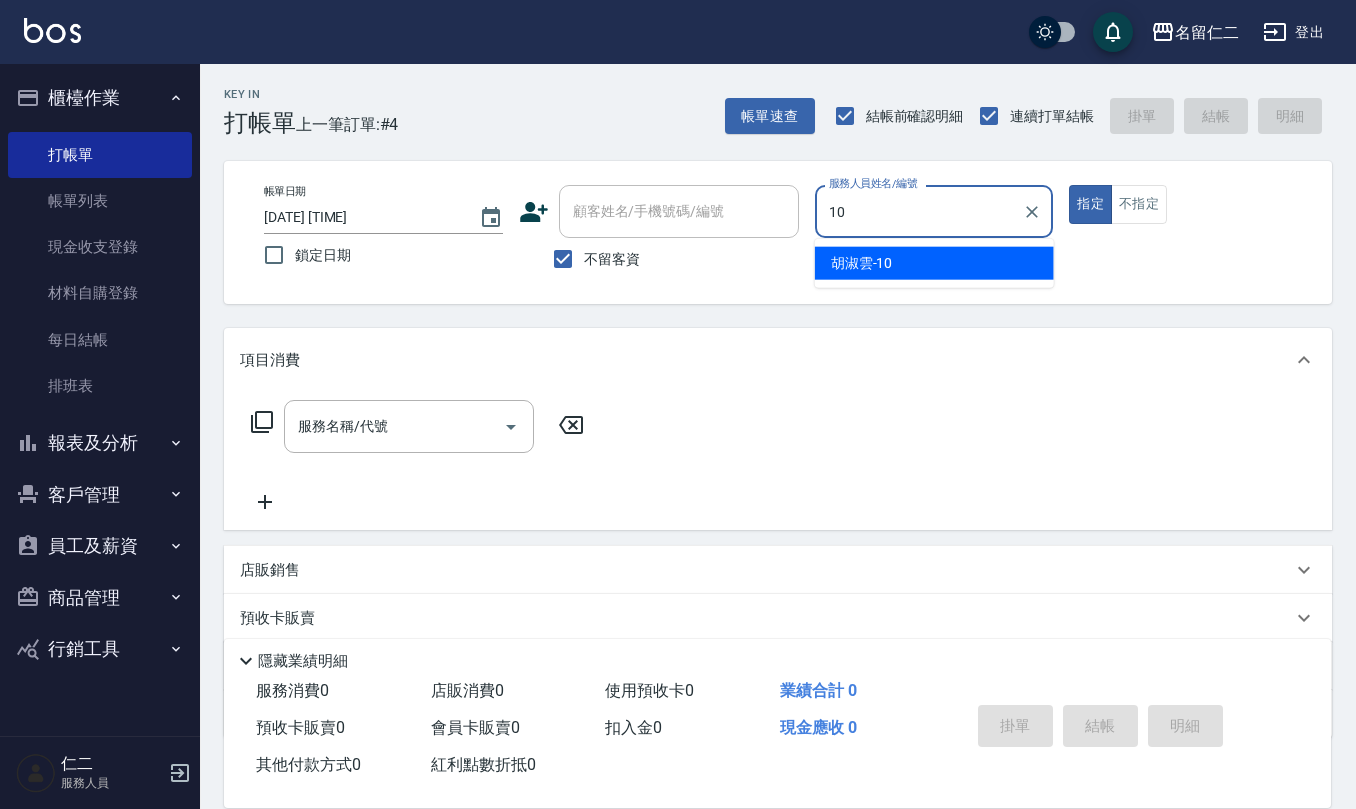 type on "胡淑雲-10" 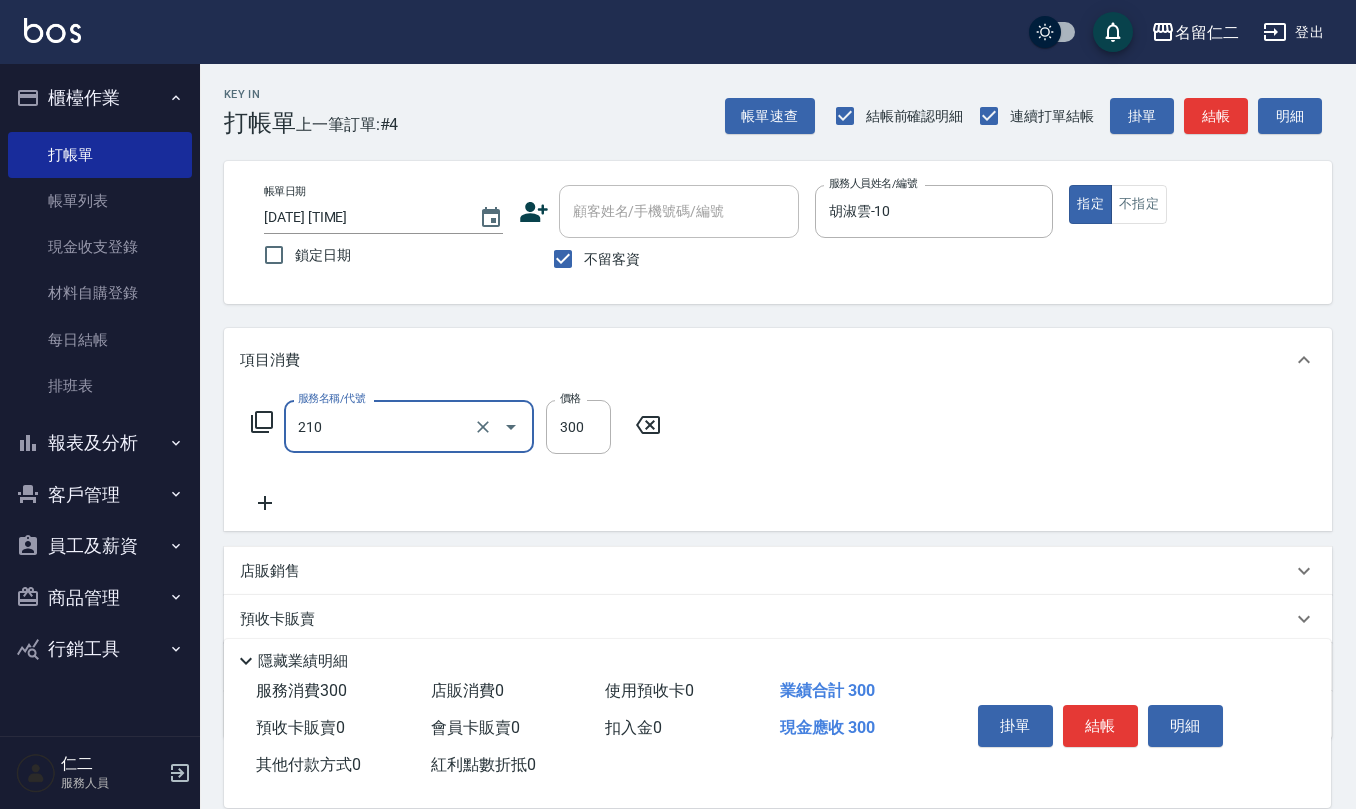 type on "歐娜洗髮精(210)" 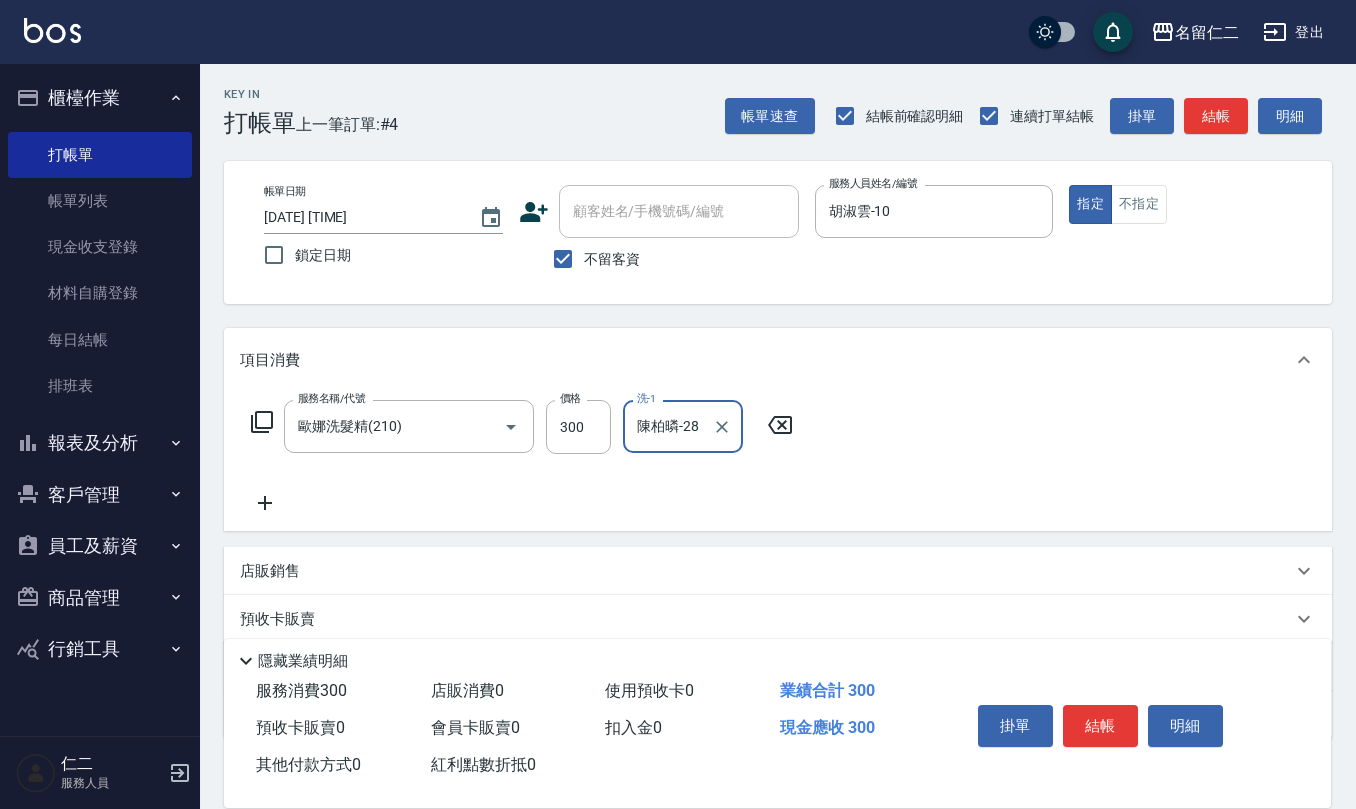 type on "陳柏暽-28" 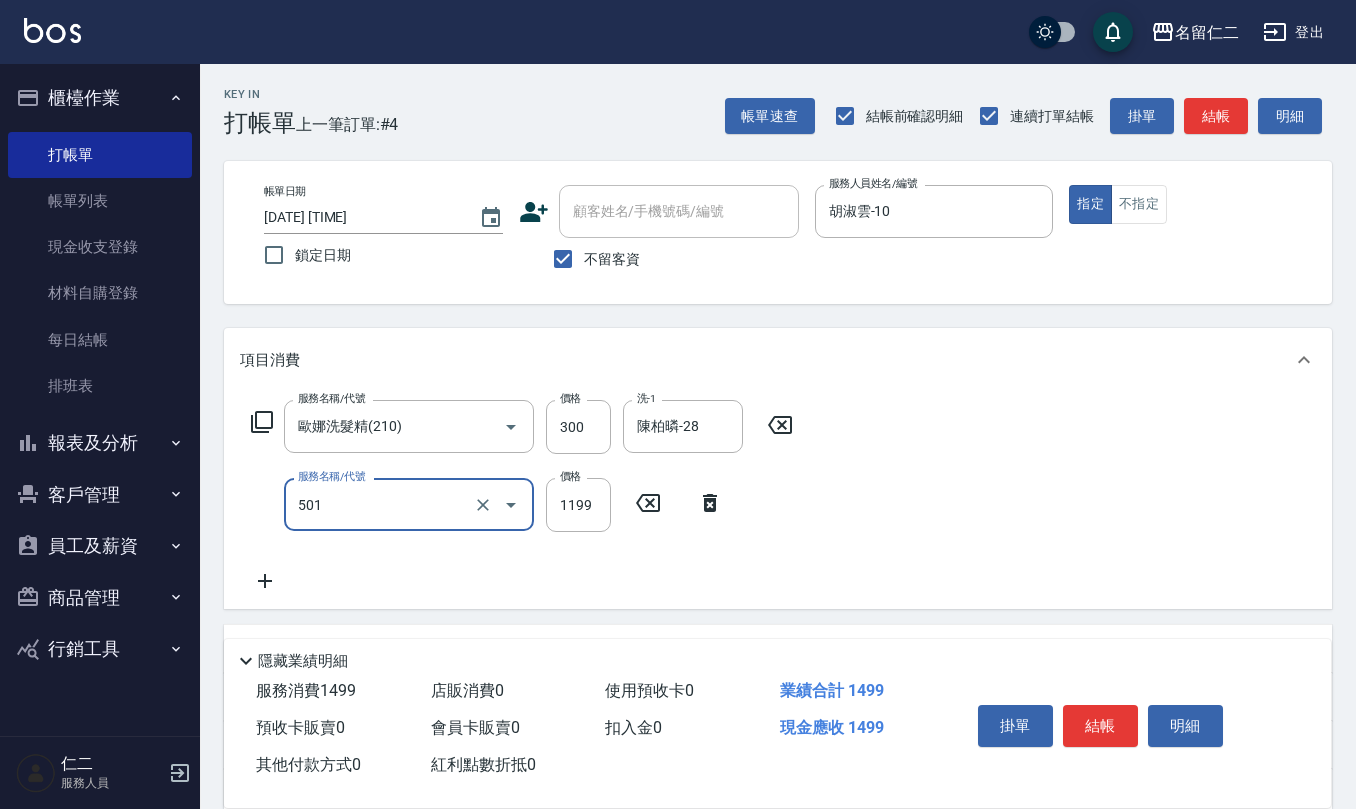type on "染髮(501)" 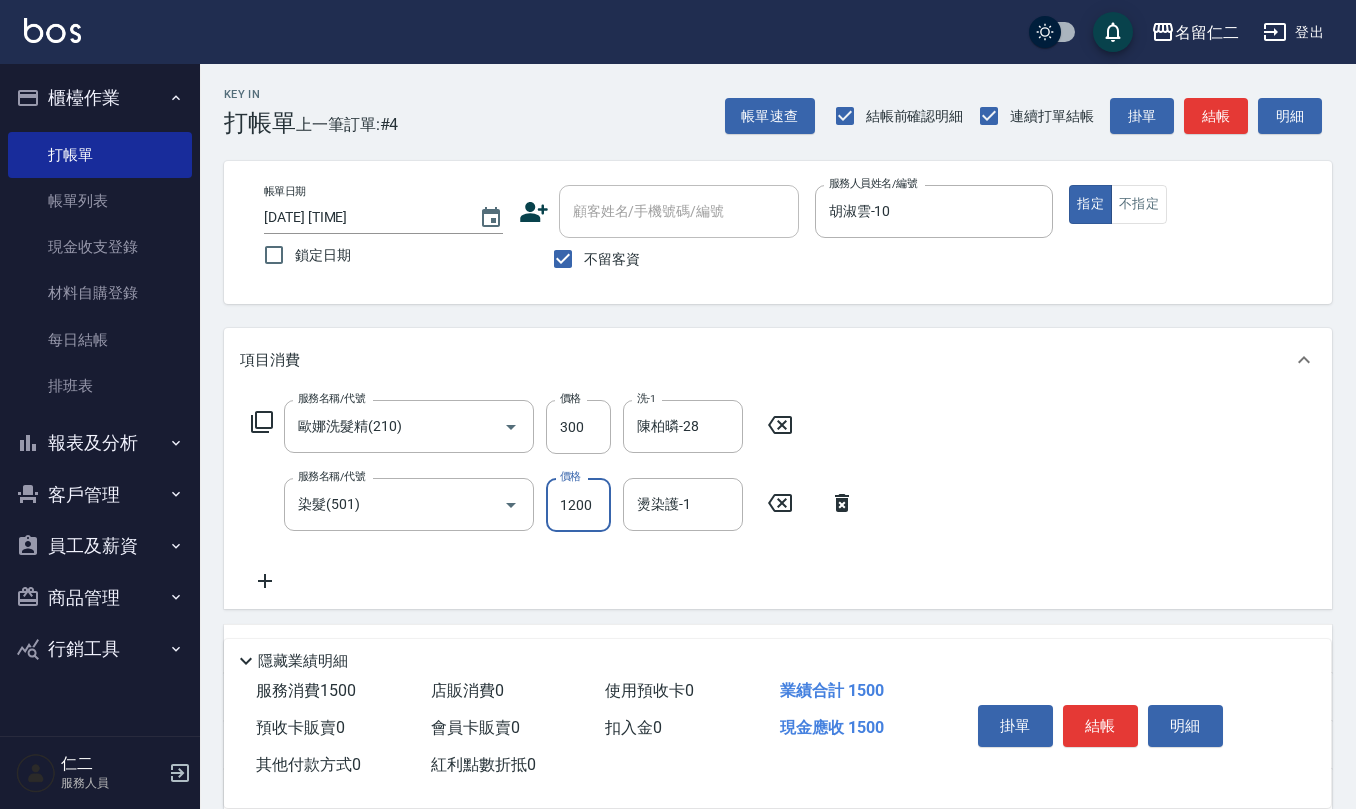 type on "1200" 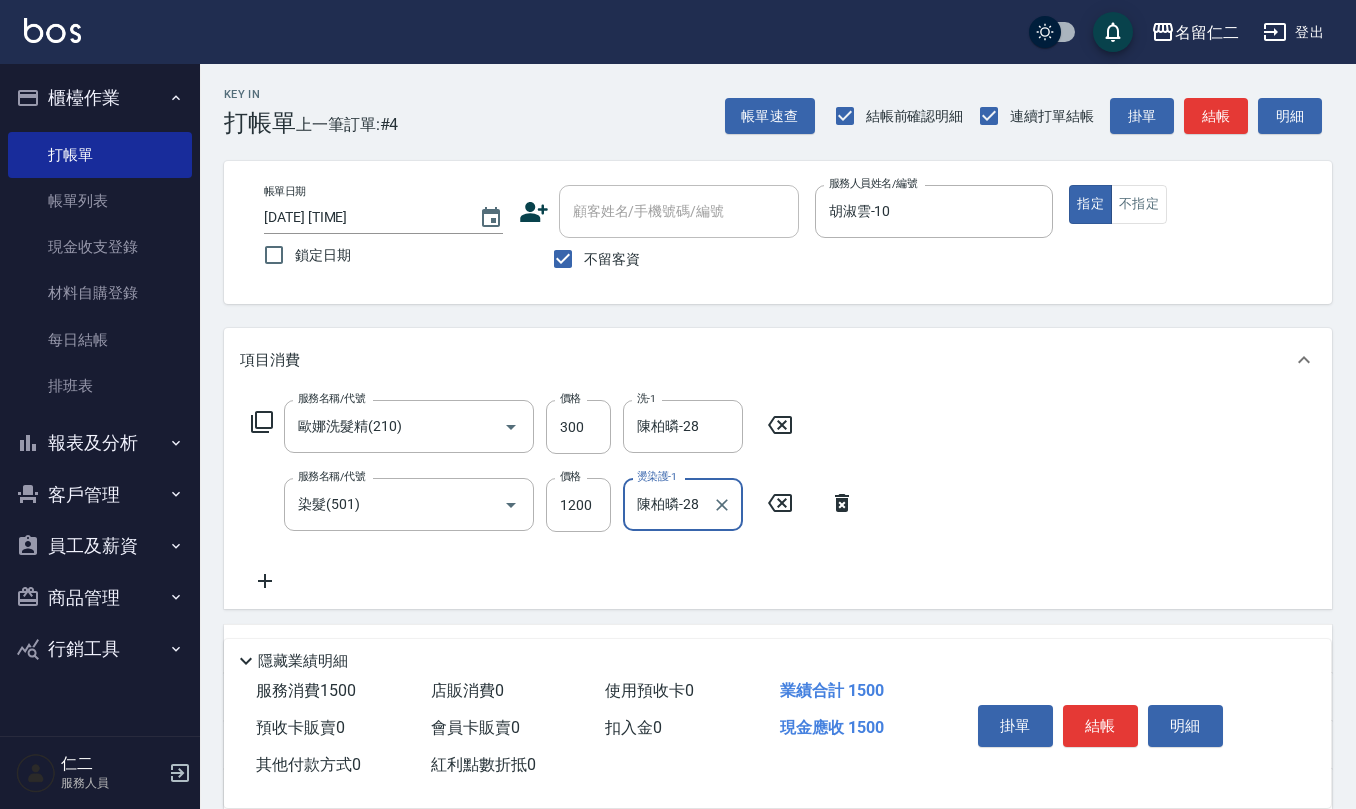 type on "陳柏暽-28" 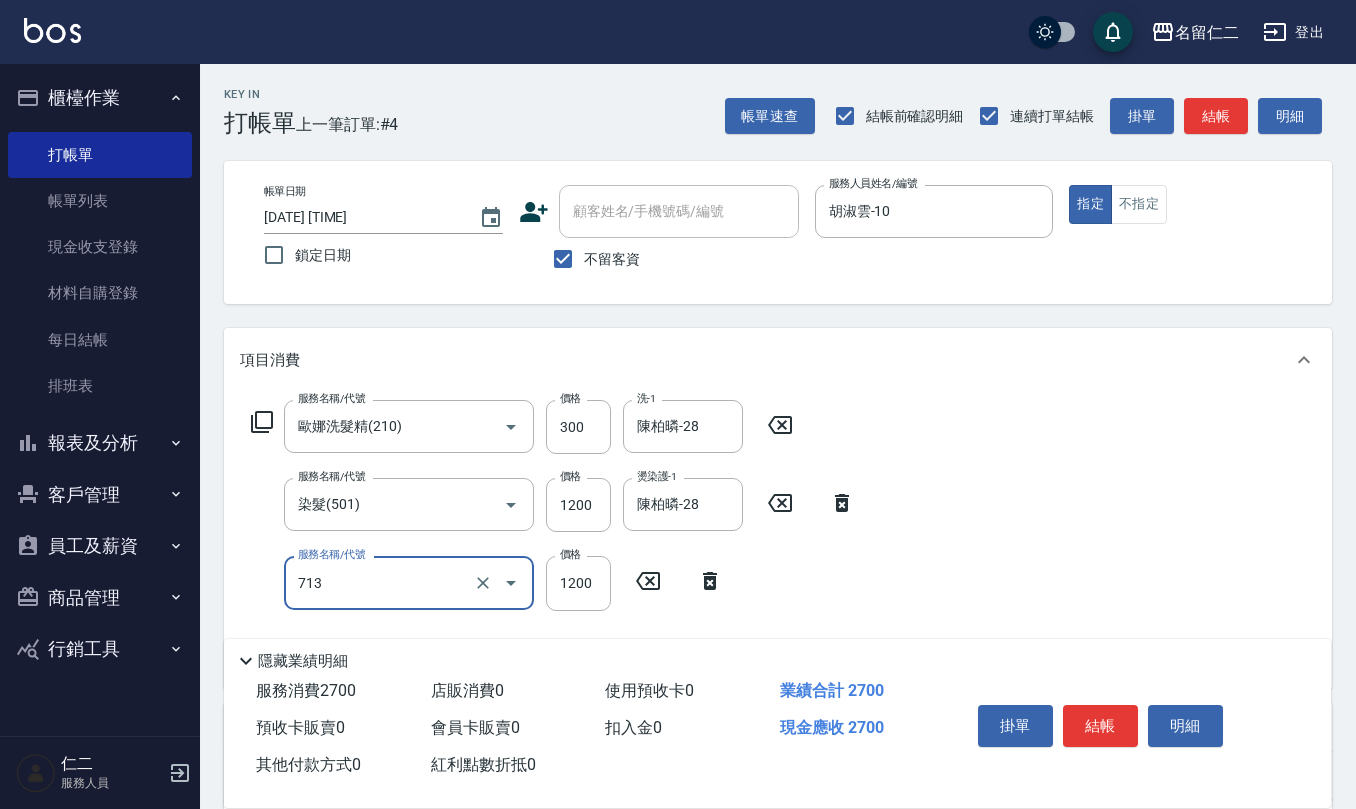 type on "水樣結構式1200(713)" 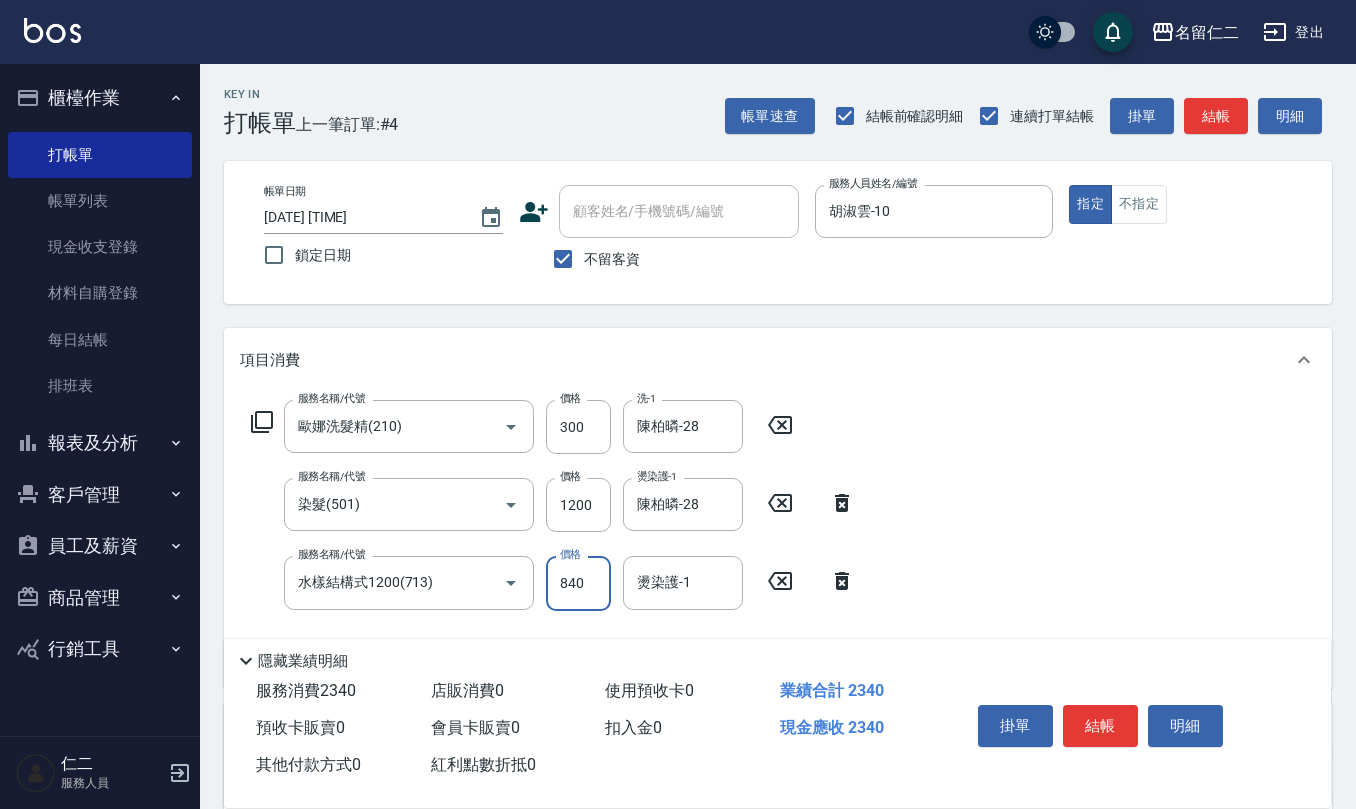 type on "840" 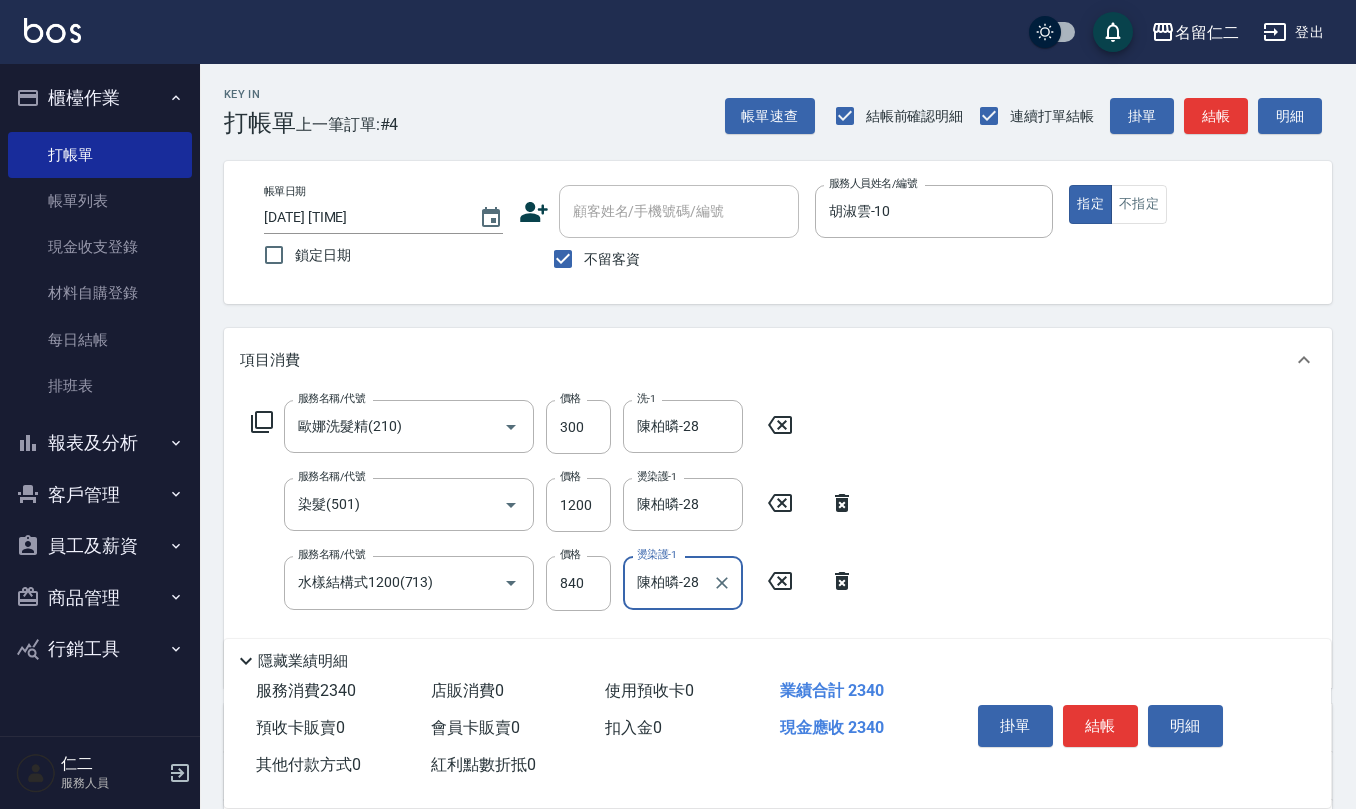 type on "陳柏暽-28" 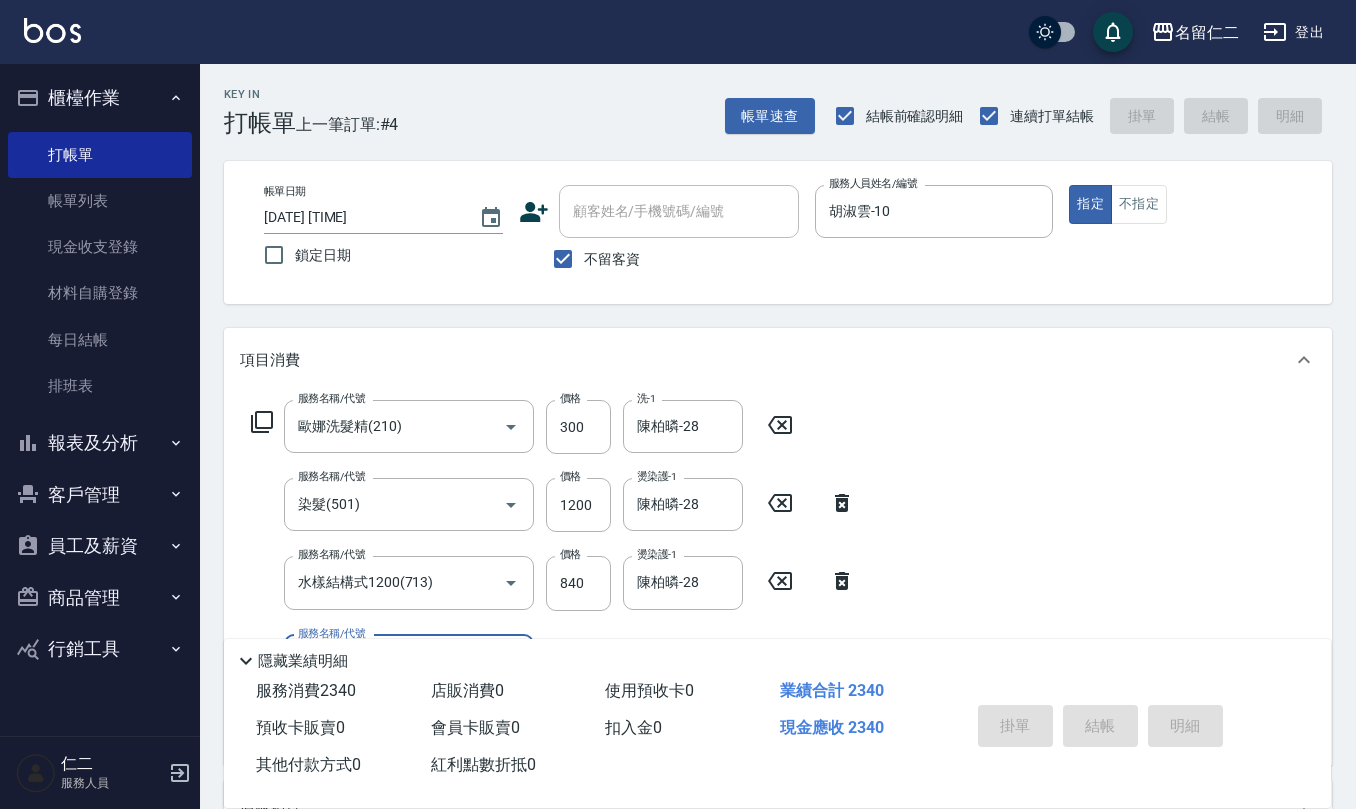 type 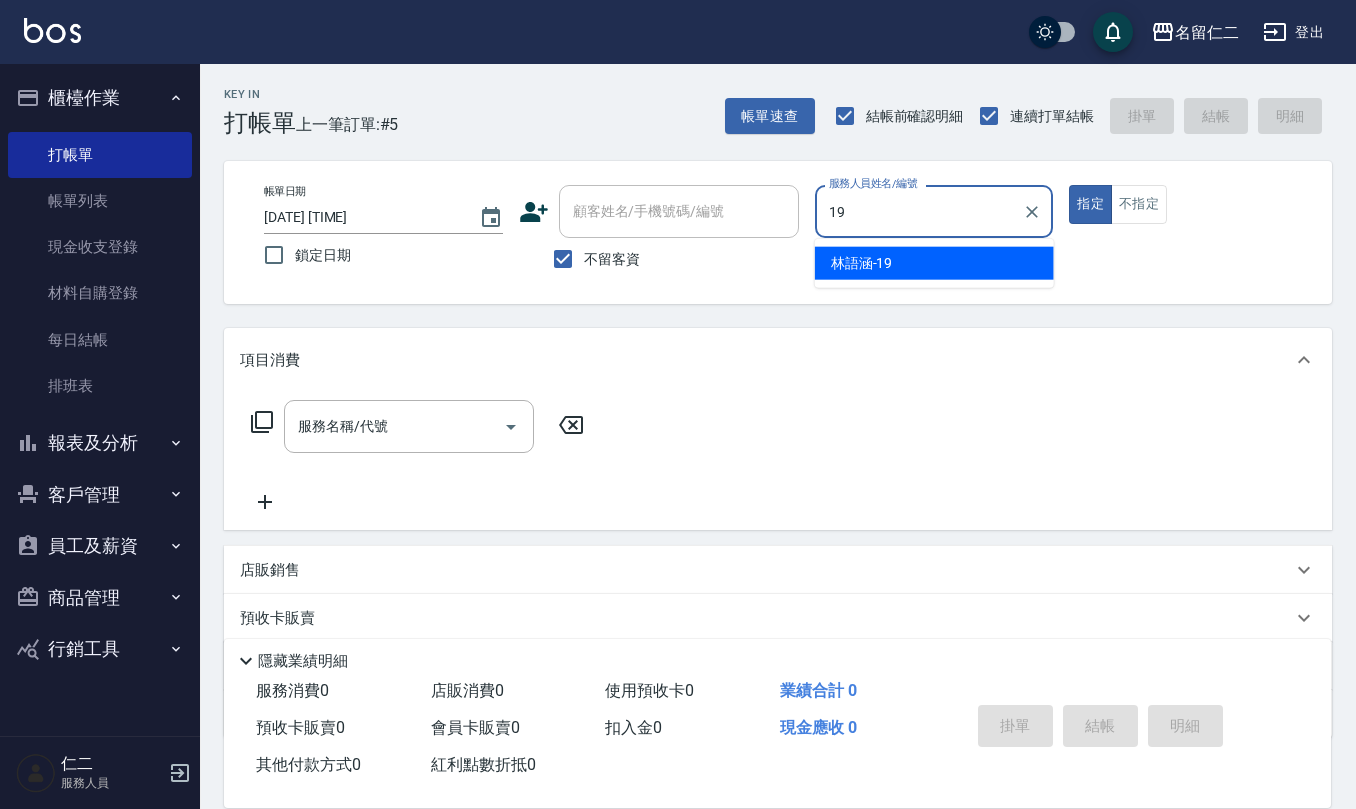 type on "林語涵-19" 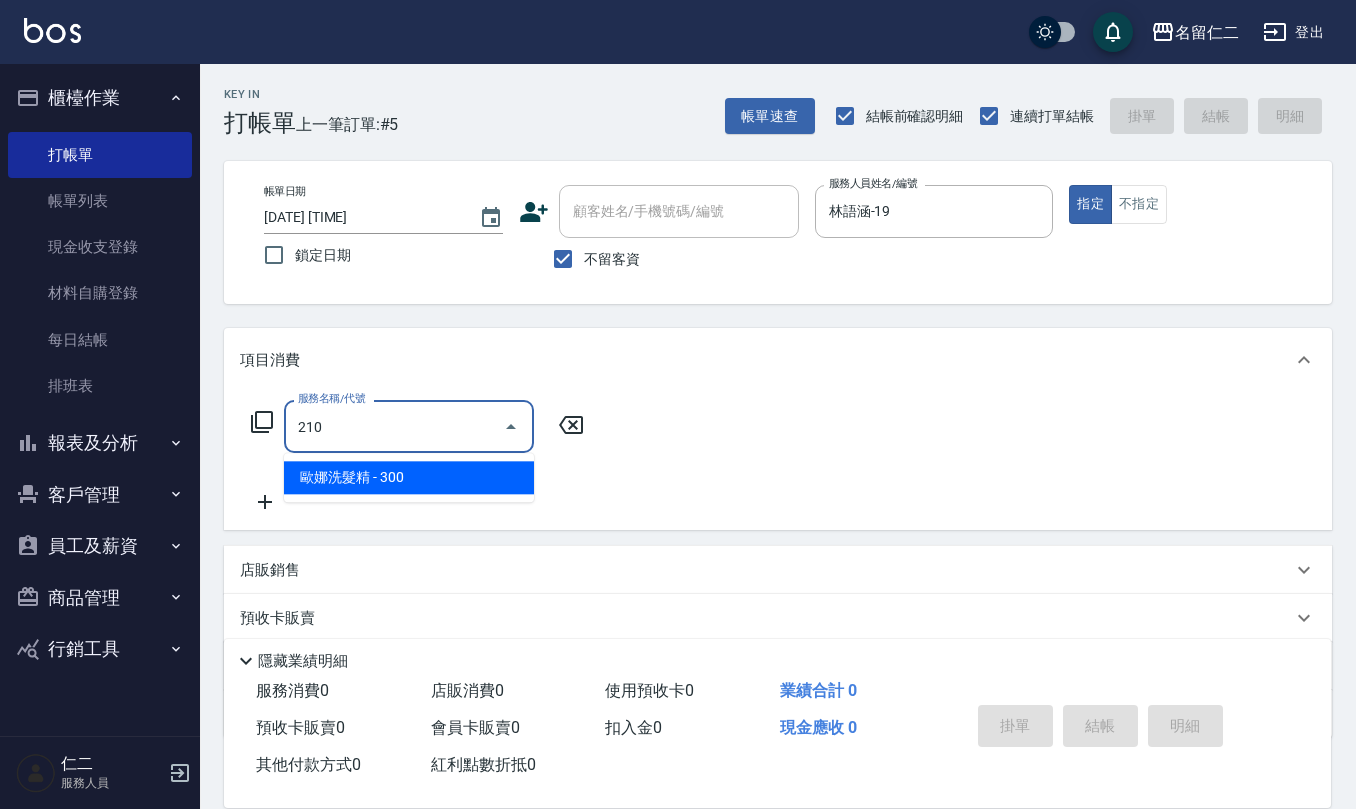 type on "歐娜洗髮精(210)" 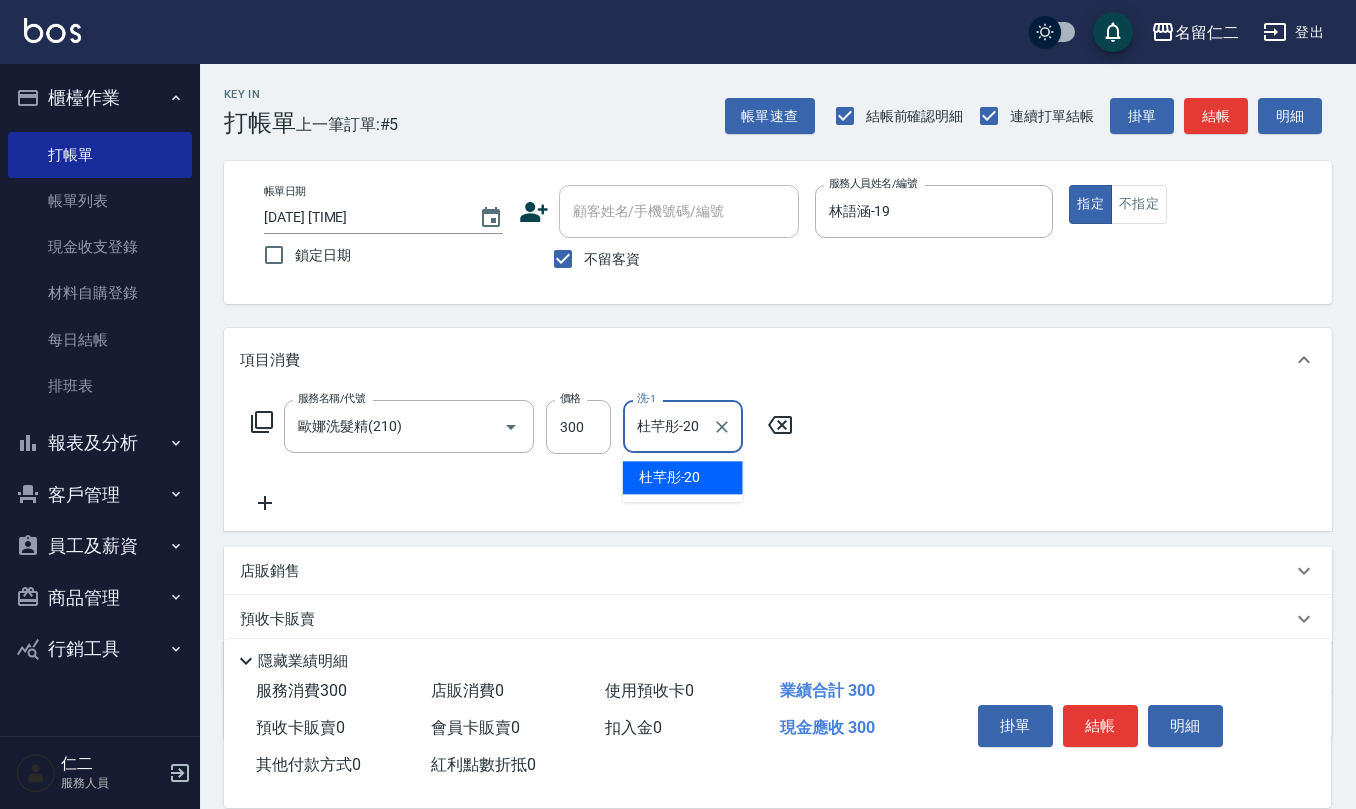 type on "杜芊彤-20" 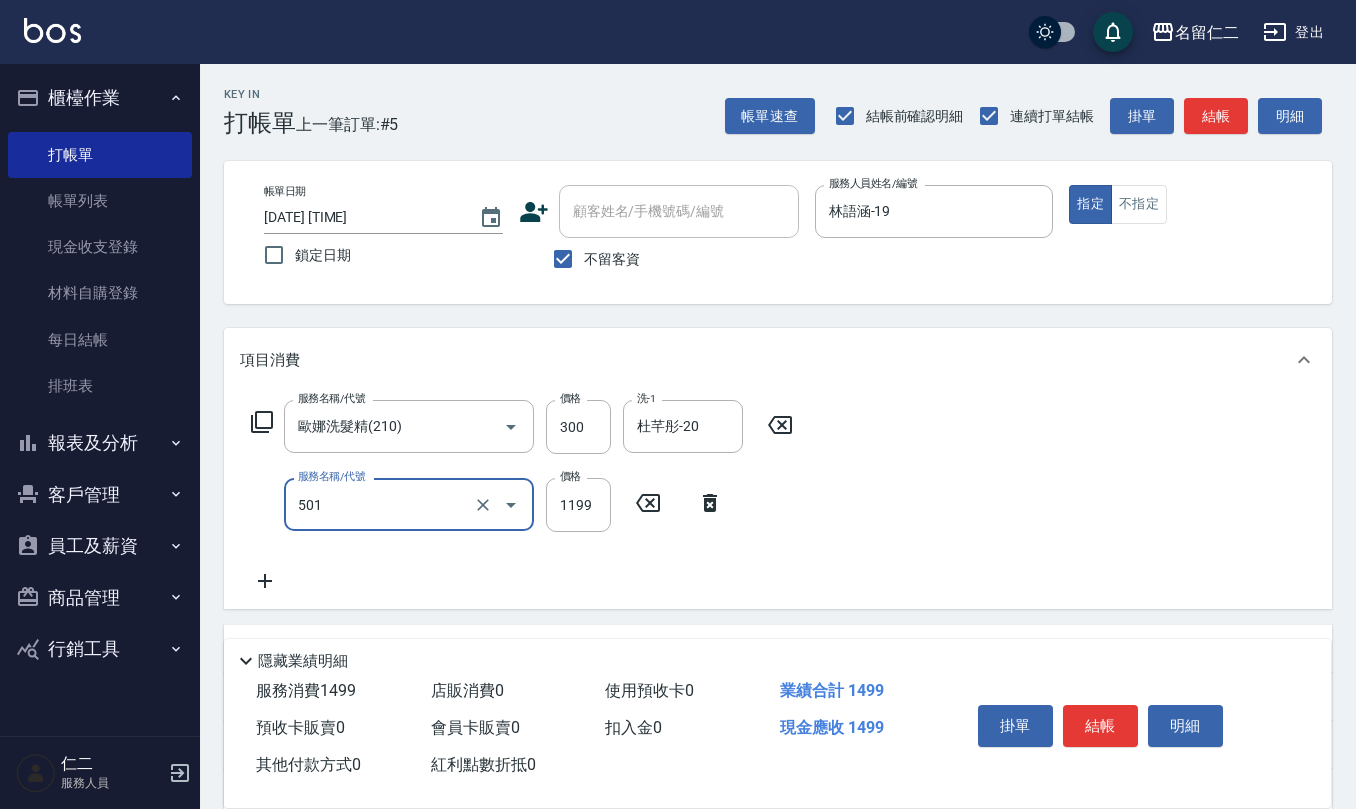 type on "染髮(501)" 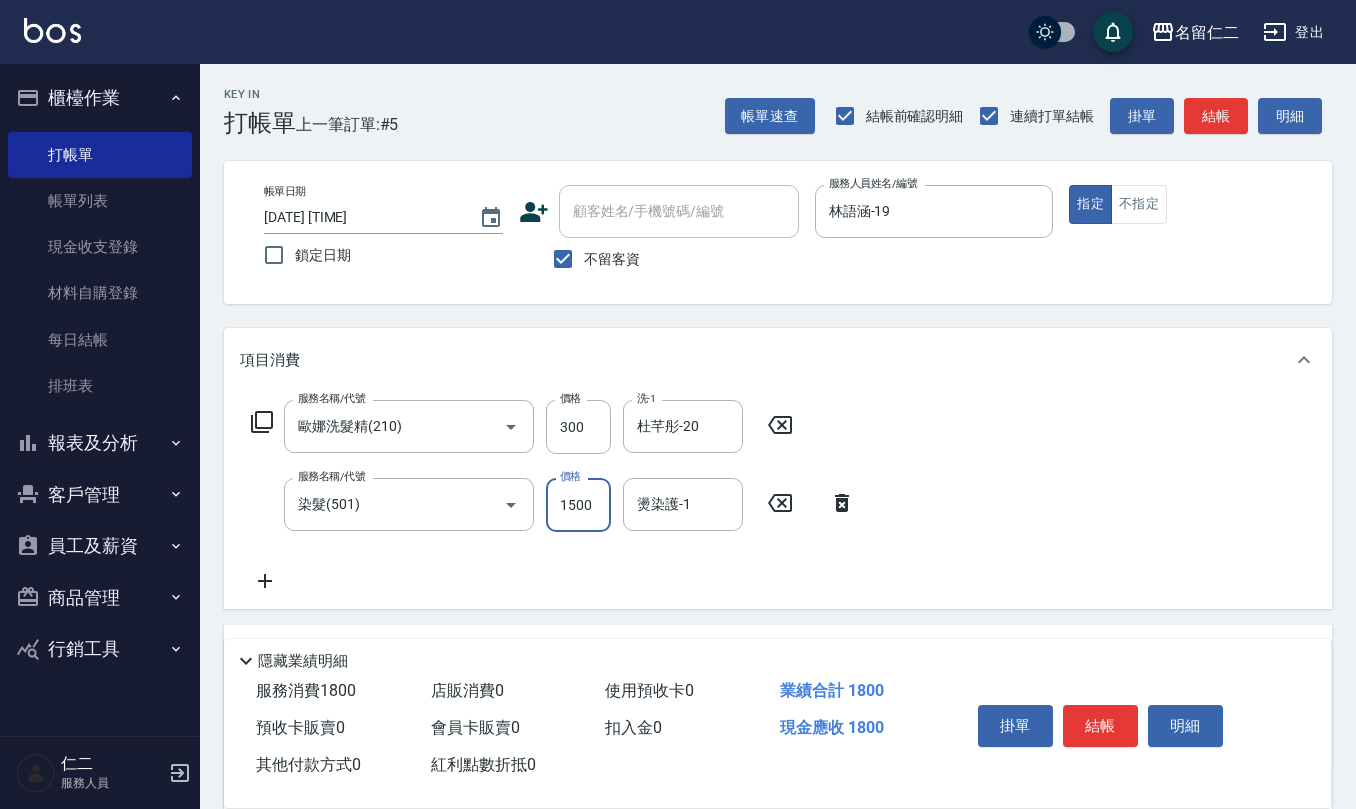 type on "1500" 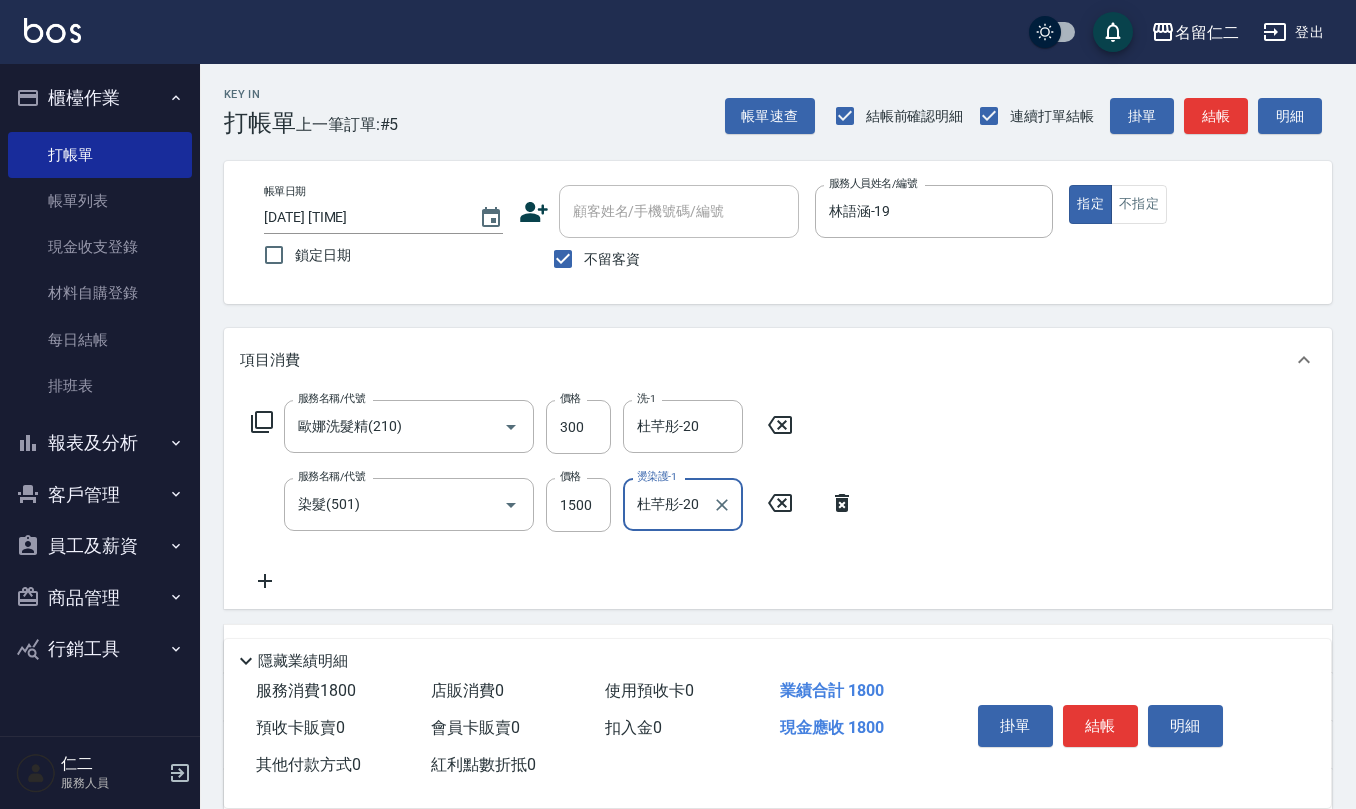type on "杜芊彤-20" 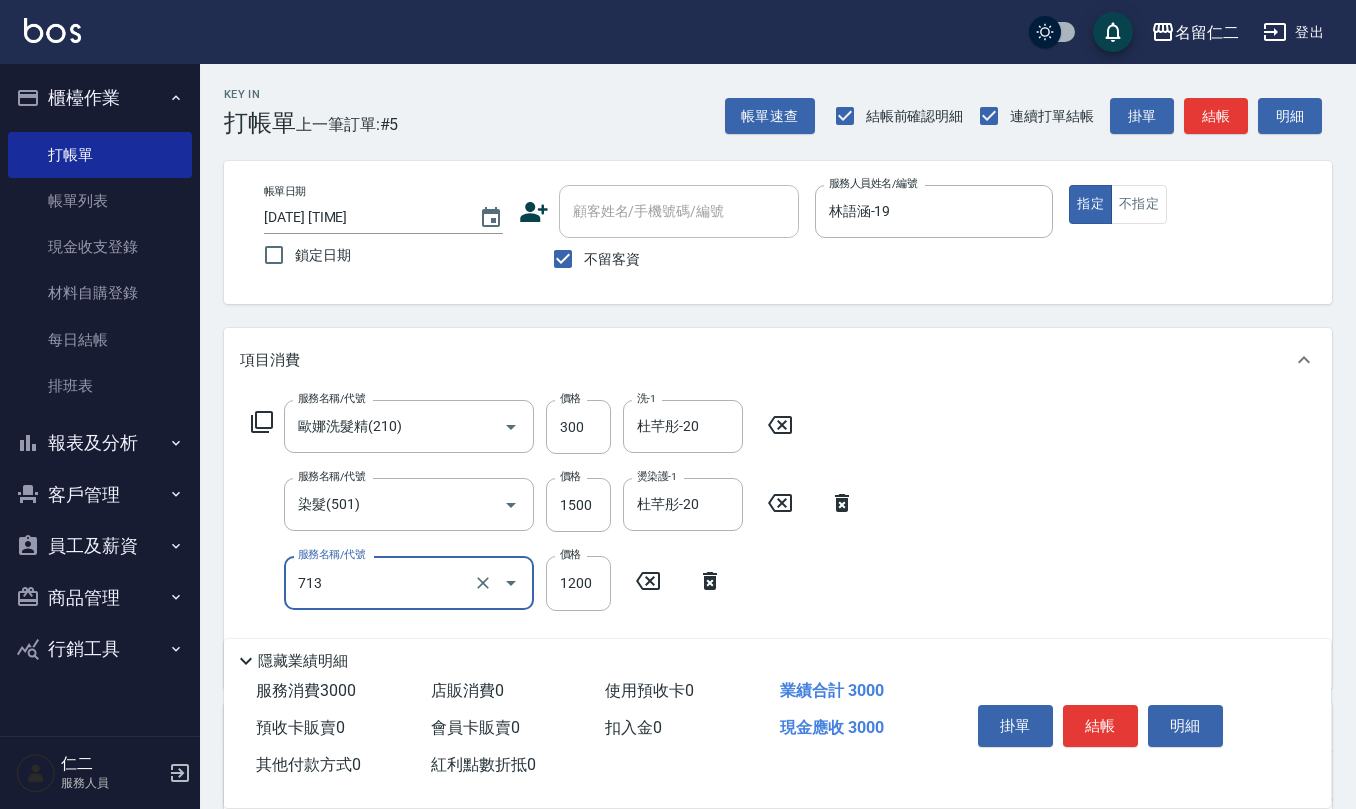 type on "水樣結構式1200(713)" 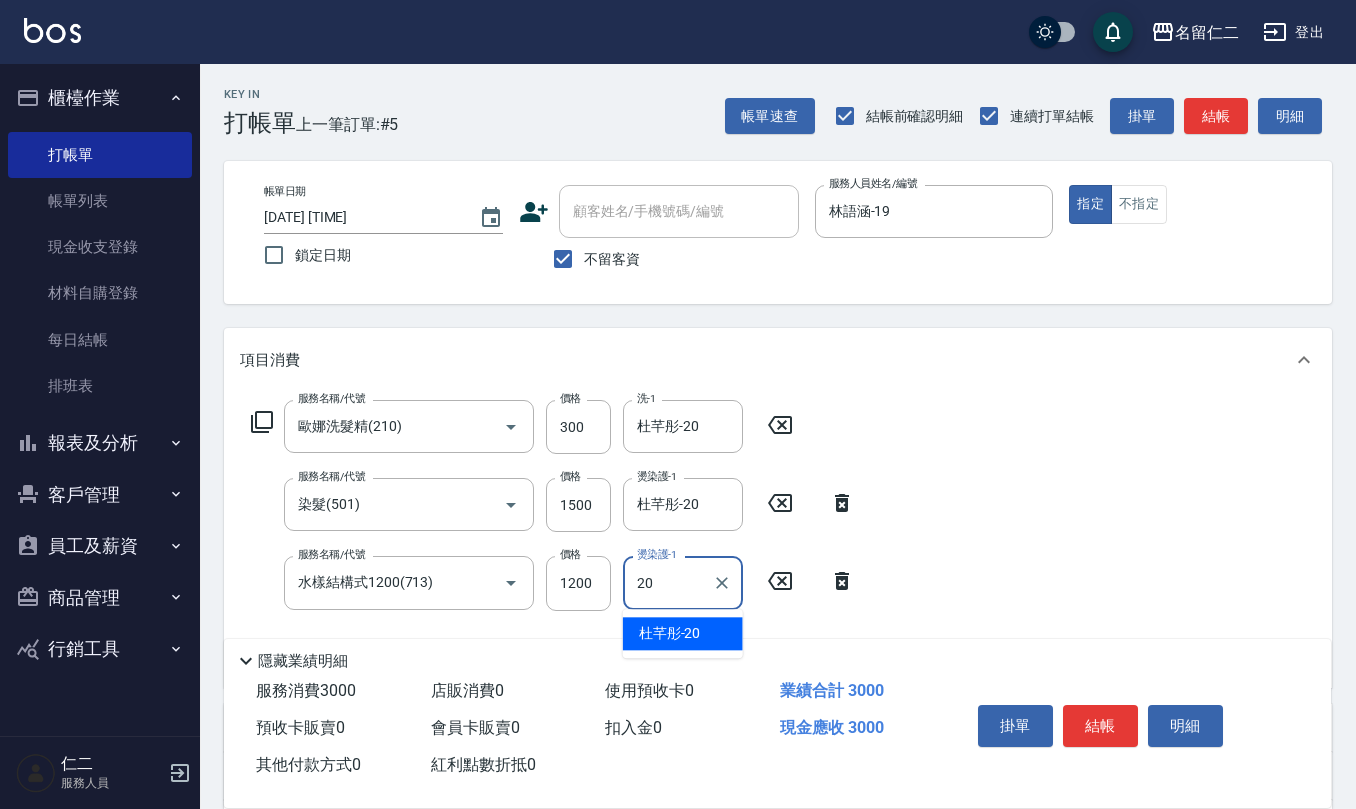 type on "杜芊彤-20" 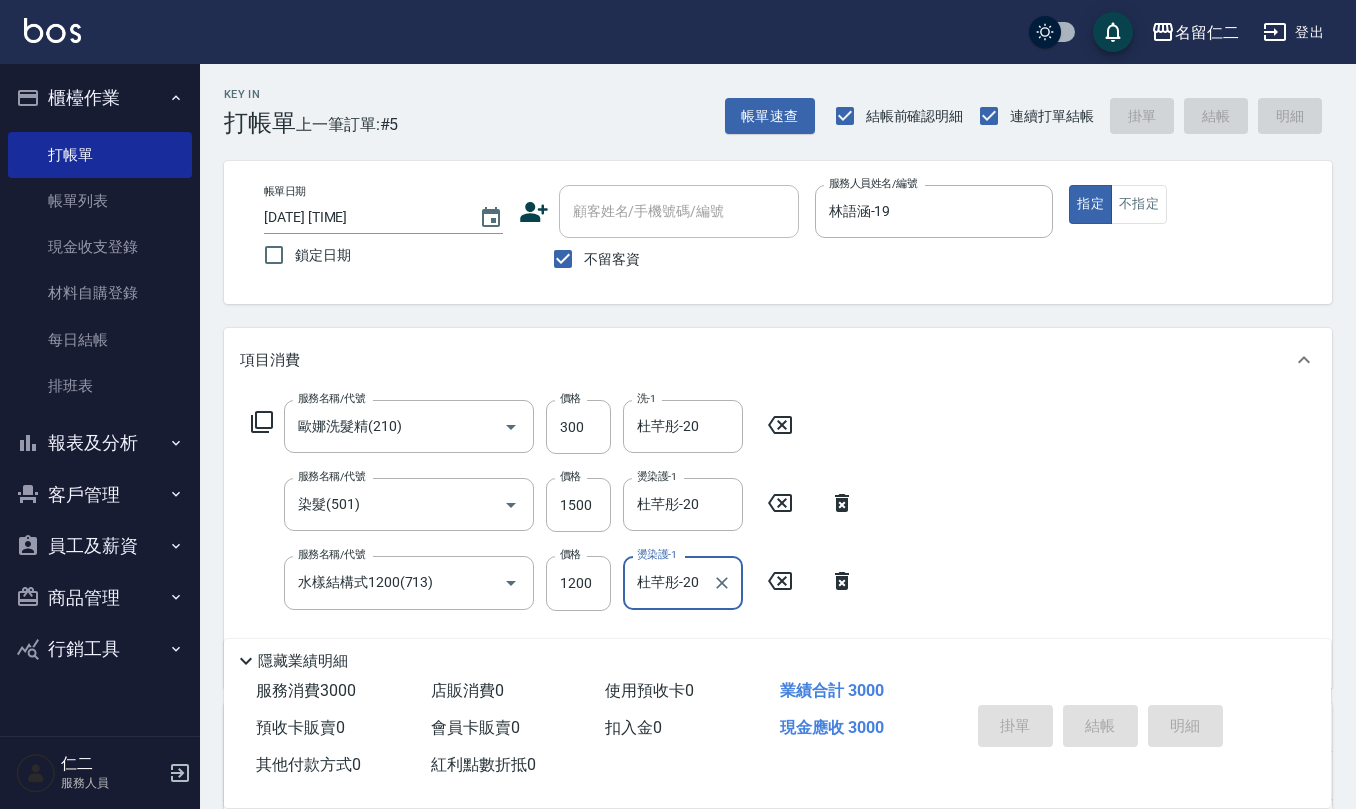 type 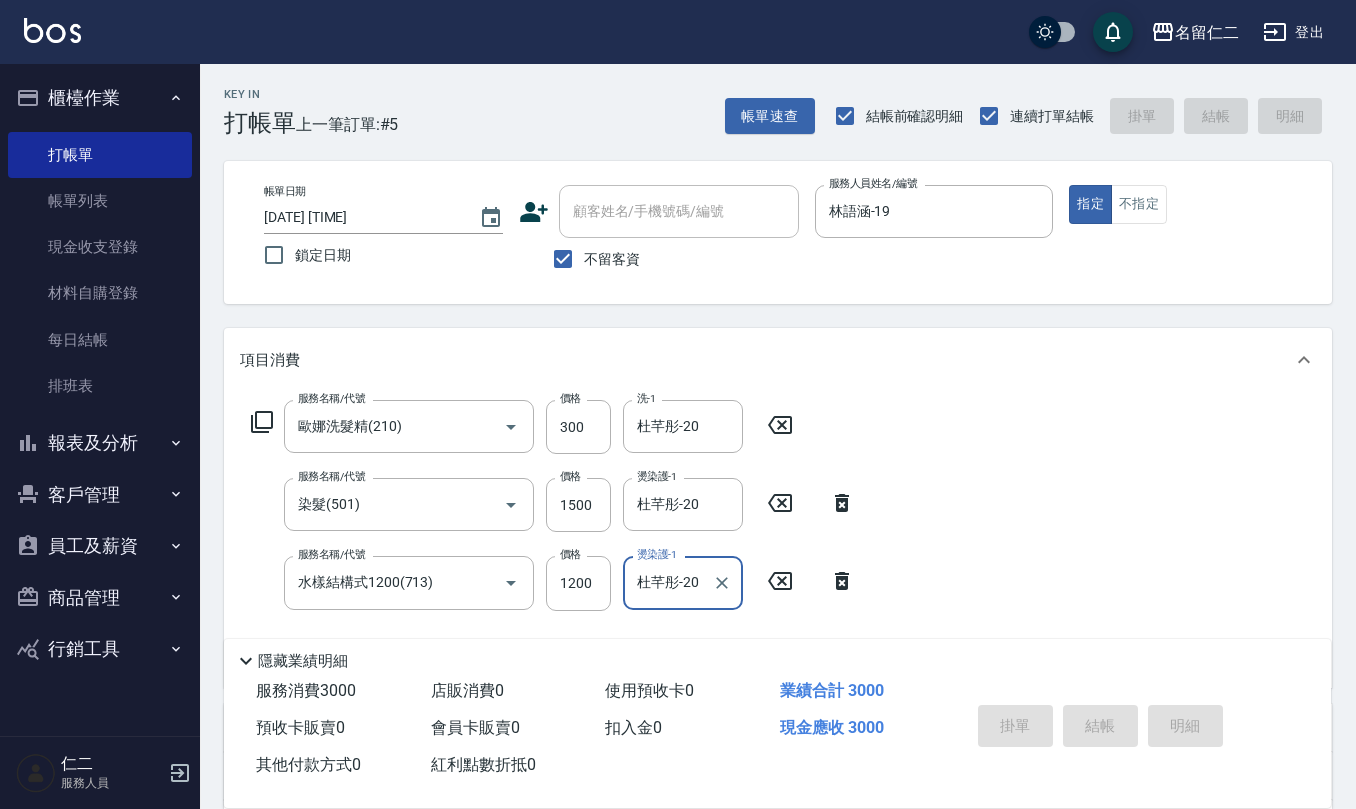 type 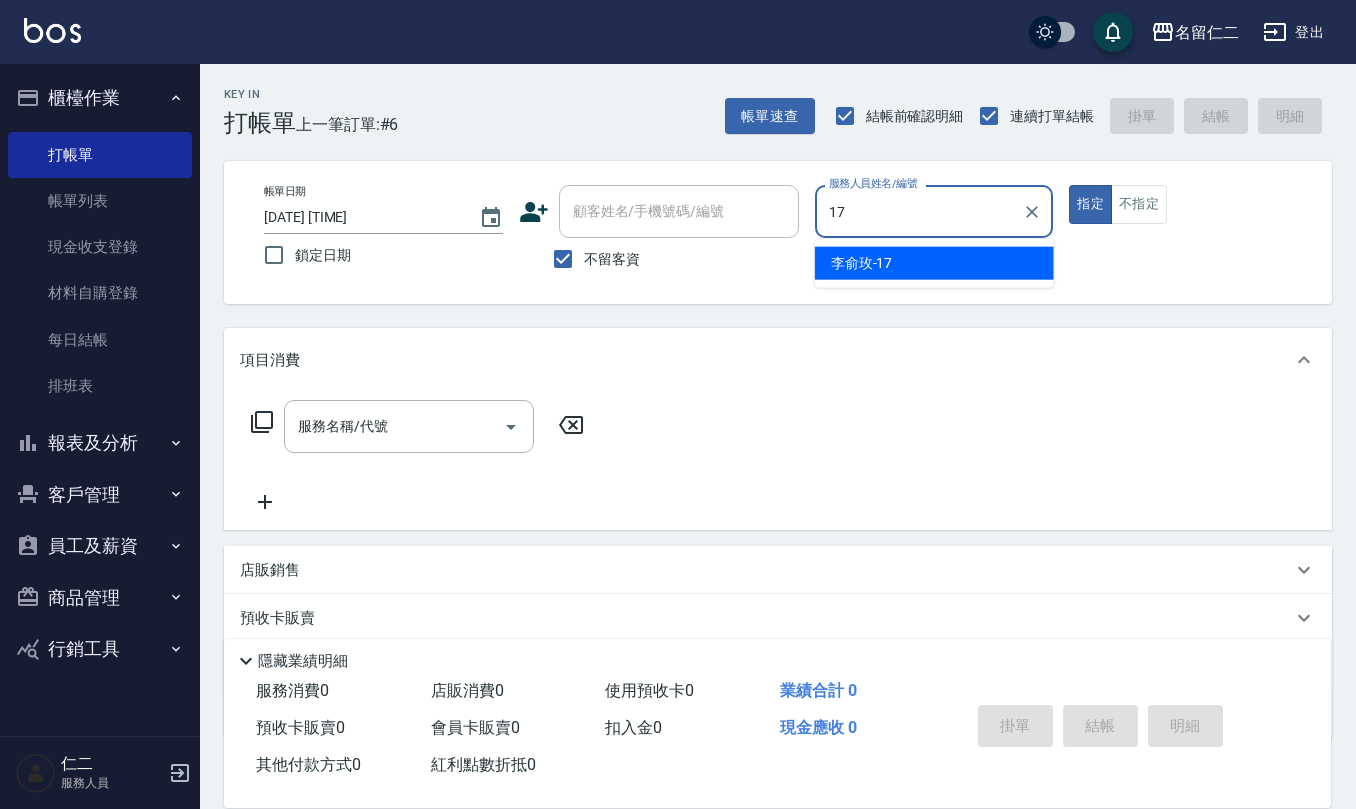 type on "李俞玫-17" 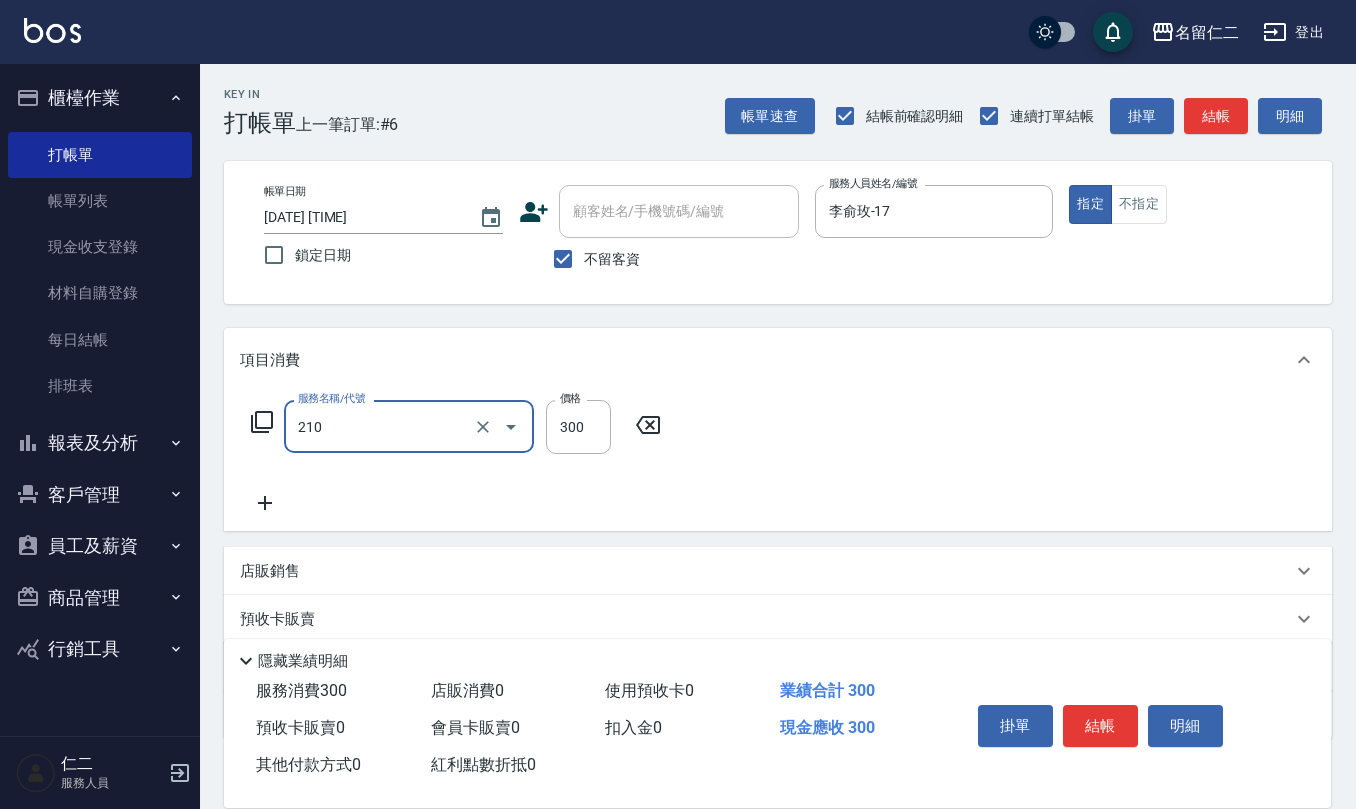 type on "歐娜洗髮精(210)" 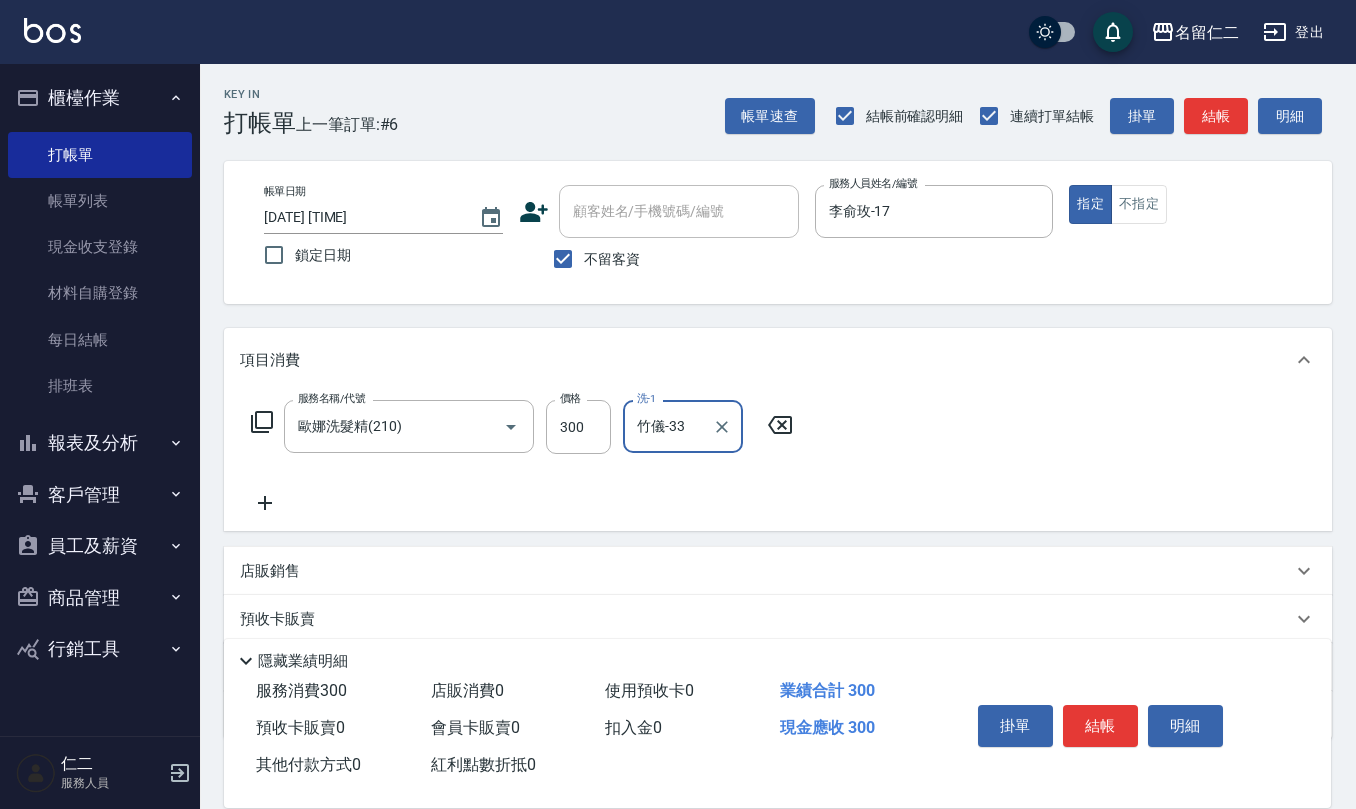 type on "竹儀-33" 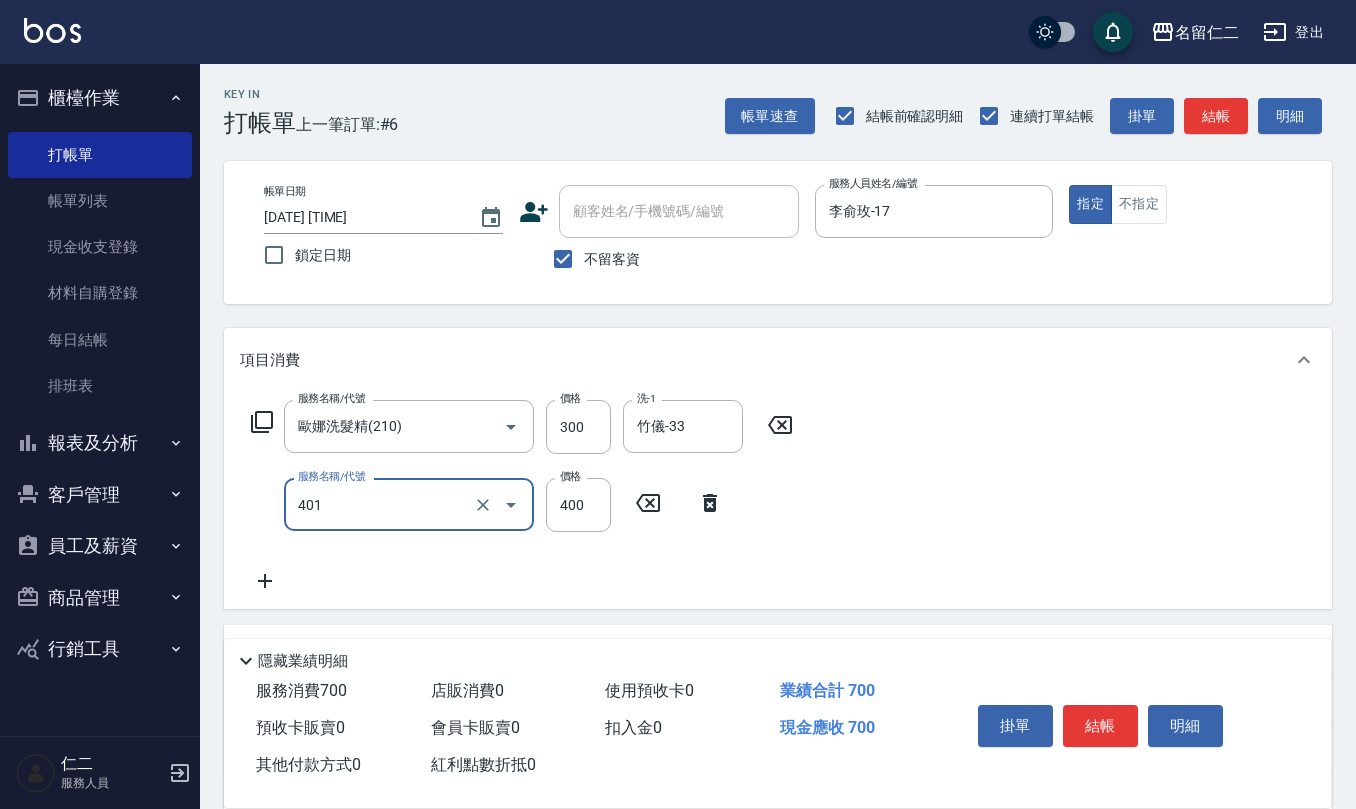 type on "剪髮(401)" 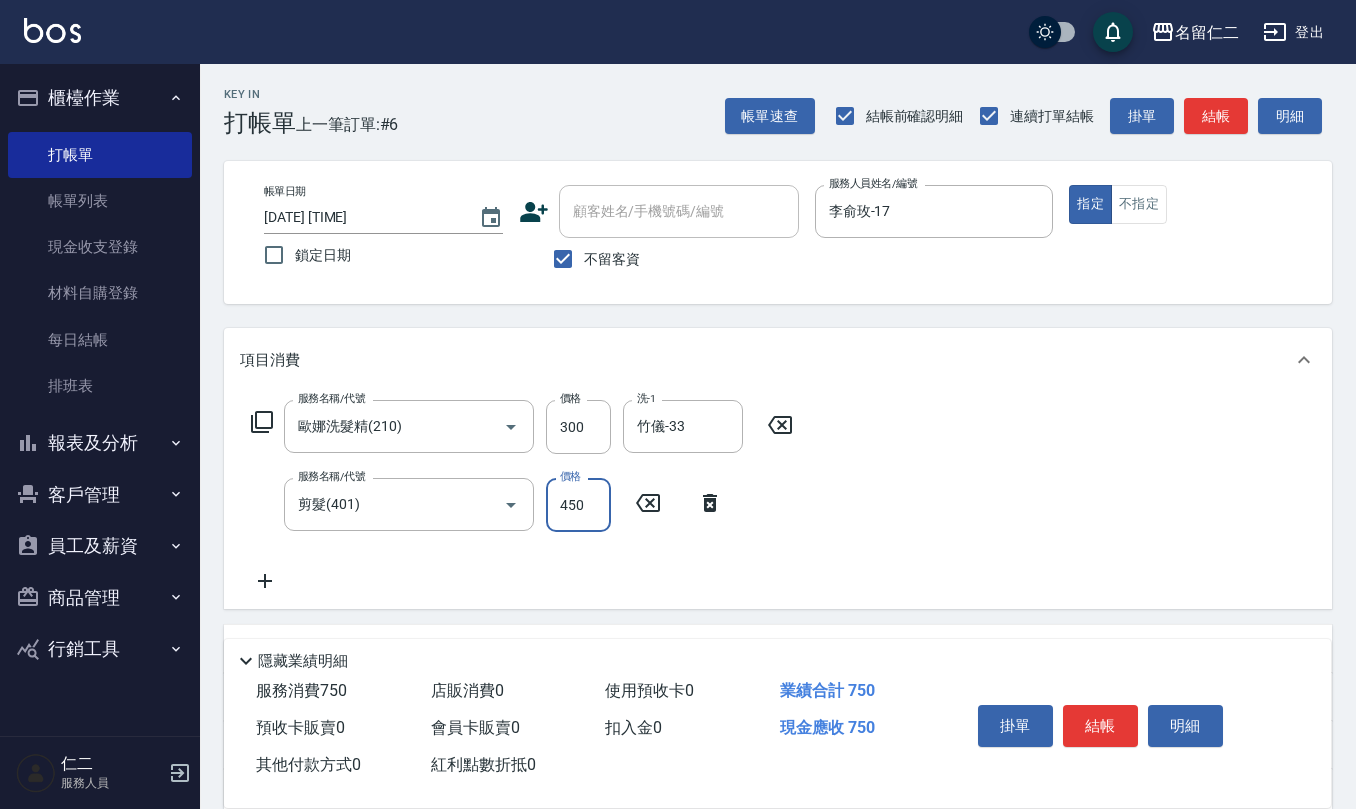 type on "450" 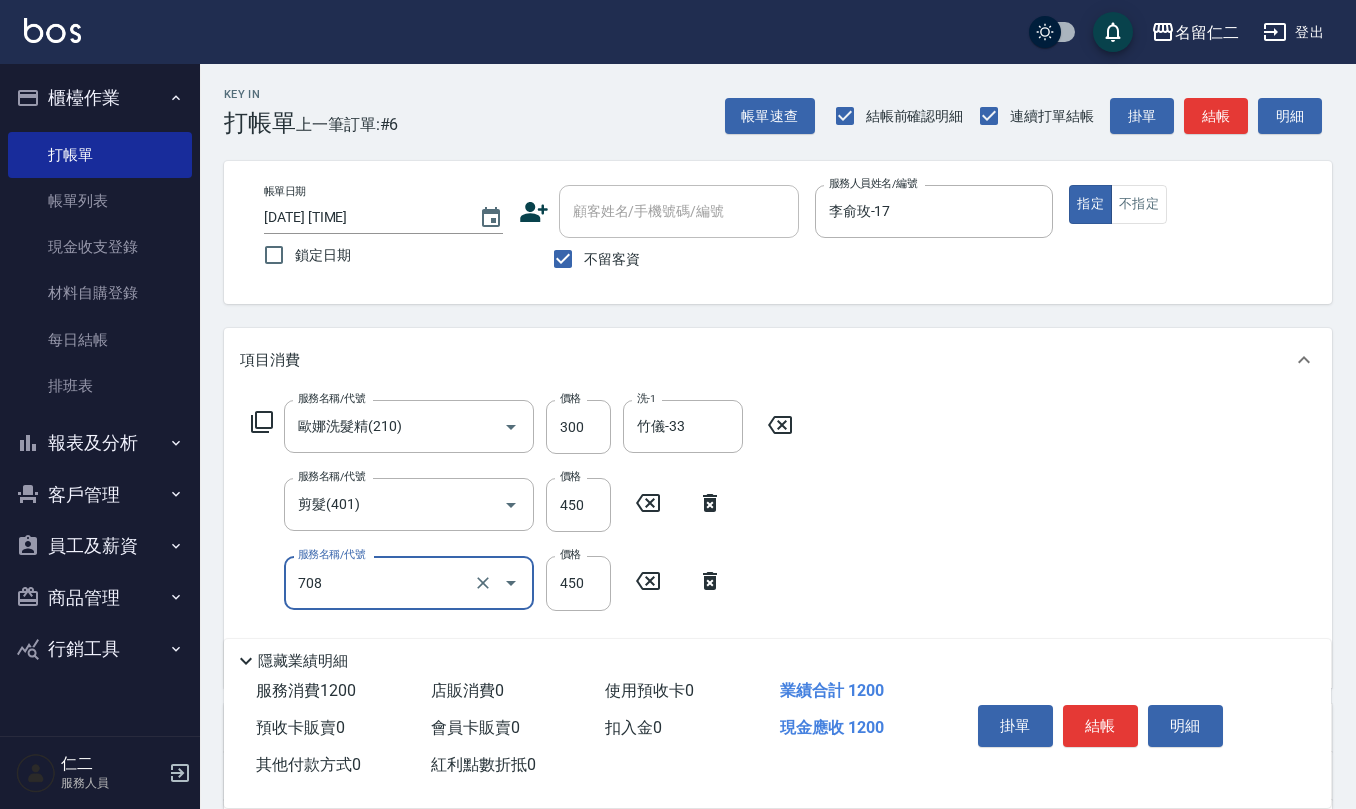 type on "松島舞鶴450(708)" 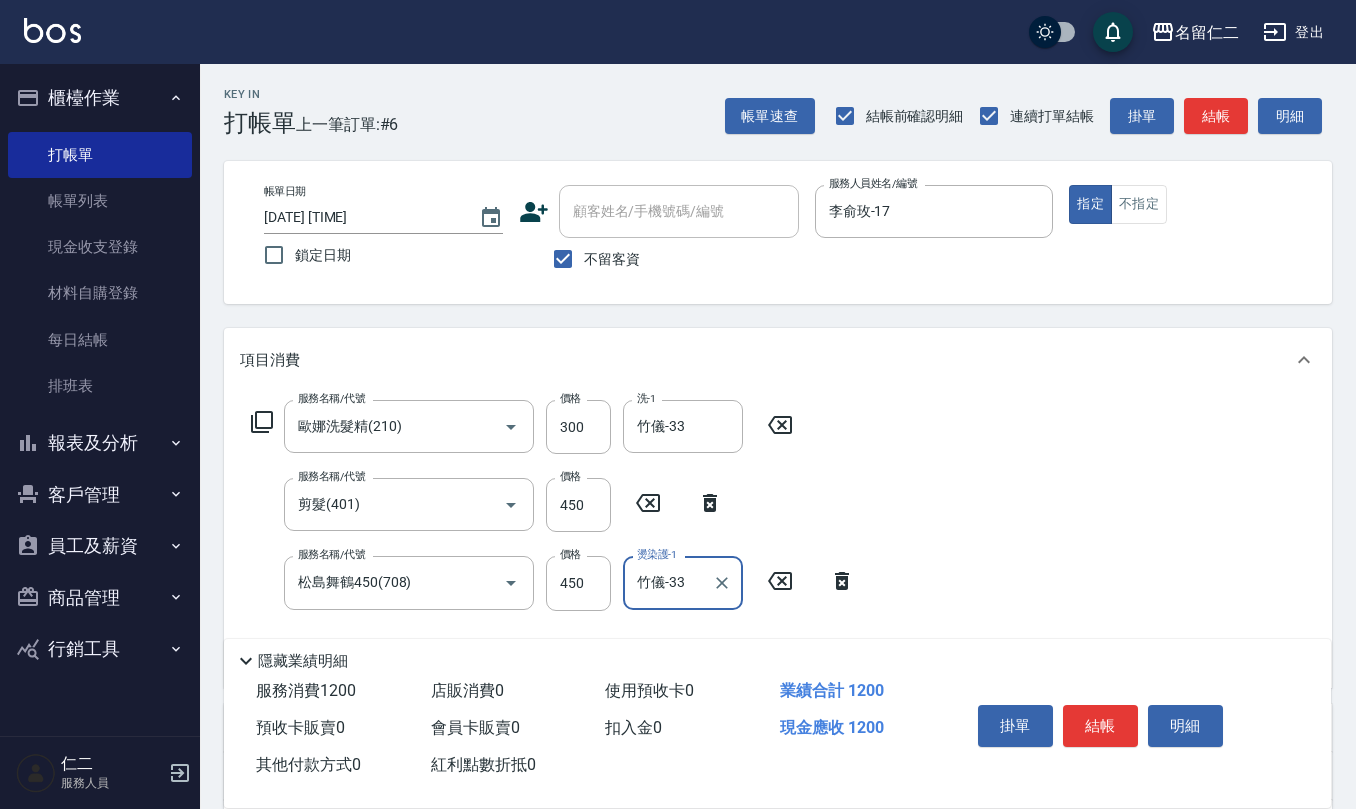 type on "竹儀-33" 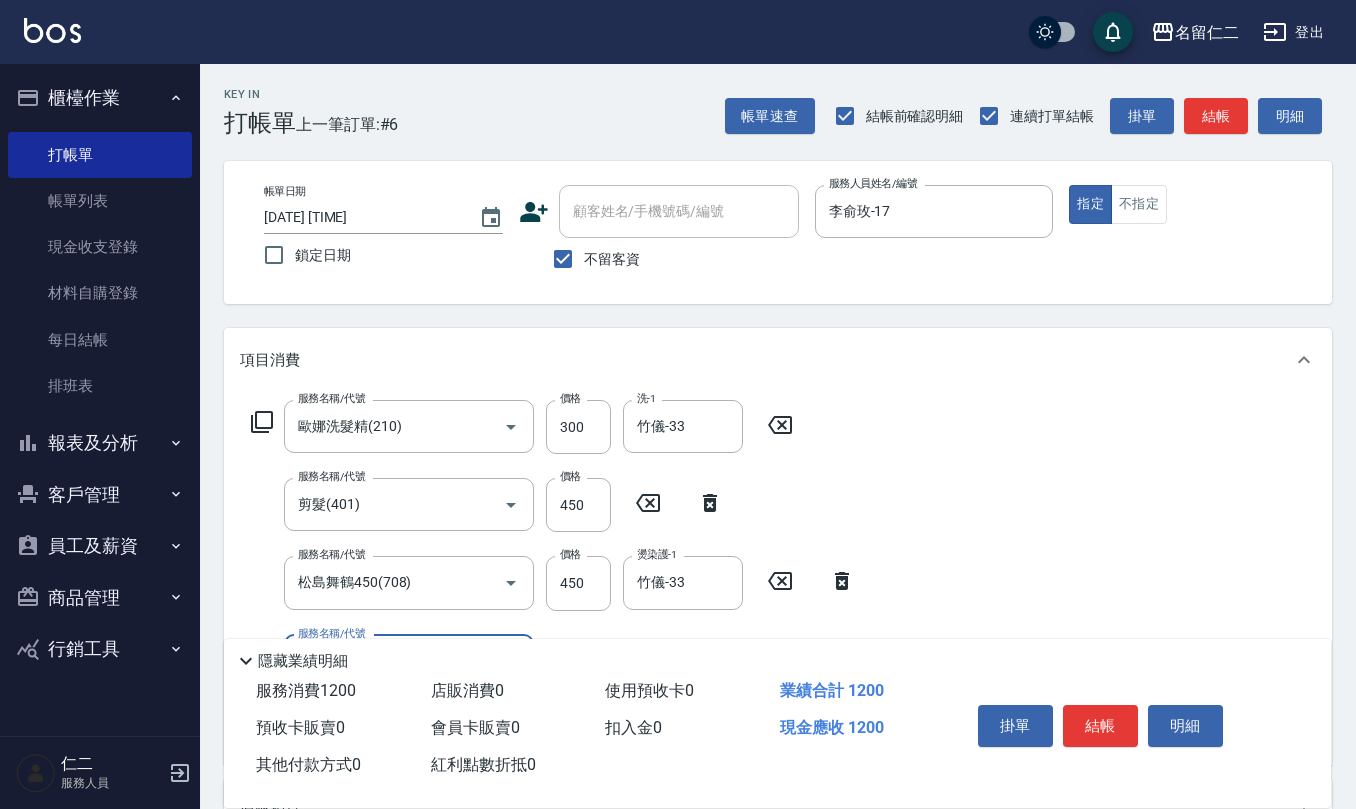 scroll, scrollTop: 133, scrollLeft: 0, axis: vertical 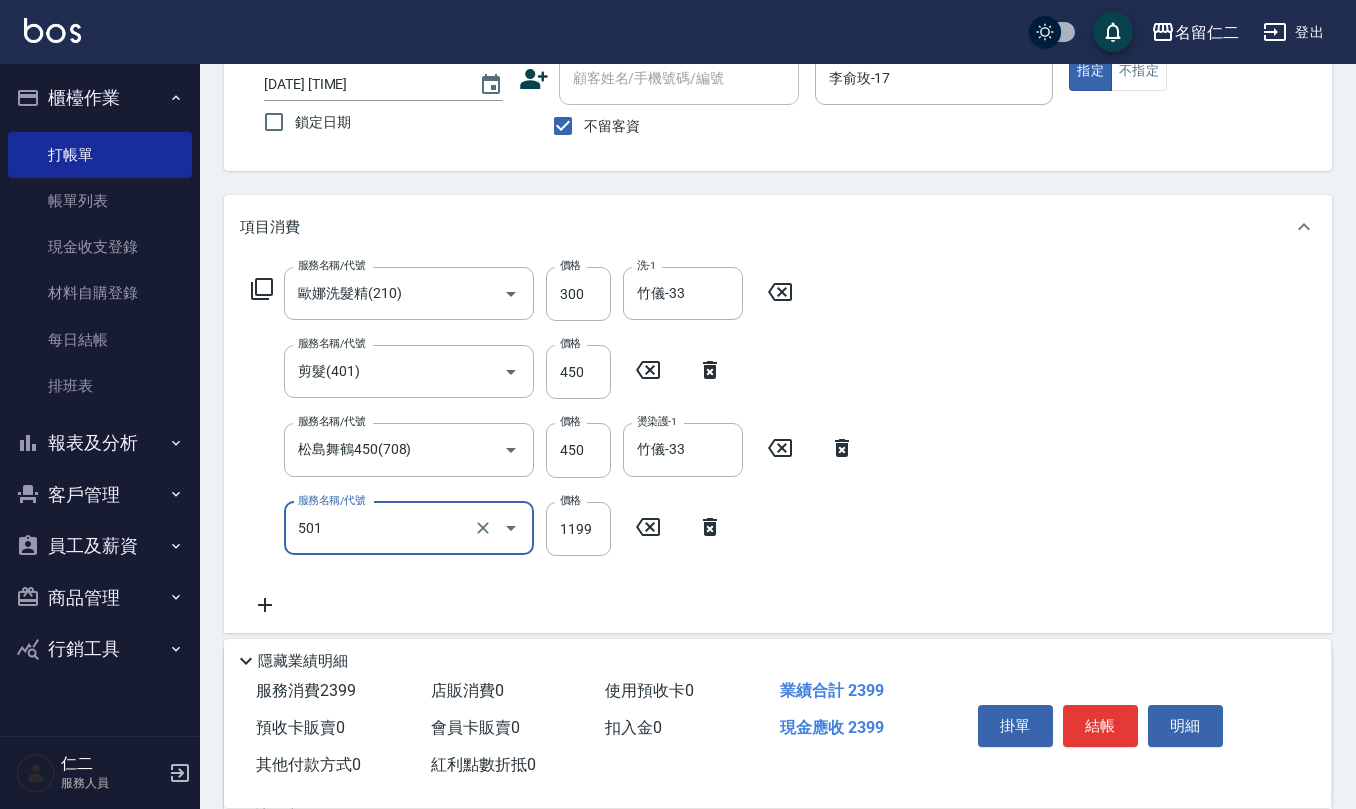 type on "染髮(501)" 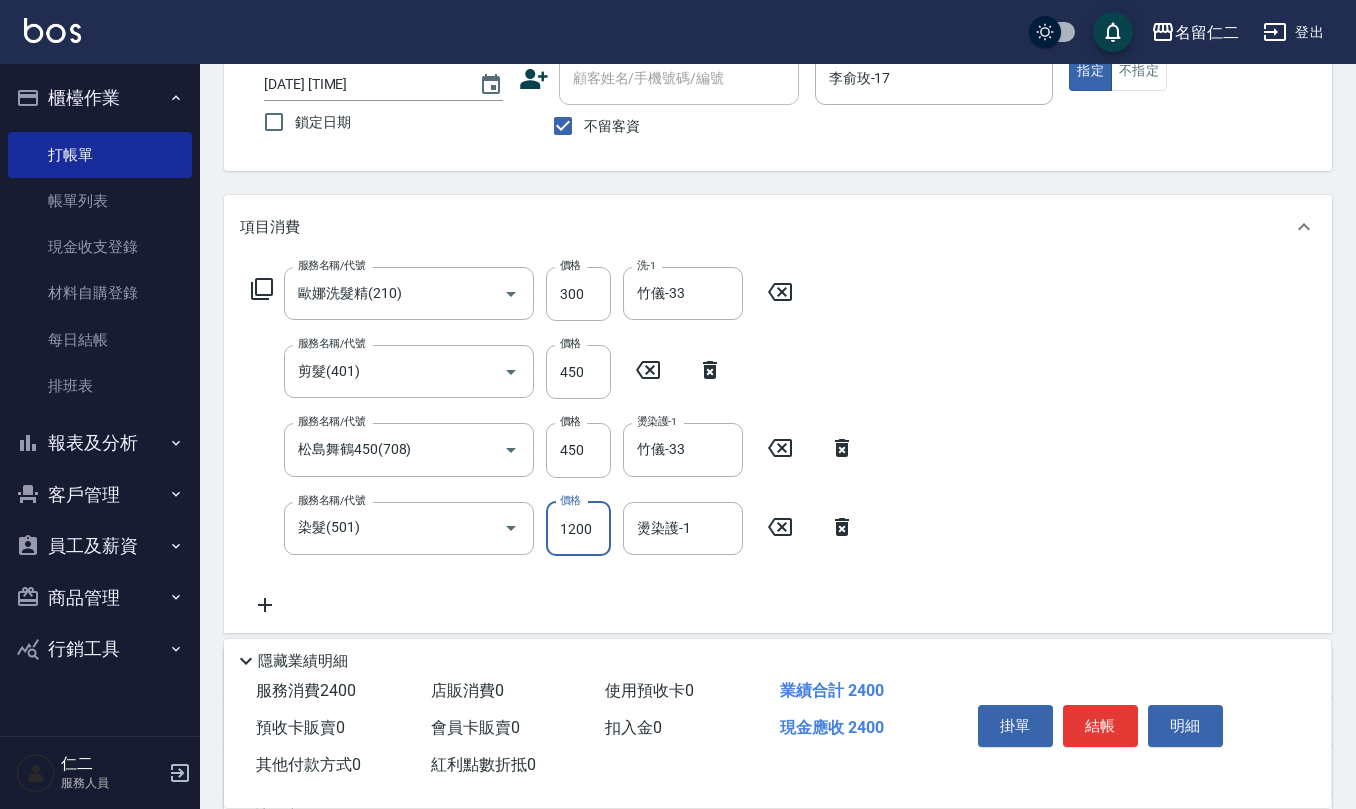 type on "1200" 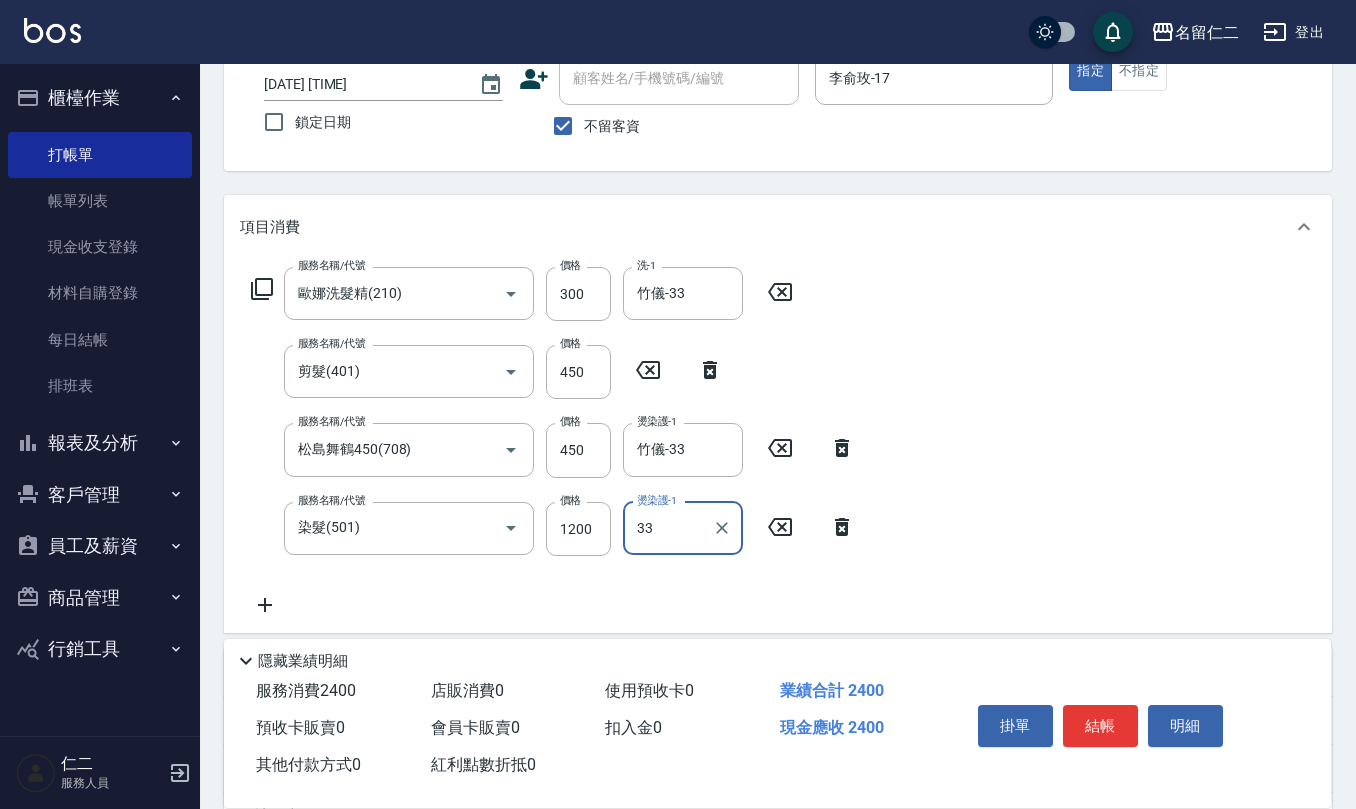 type on "竹儀-33" 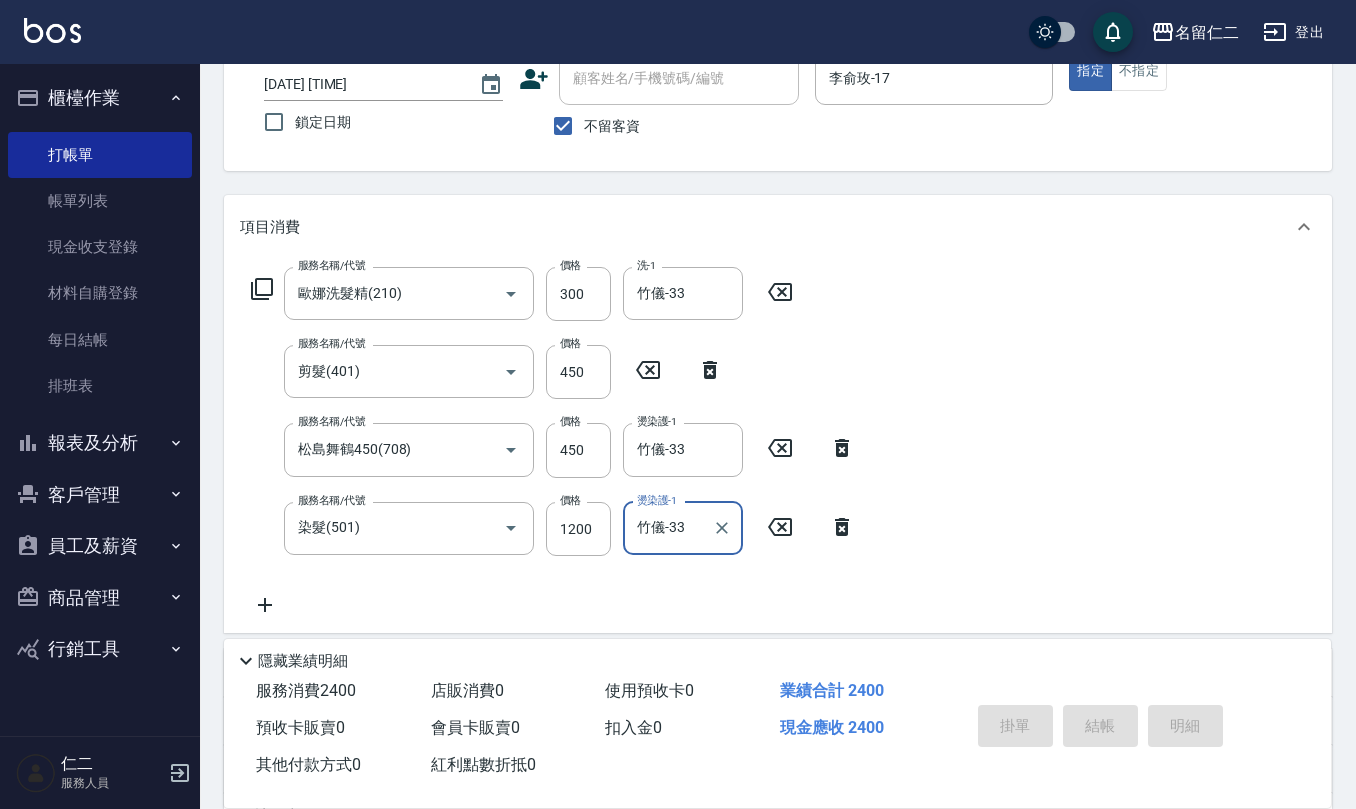 type on "[DATE] [TIME]" 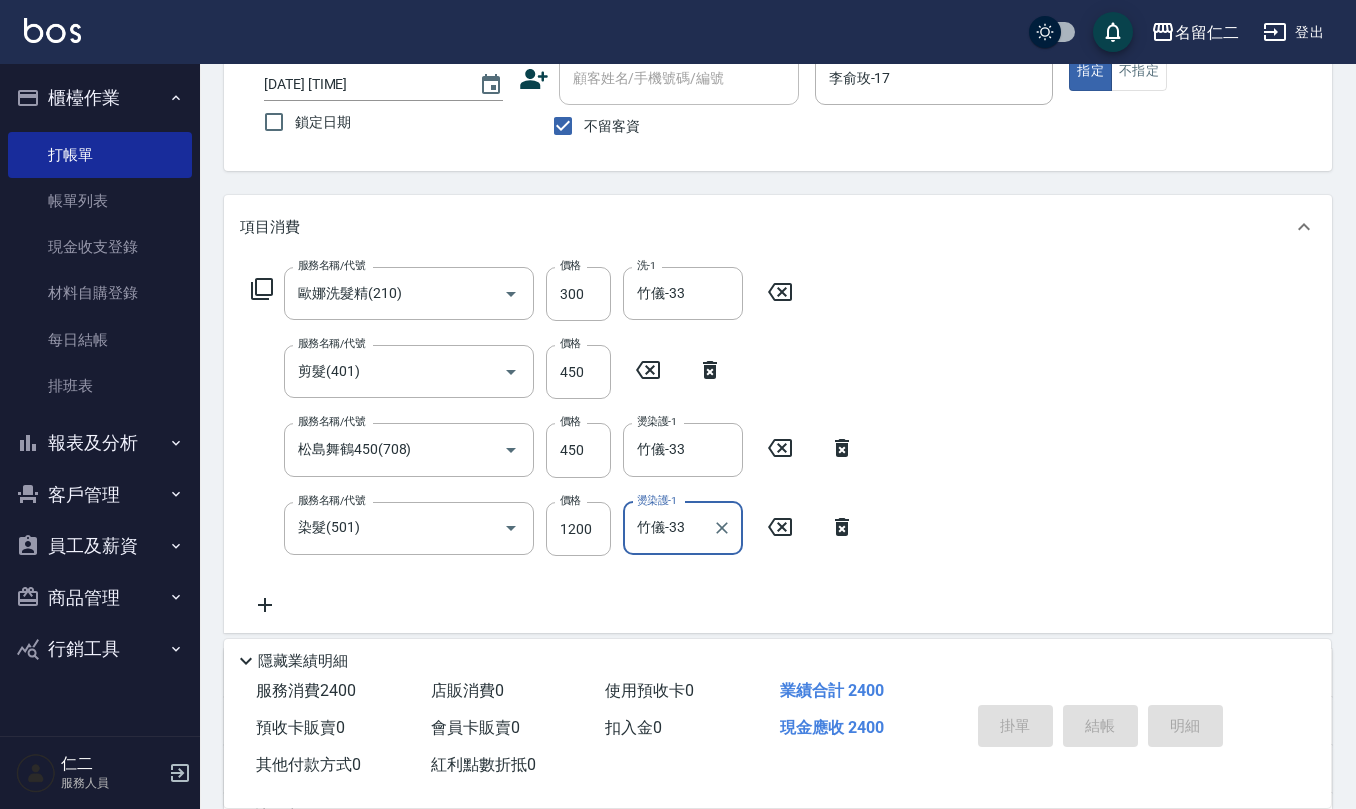 type 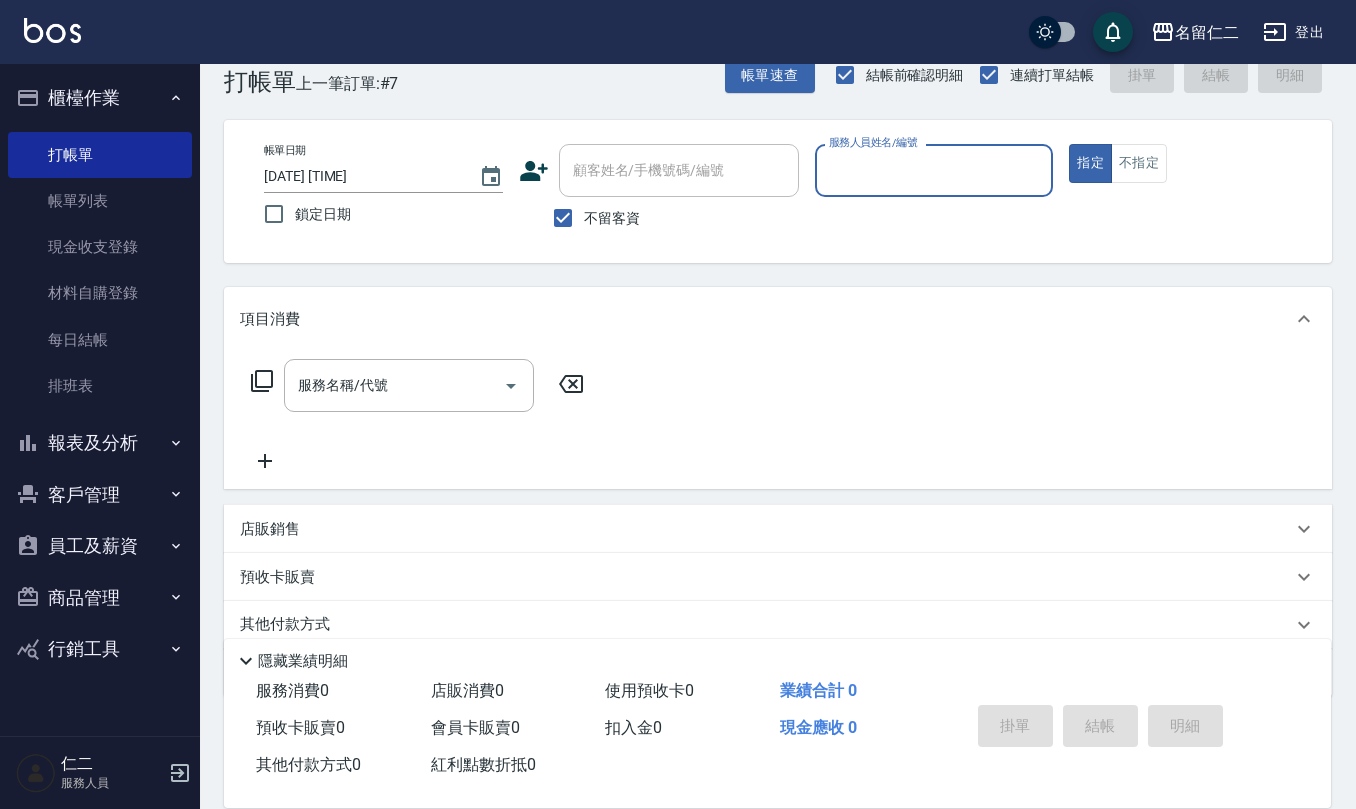 scroll, scrollTop: 0, scrollLeft: 0, axis: both 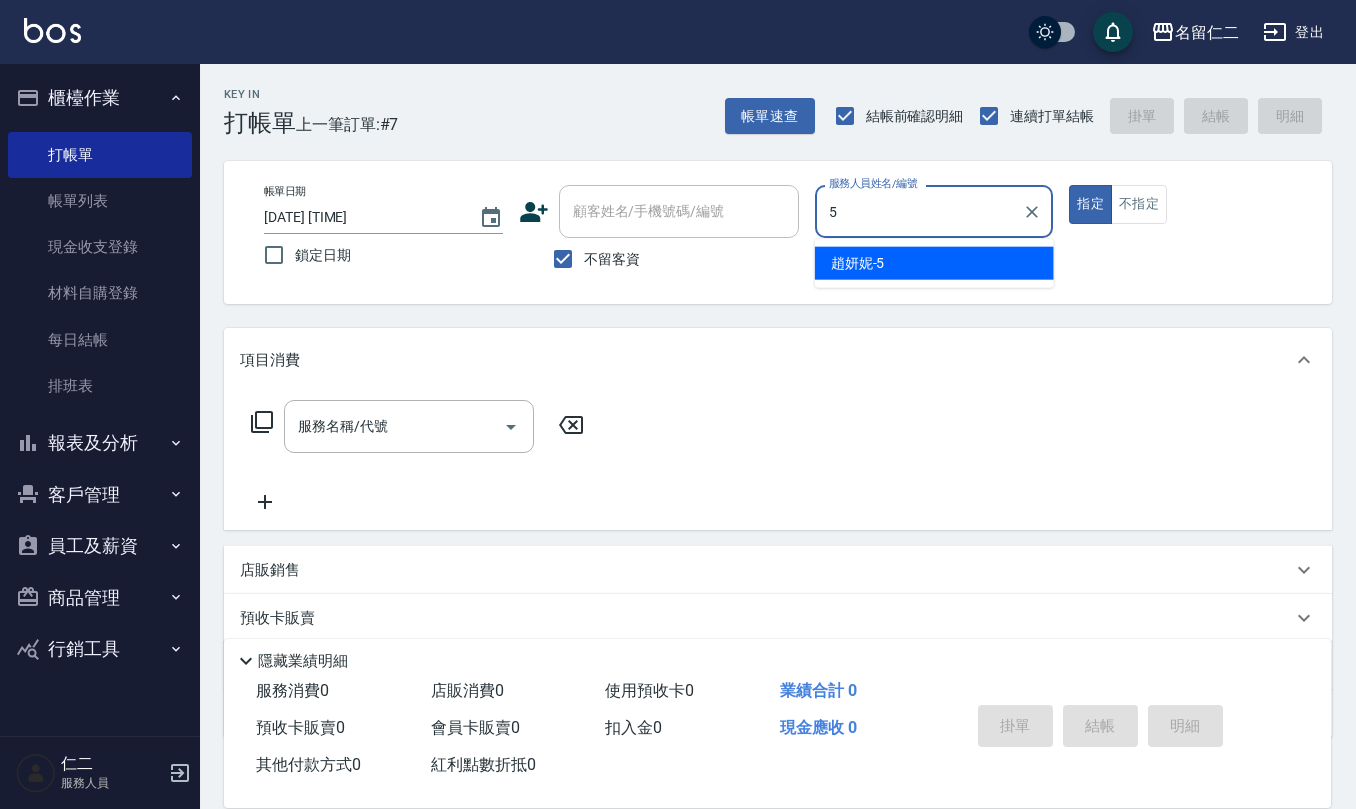 type on "趙妍妮-5" 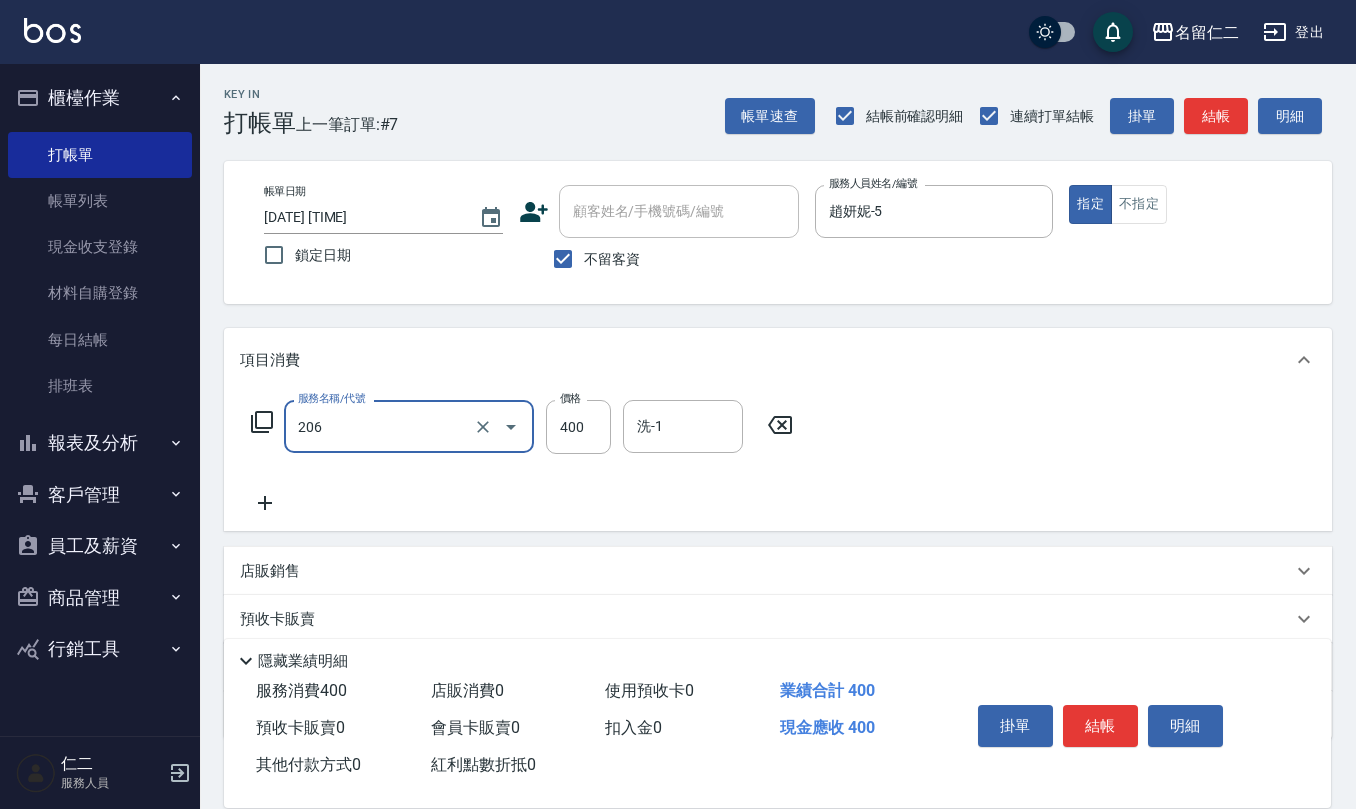 type on "健康洗(206)" 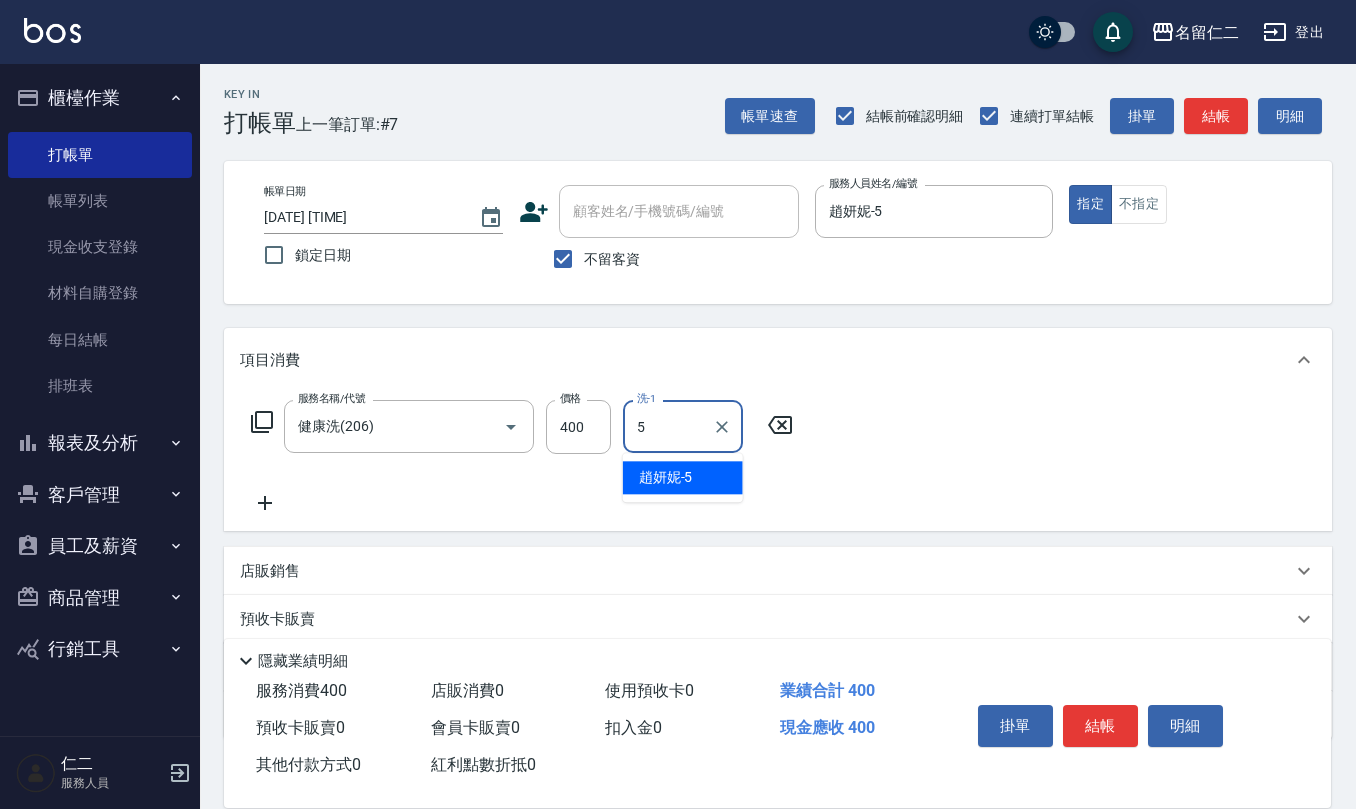 type on "趙妍妮-5" 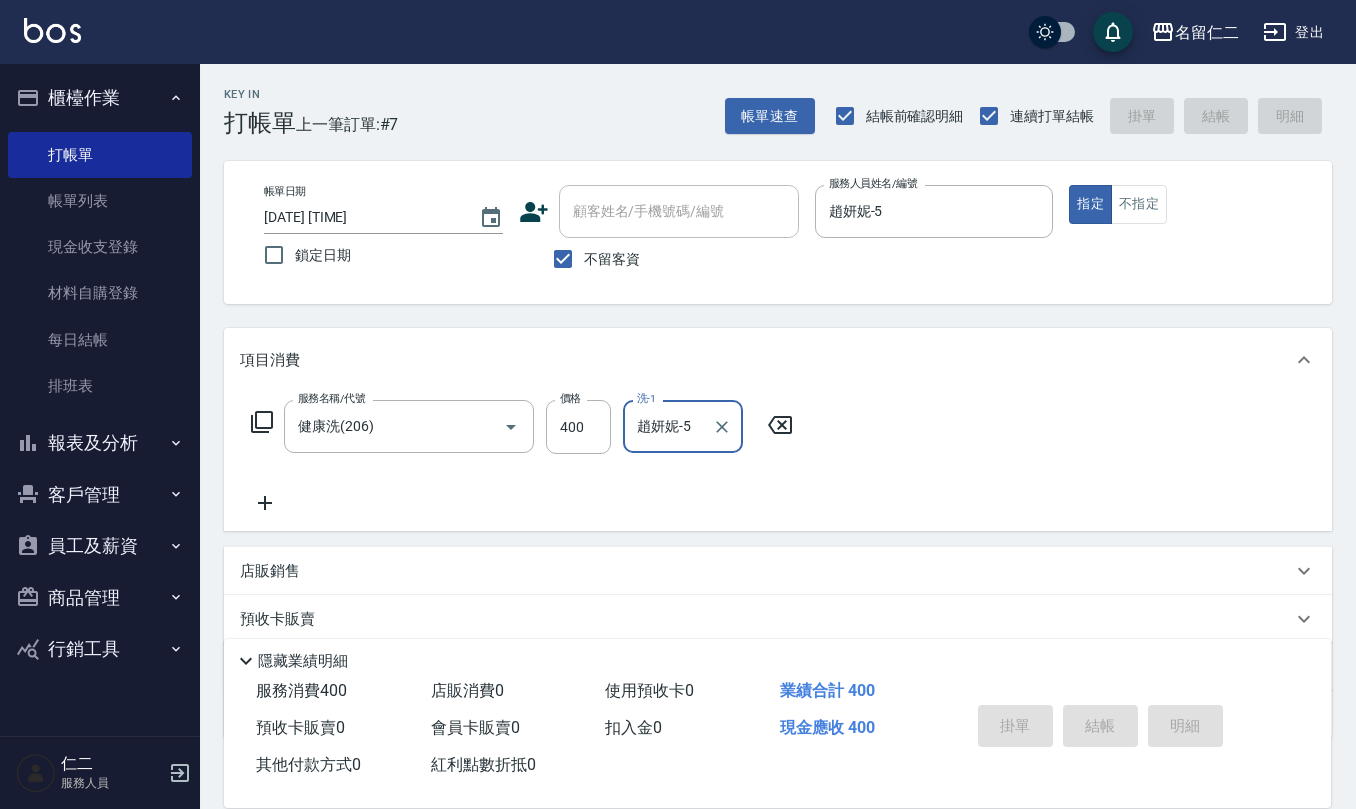 type 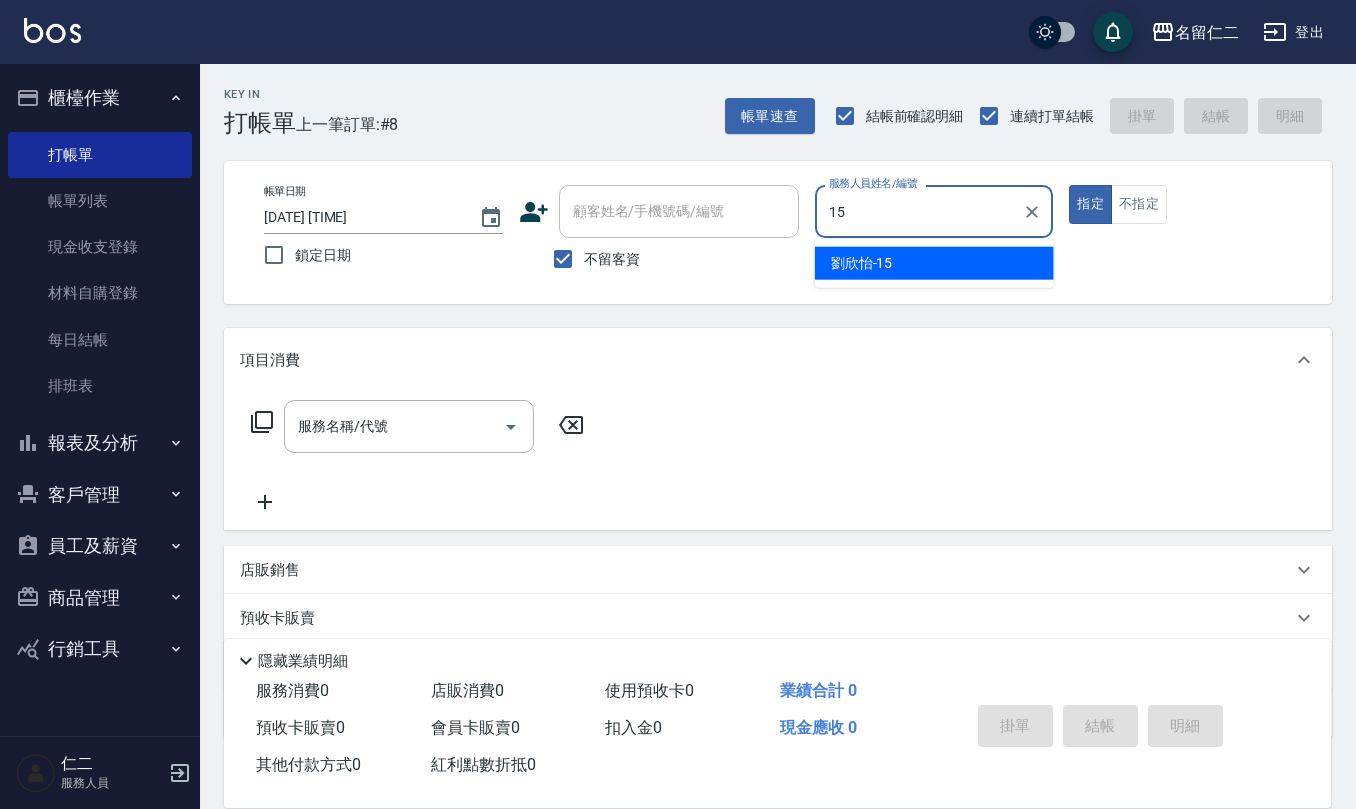 type on "[NAME]-[NUMBER]" 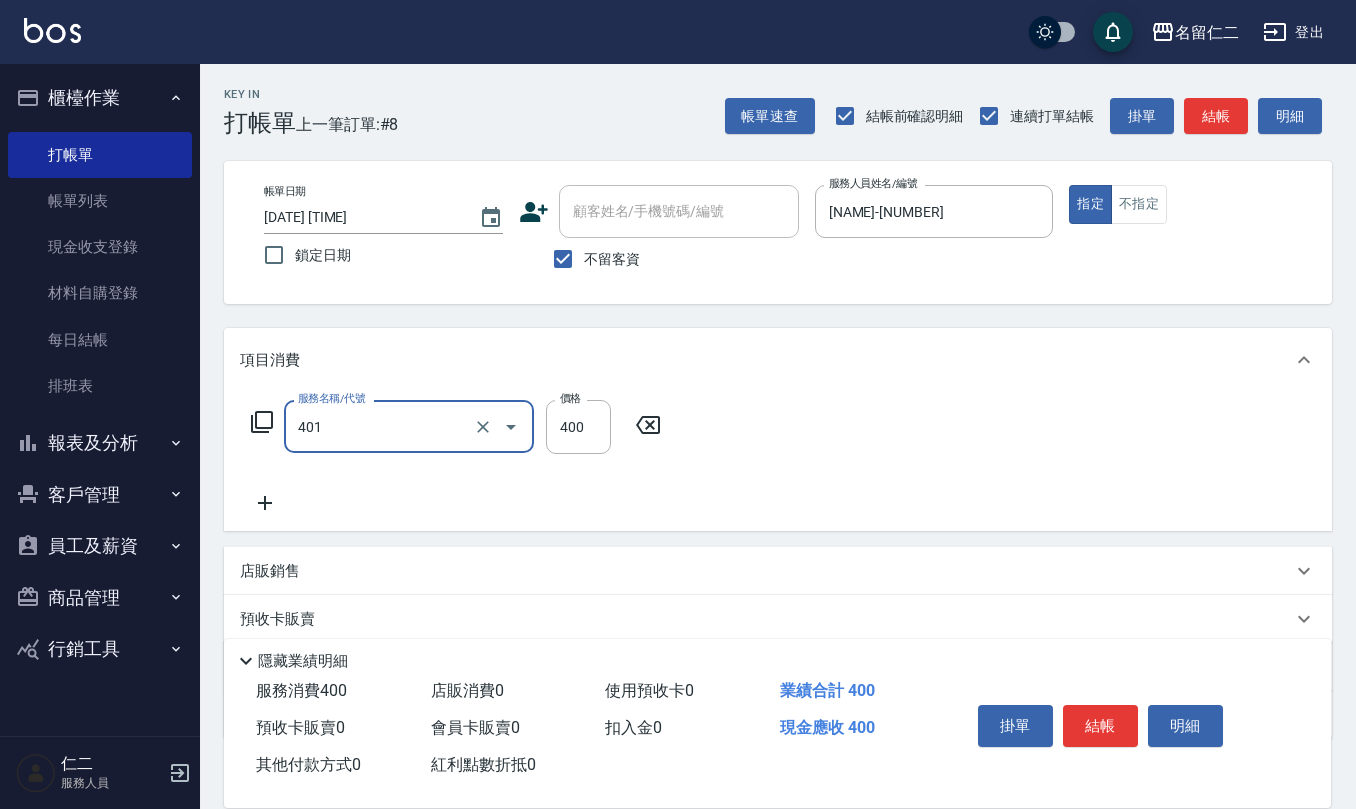 type on "剪髮(401)" 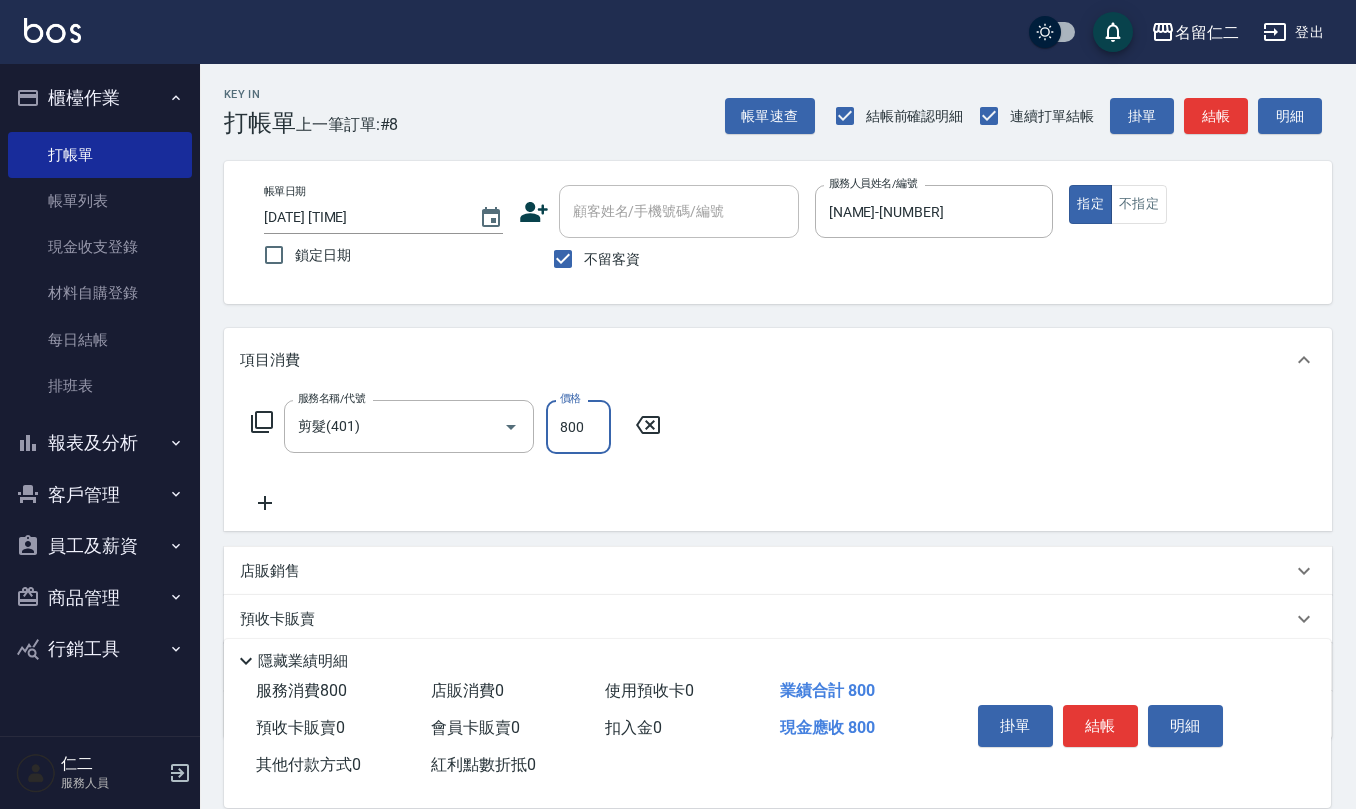 type on "800" 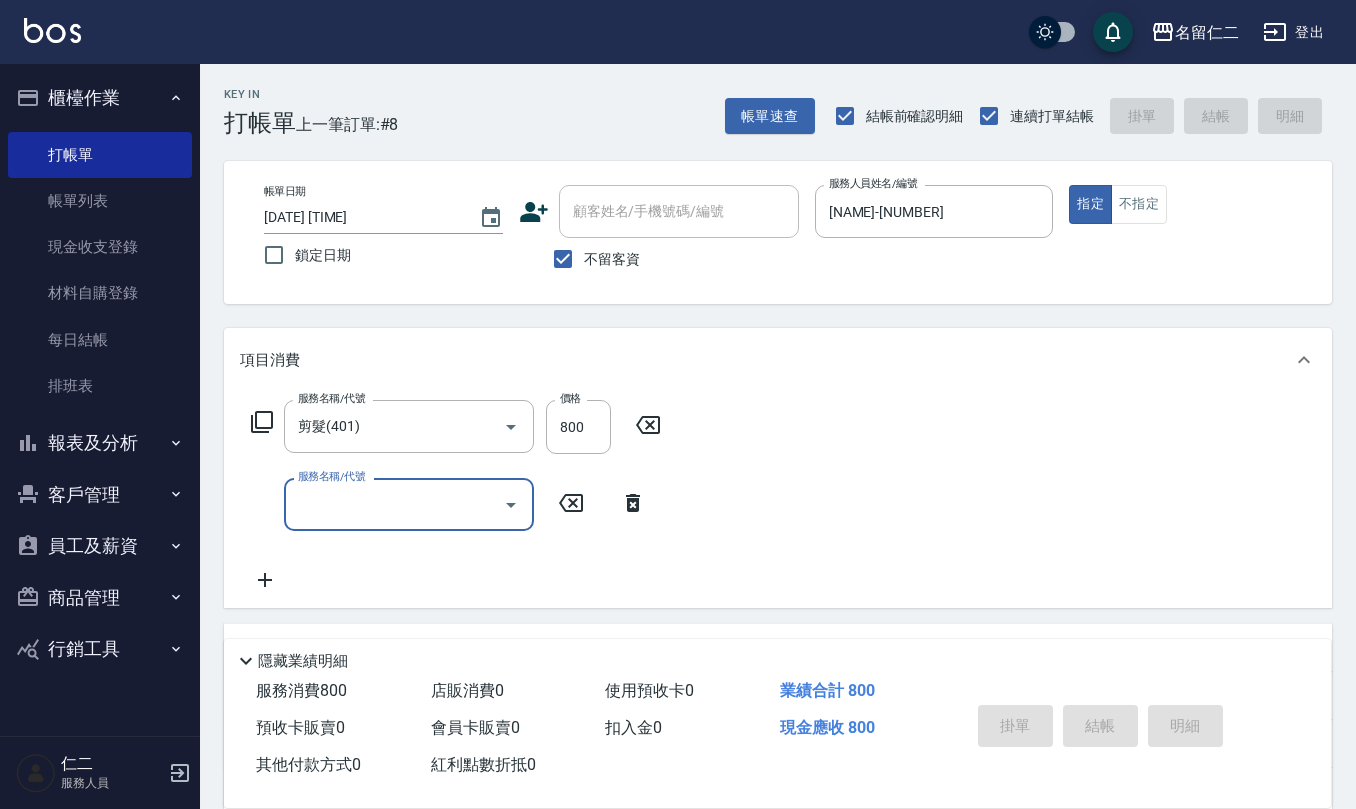 type 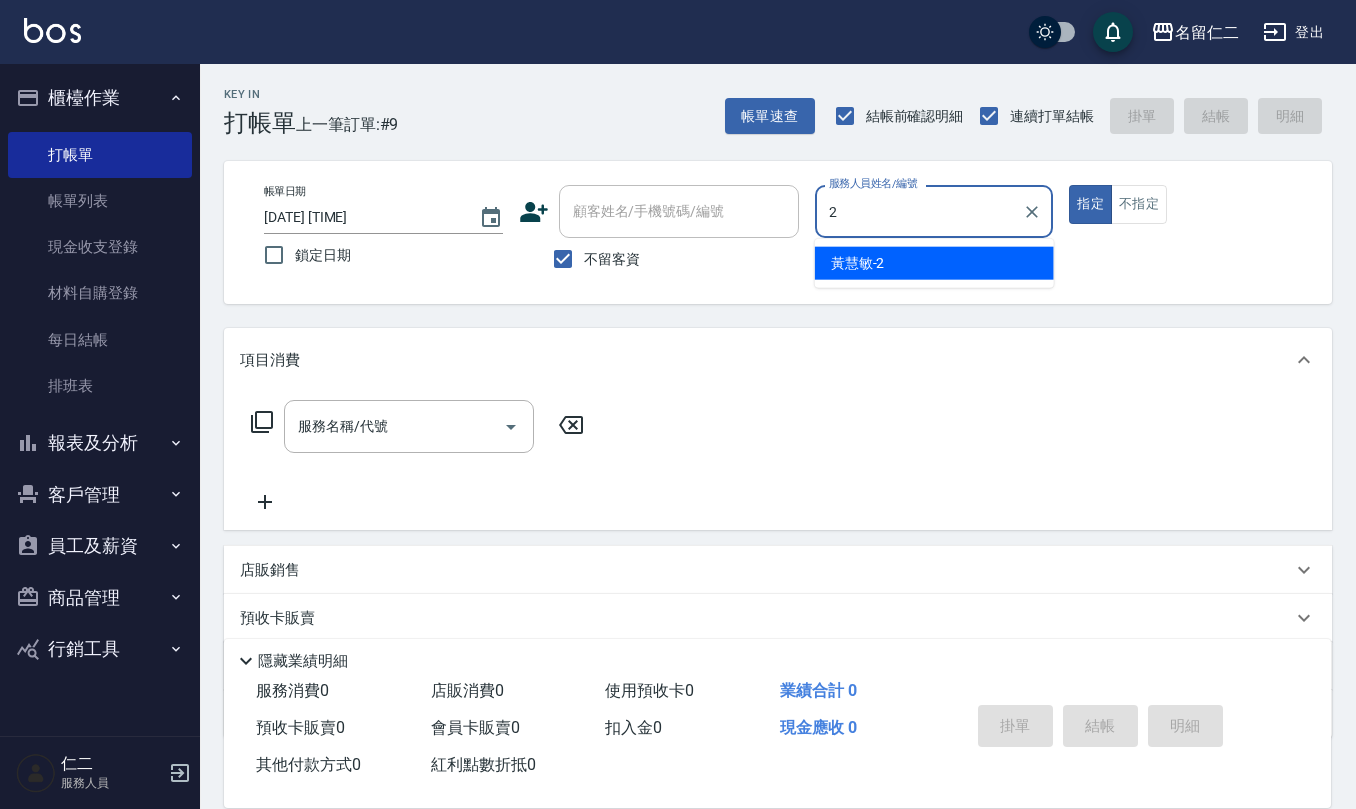 type on "黃慧敏-2" 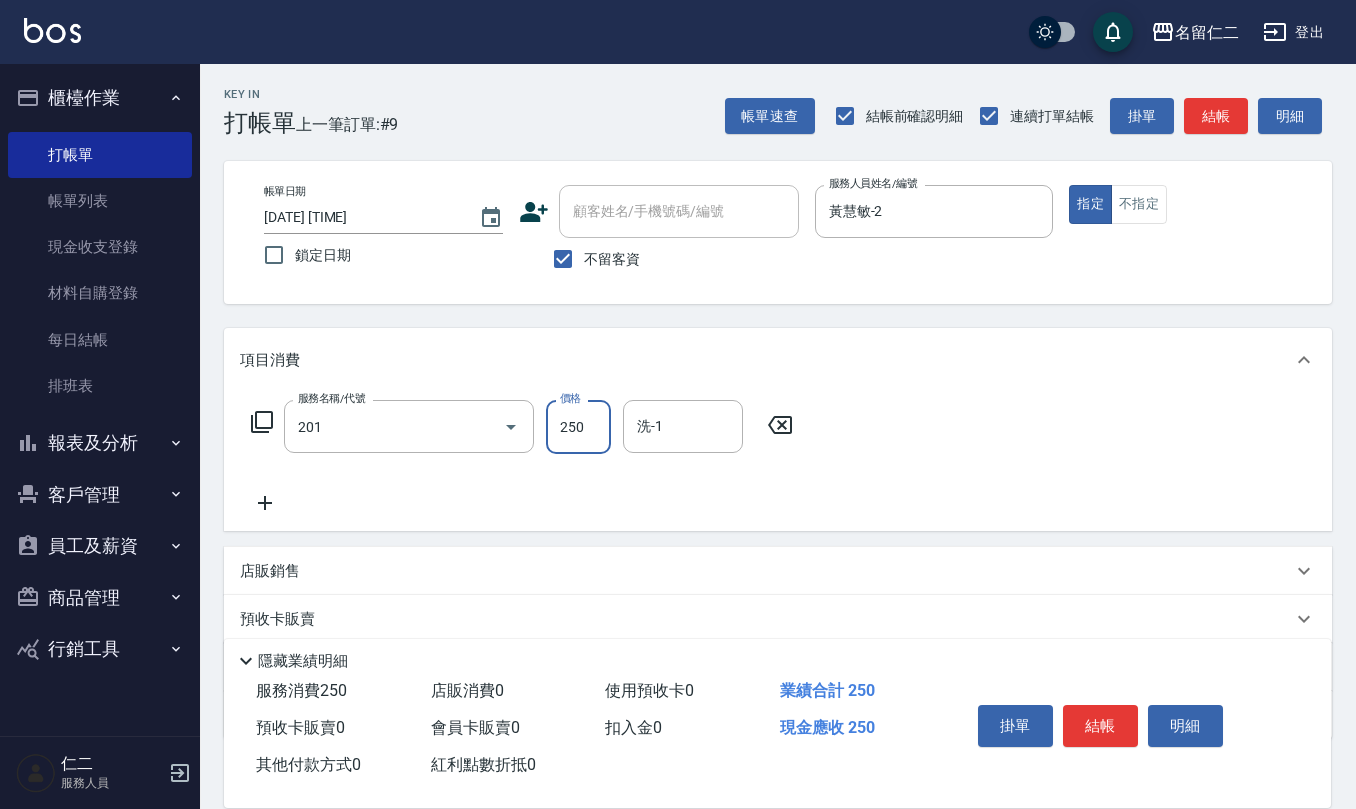 type on "洗髮(201)" 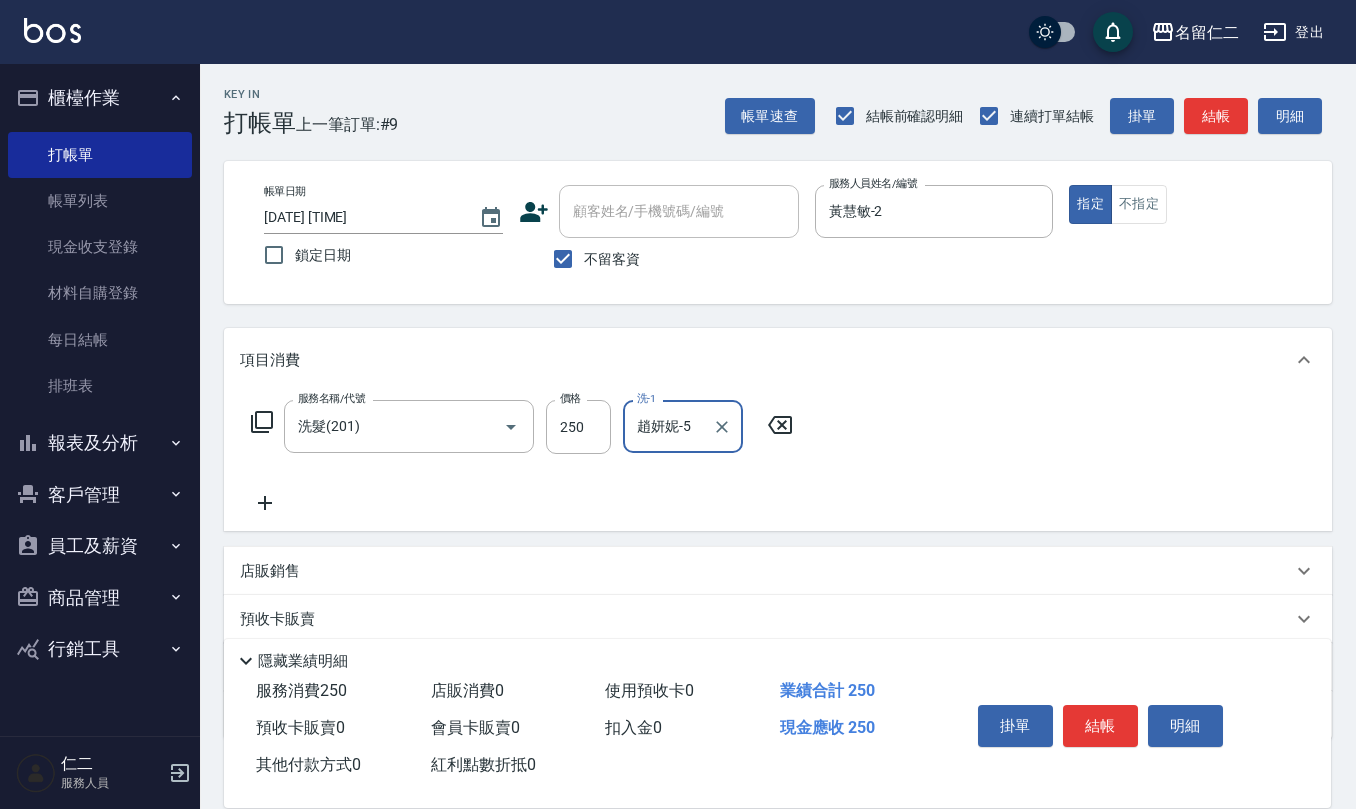 type on "趙妍妮-5" 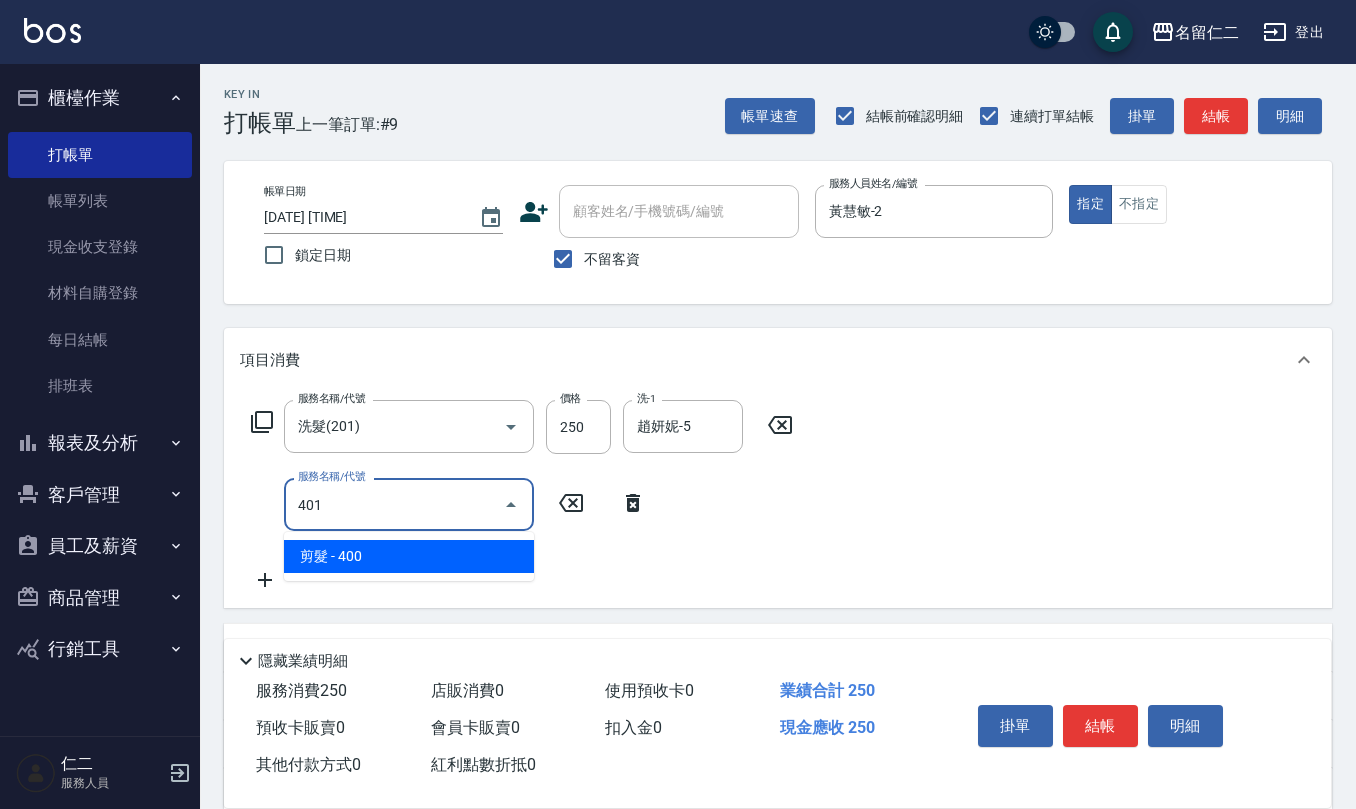 type on "剪髮(401)" 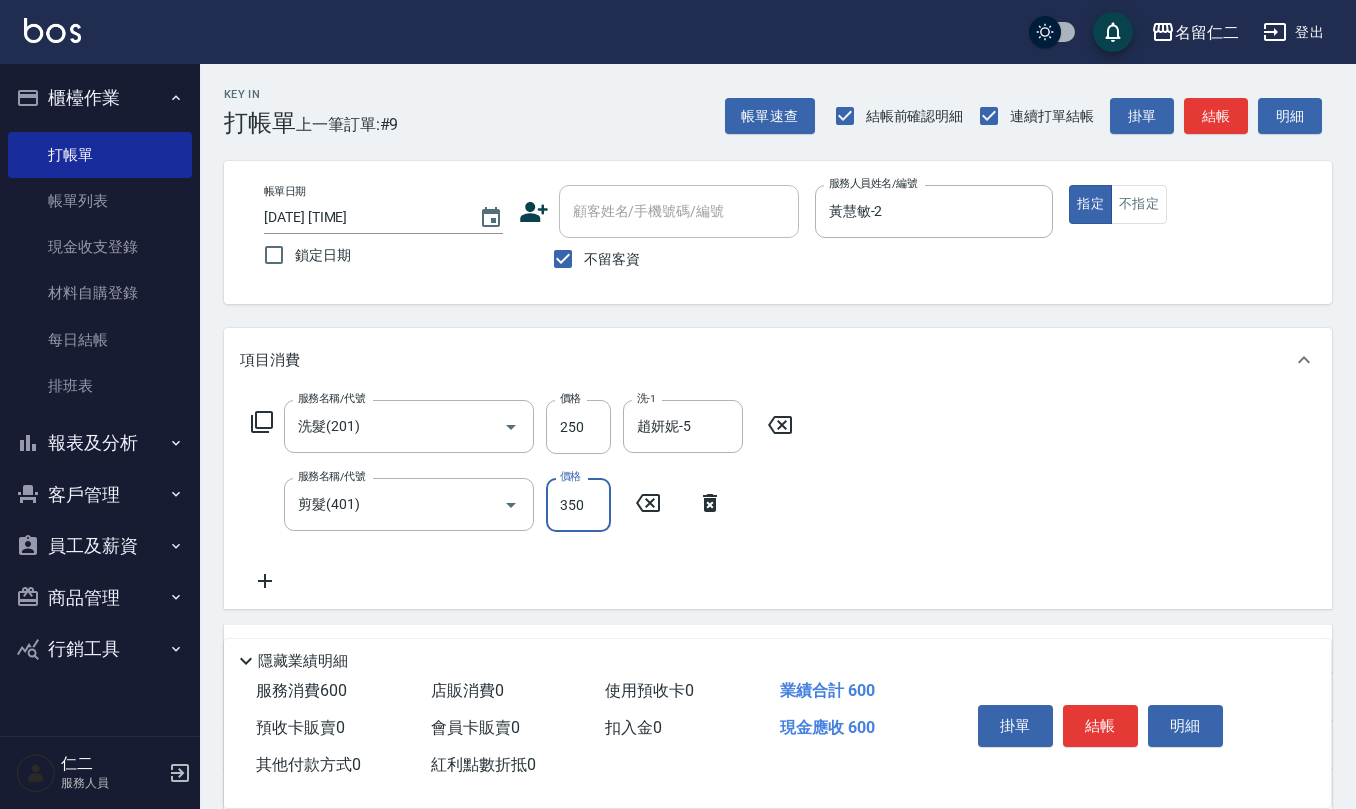 type on "350" 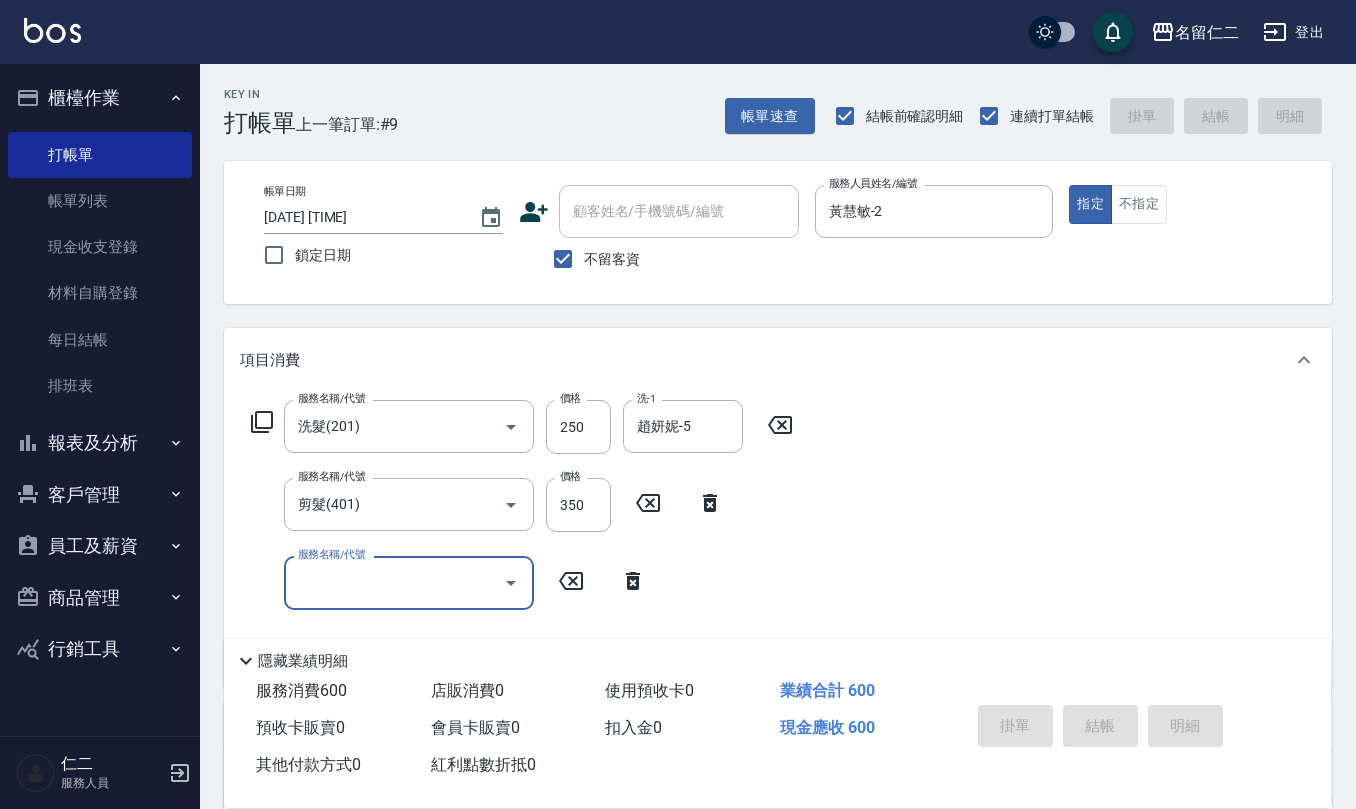 type 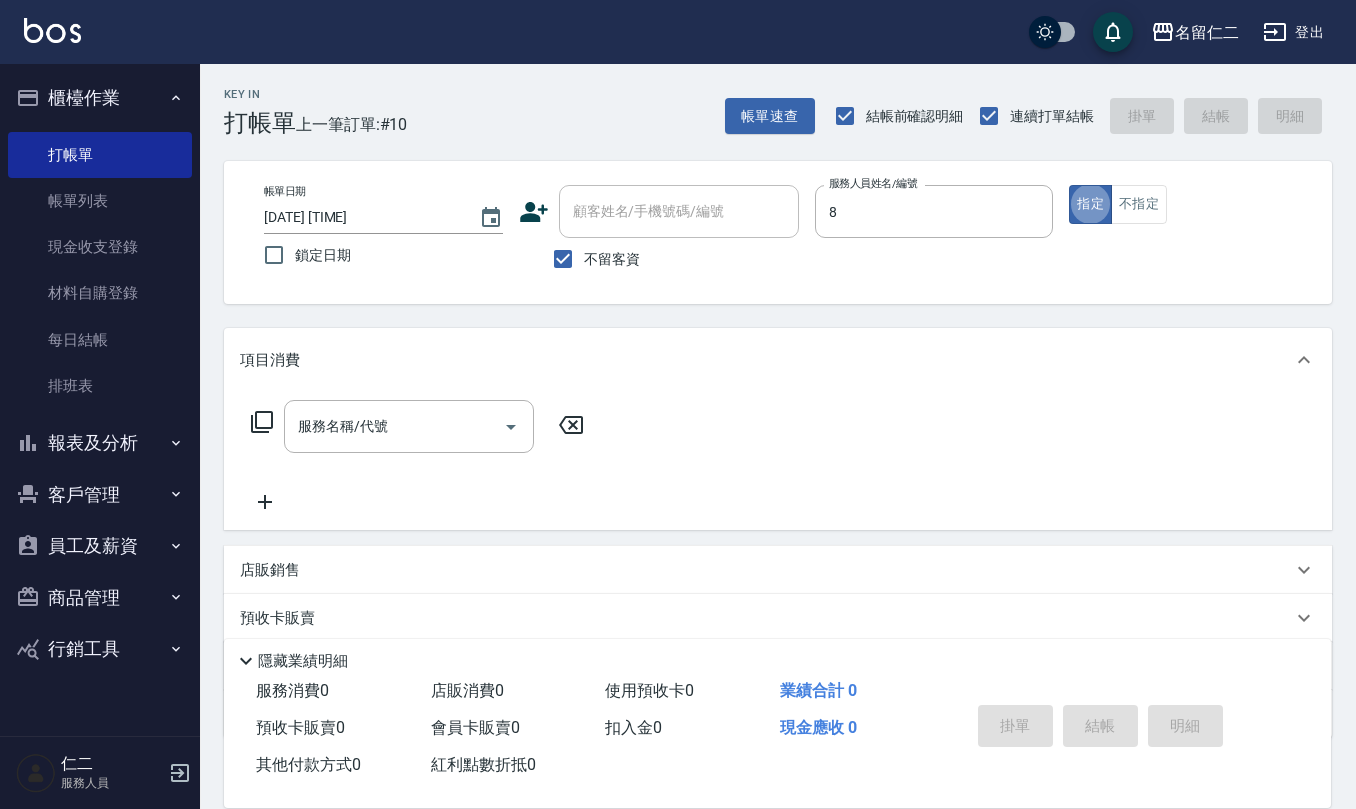 type on "楊馨嵐-8" 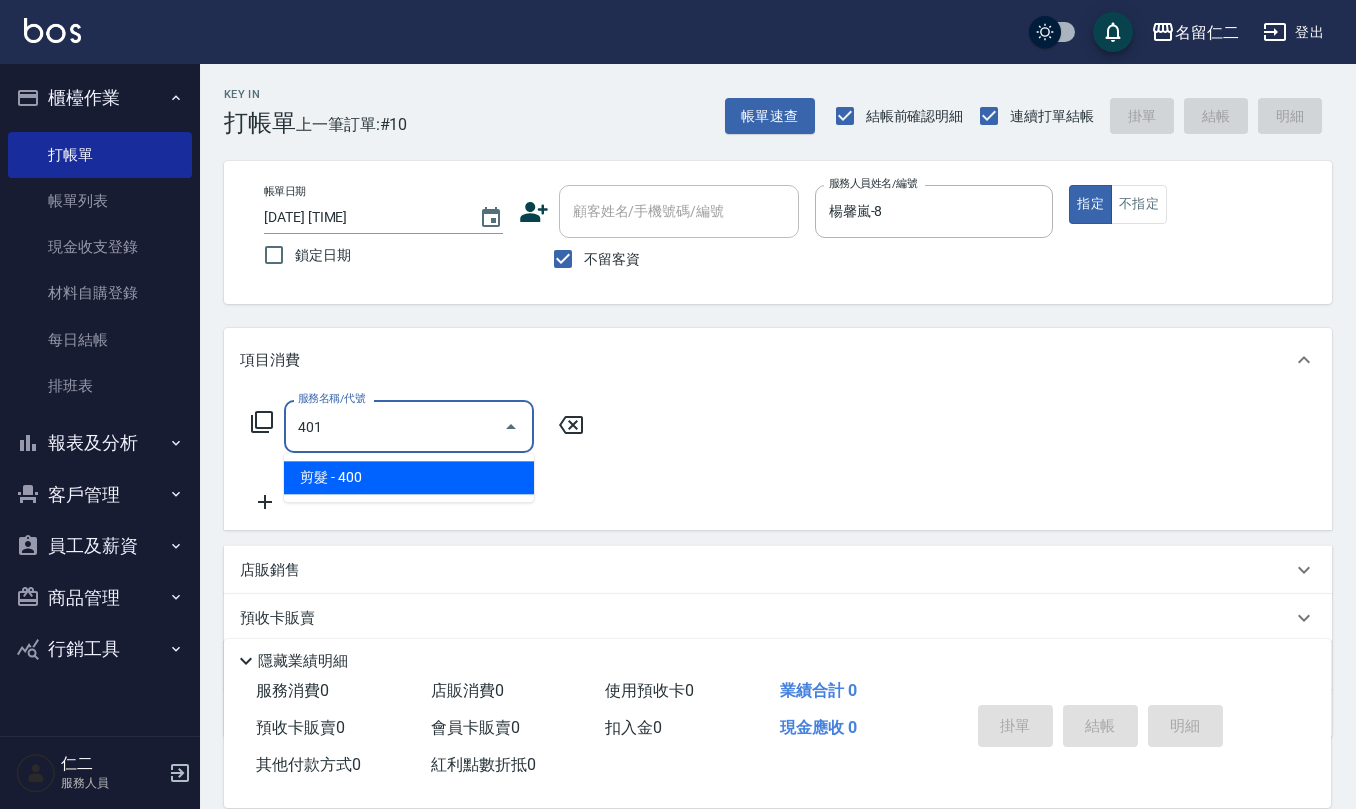 type on "剪髮(401)" 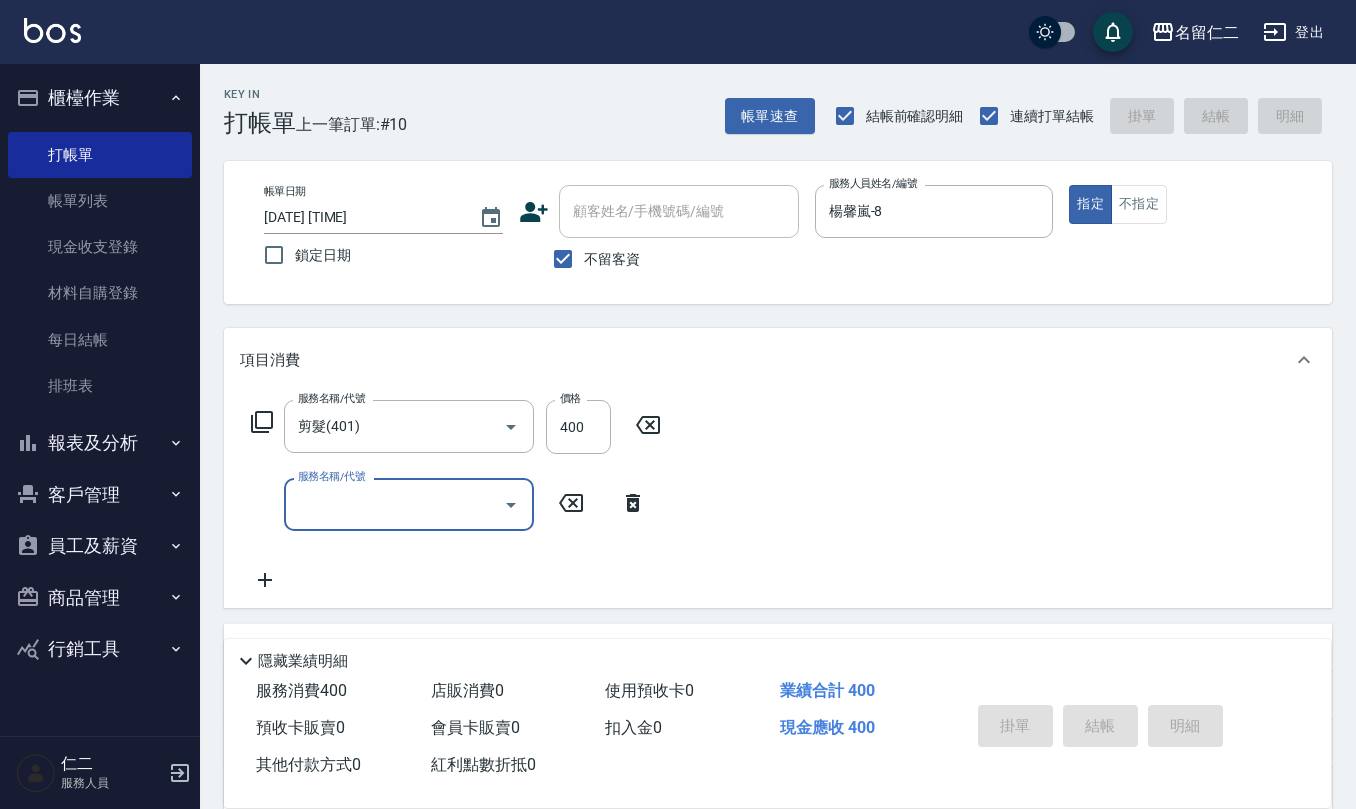 type 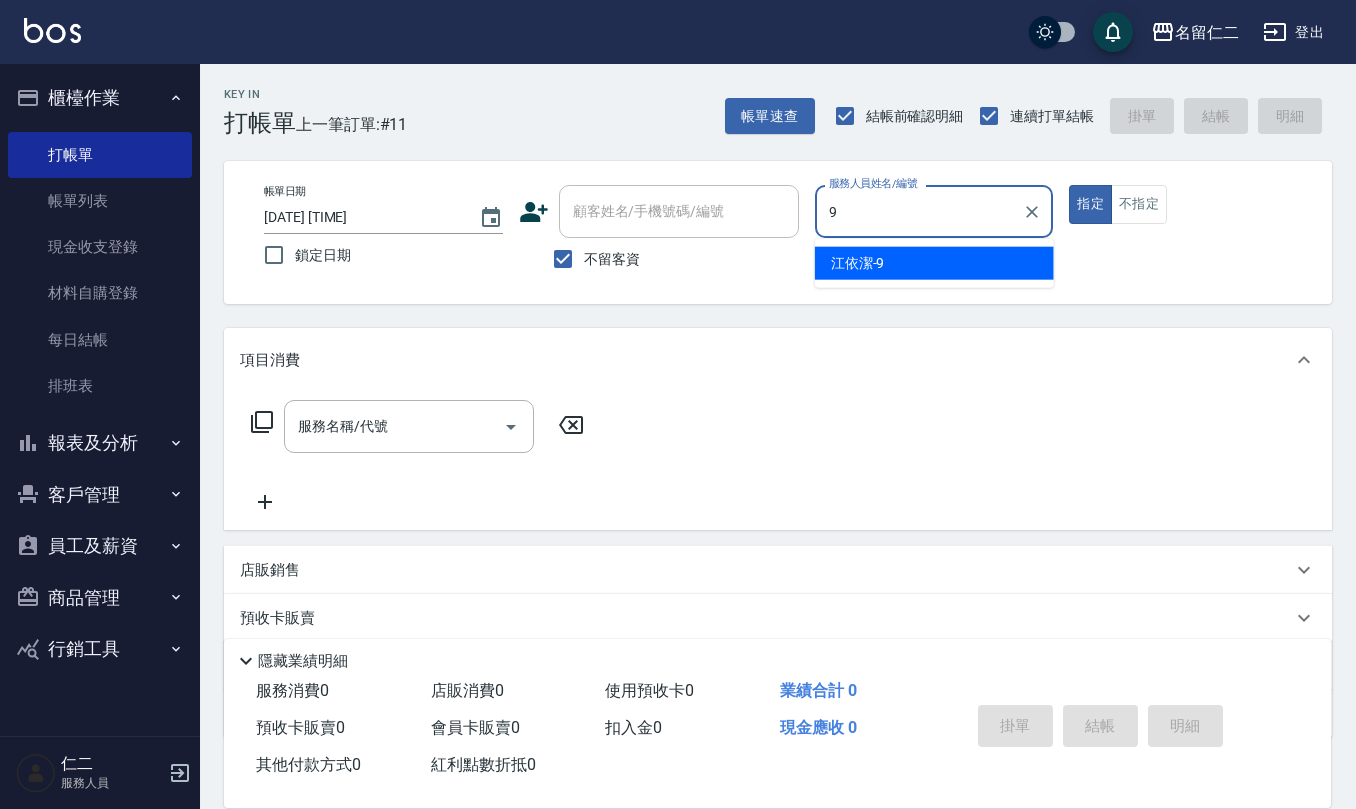 type on "江依潔-9" 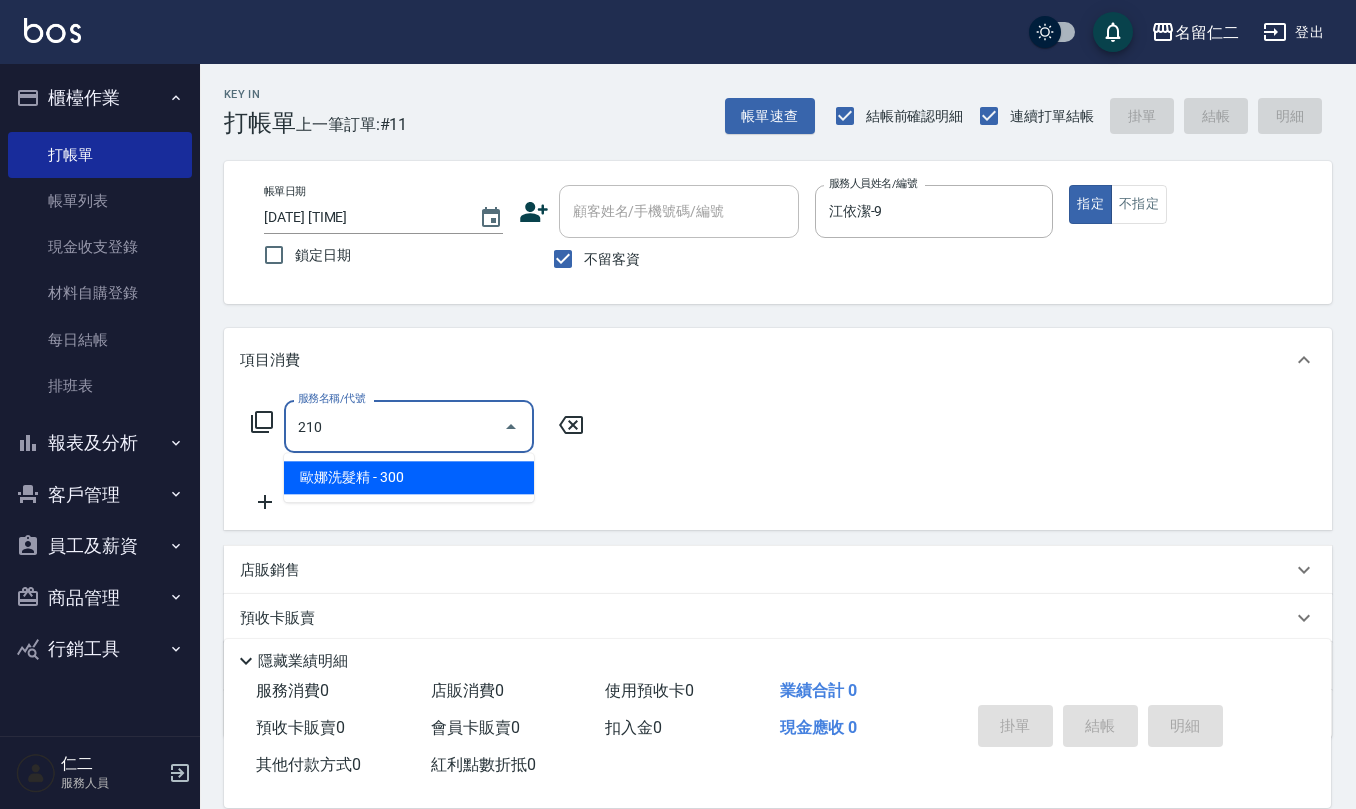 type on "歐娜洗髮精(210)" 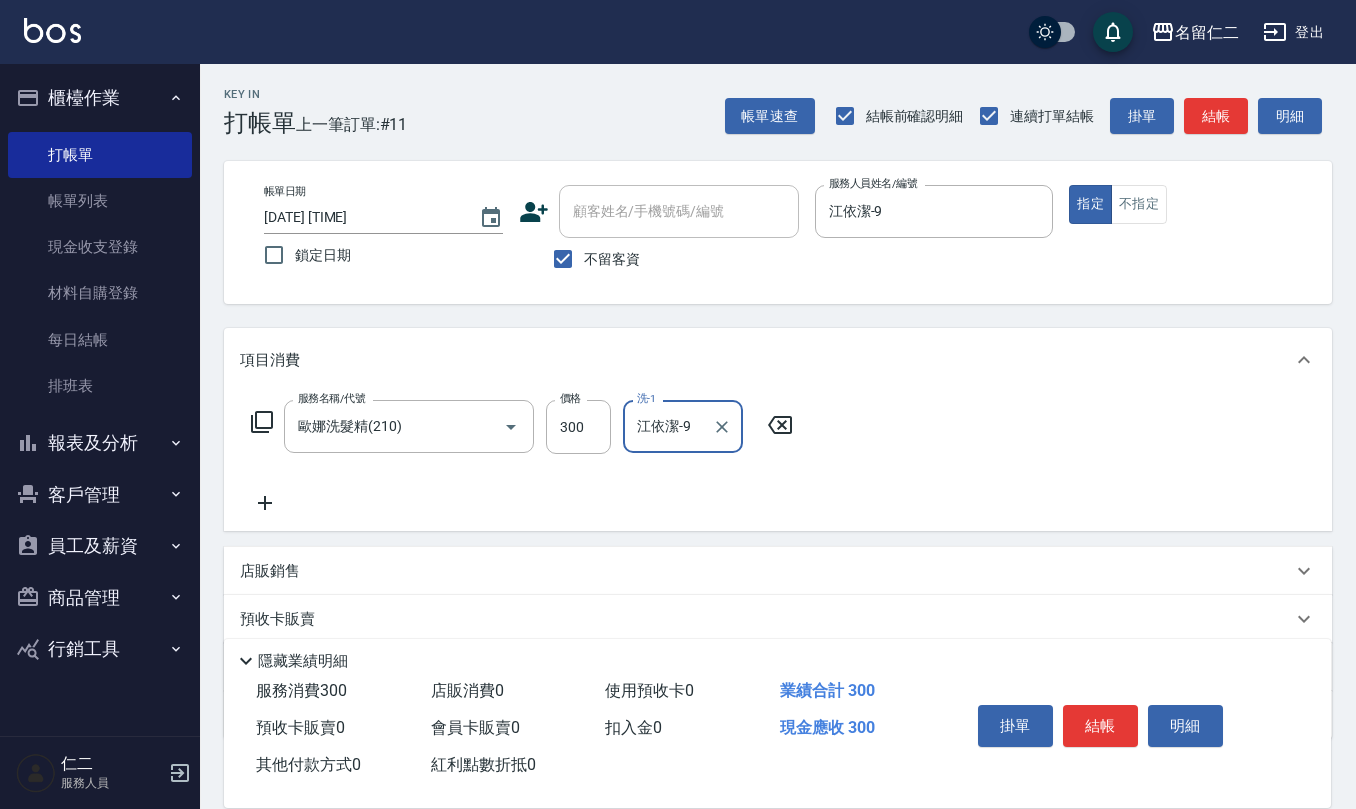 type on "江依潔-9" 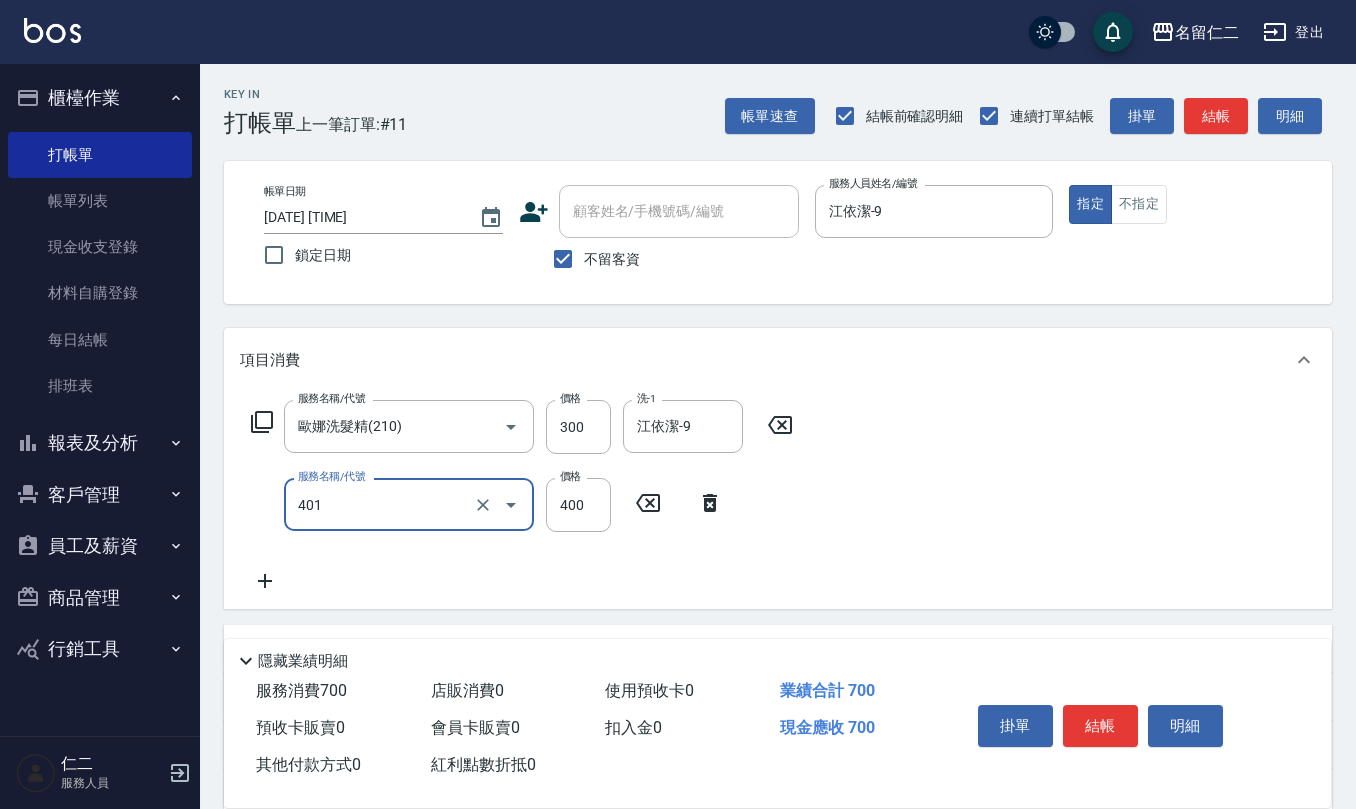 type on "剪髮(401)" 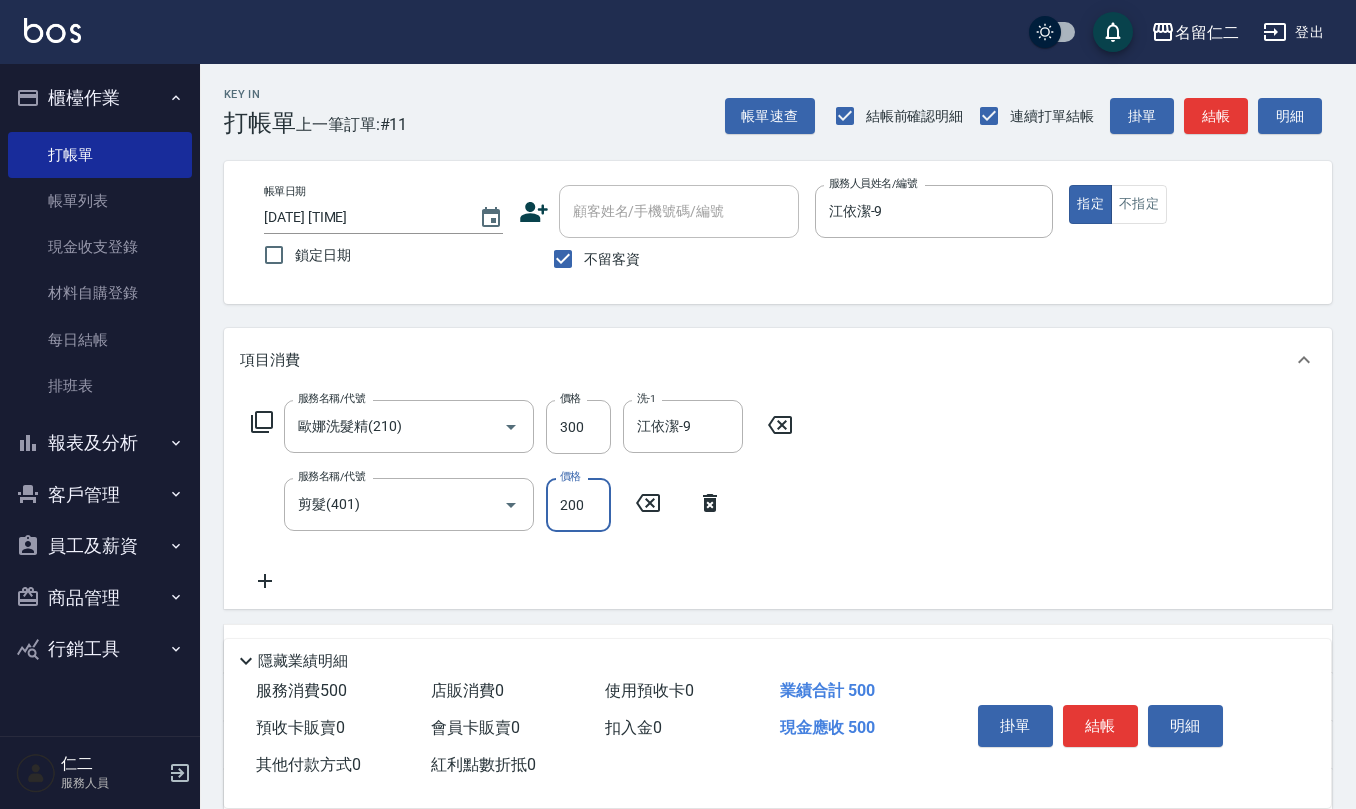 type on "200" 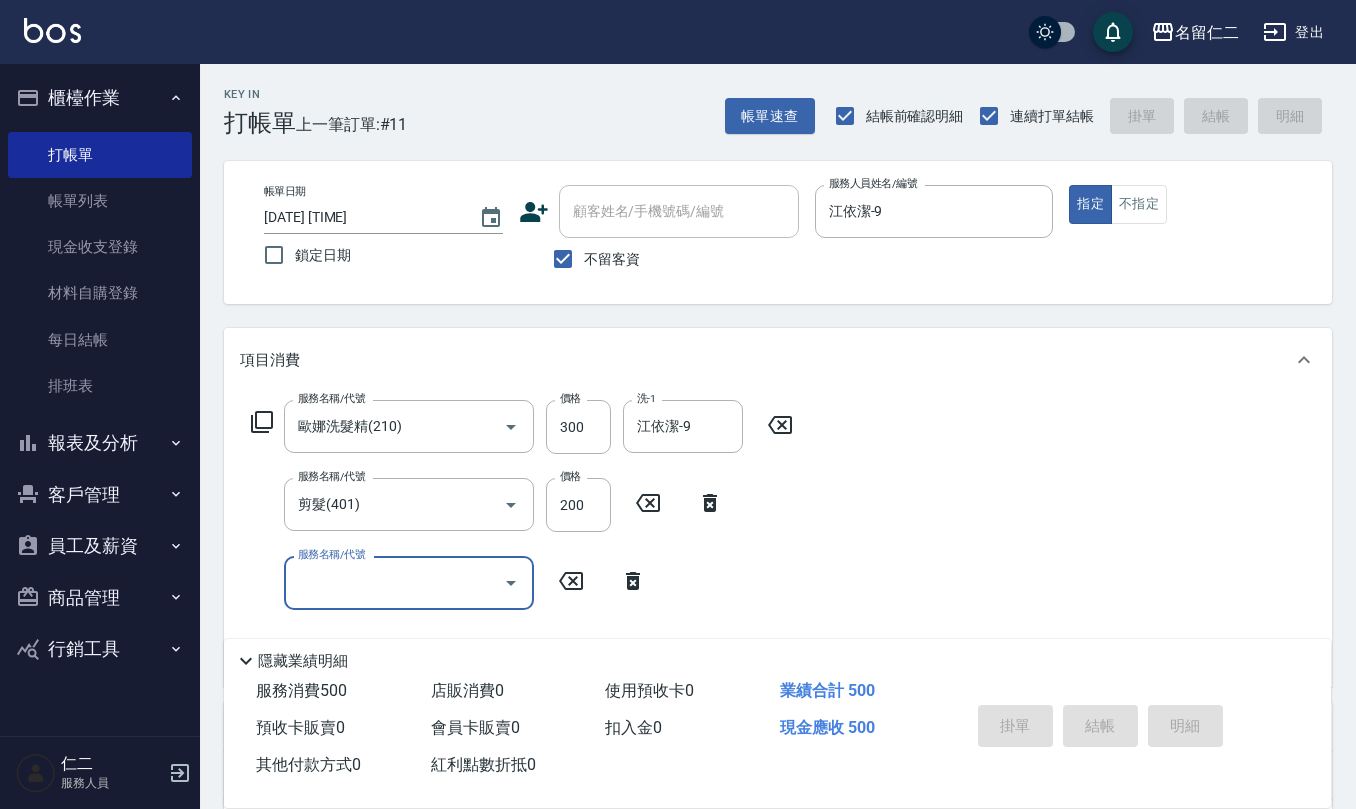 type on "[DATE] [TIME]" 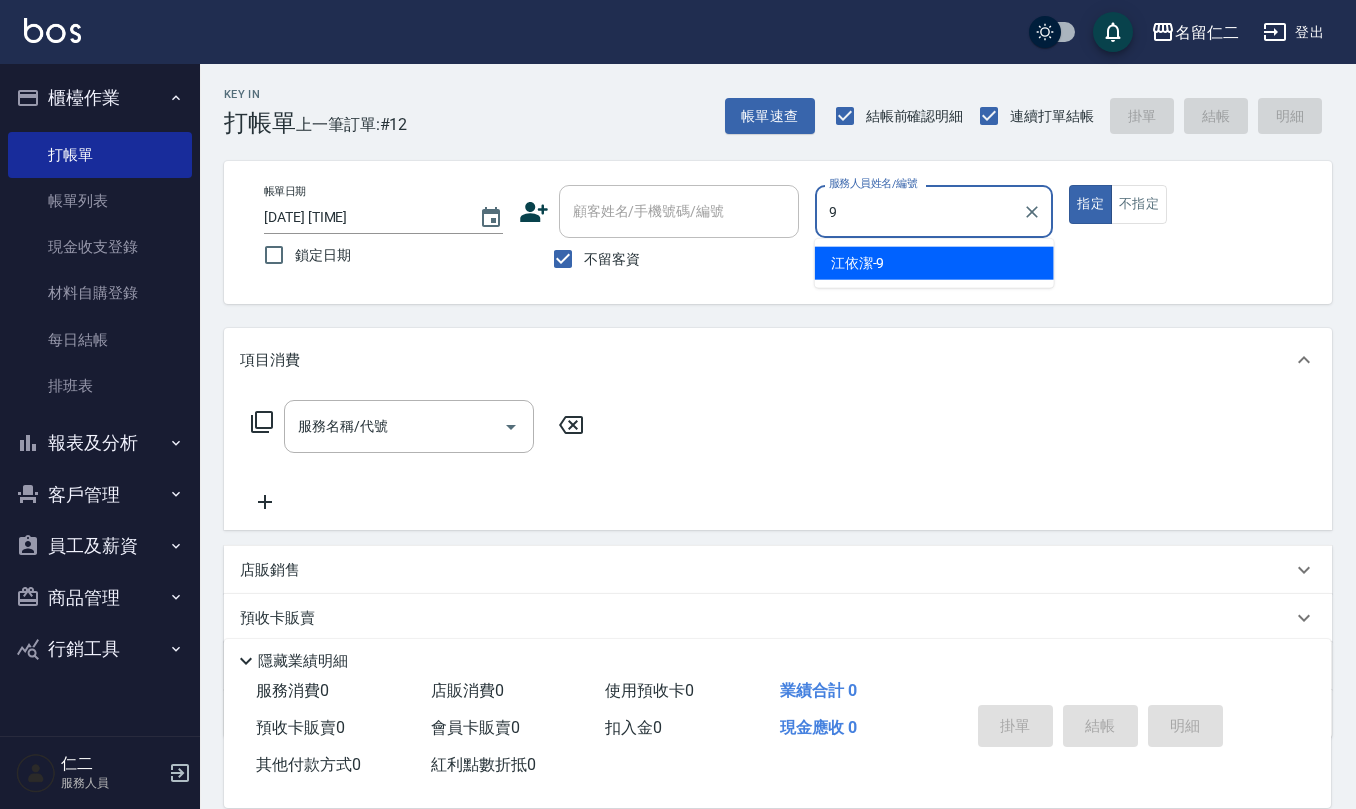 type on "江依潔-9" 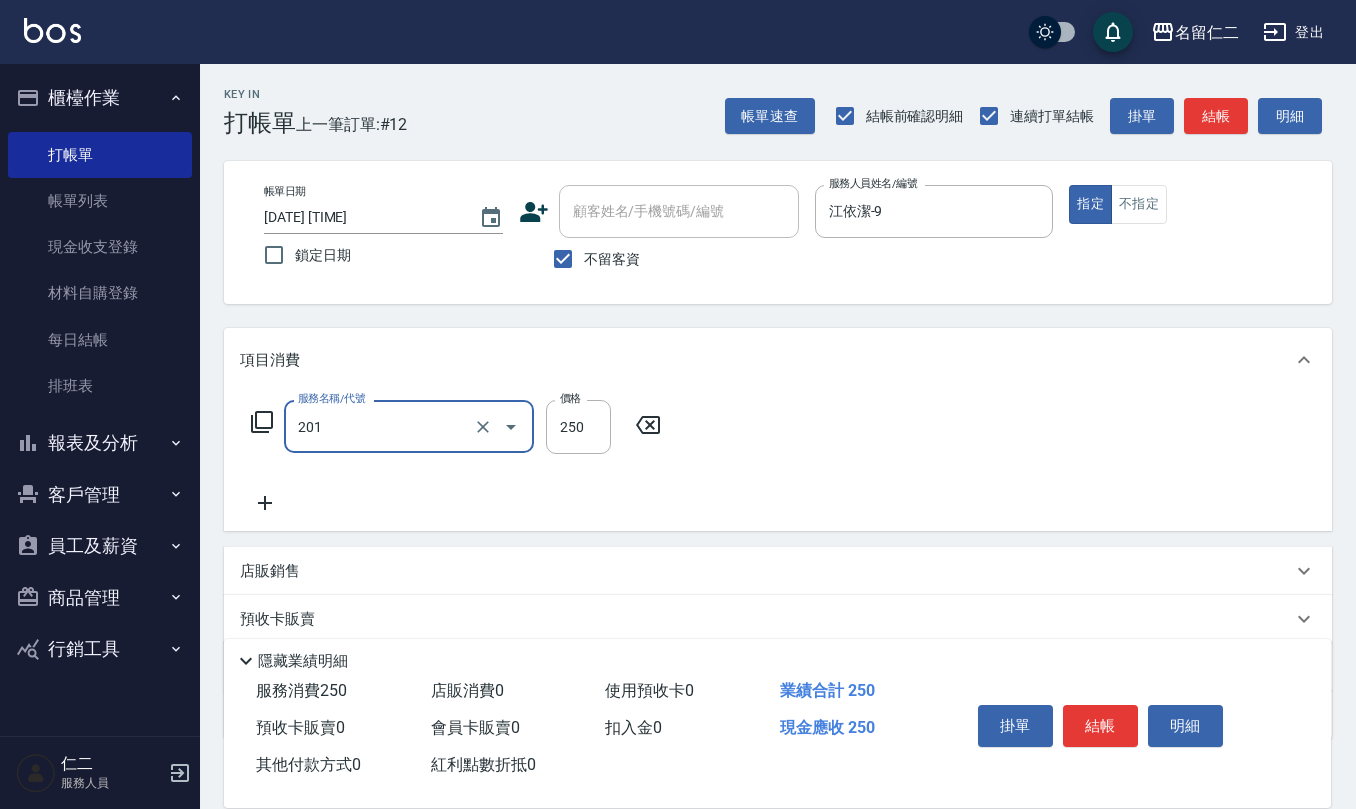 type on "洗髮(201)" 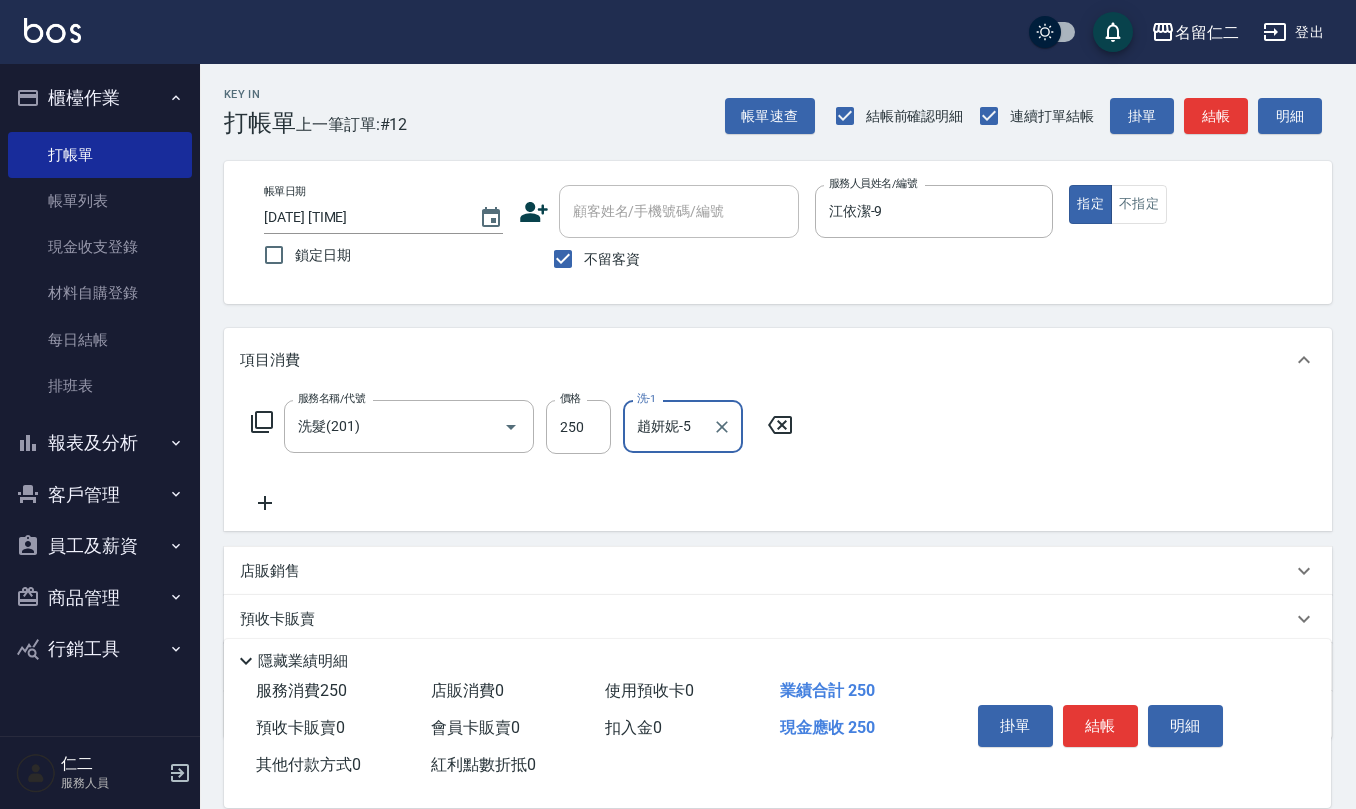 type on "趙妍妮-5" 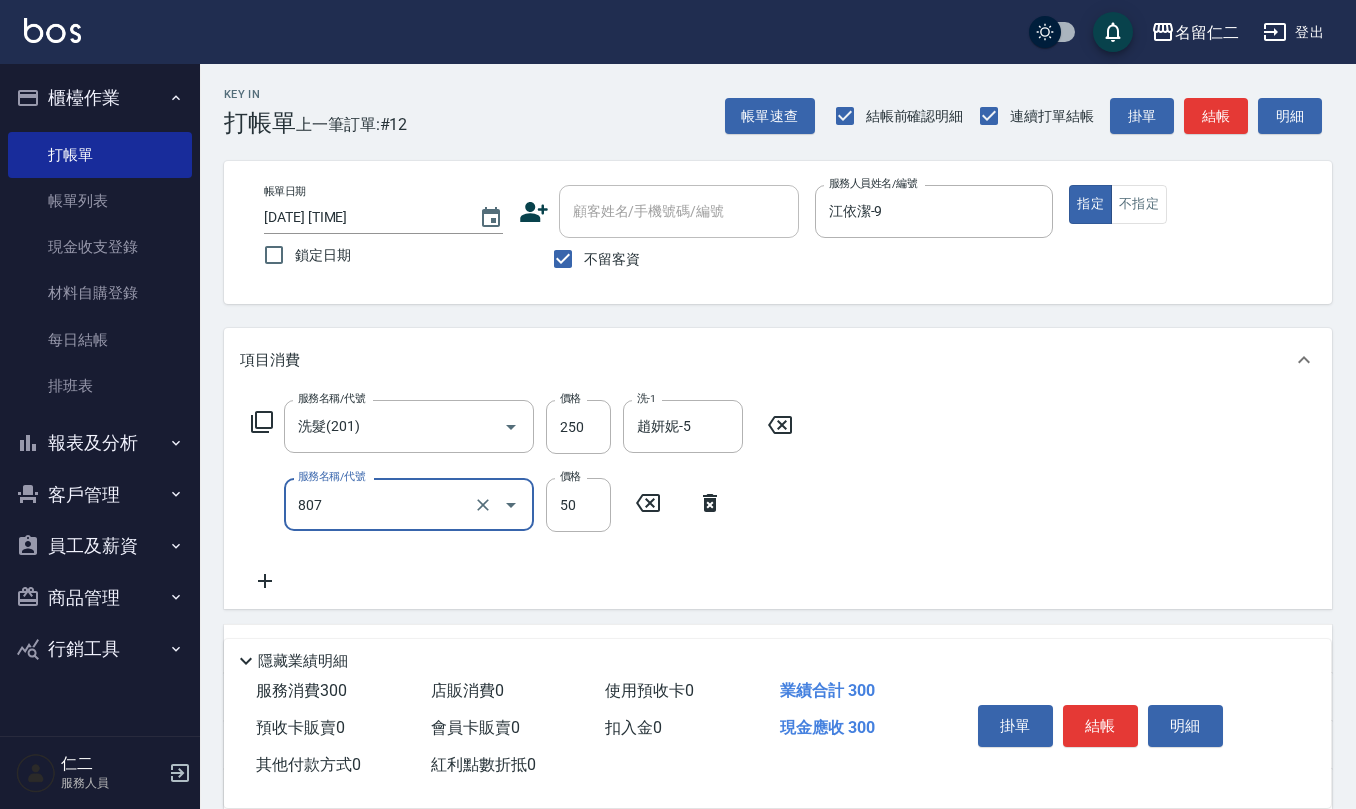 type on "TG護髮素(潤絲)(807)" 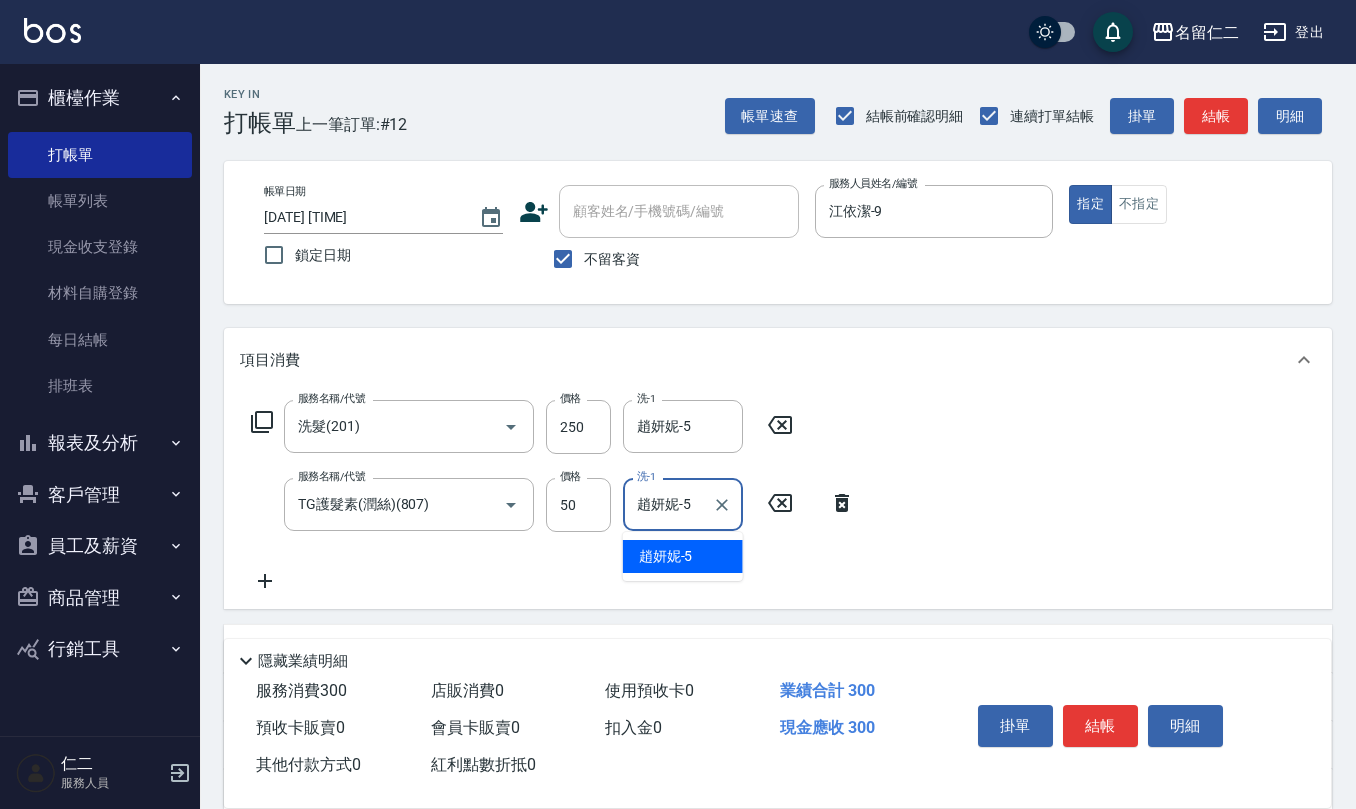 type on "趙妍妮-5" 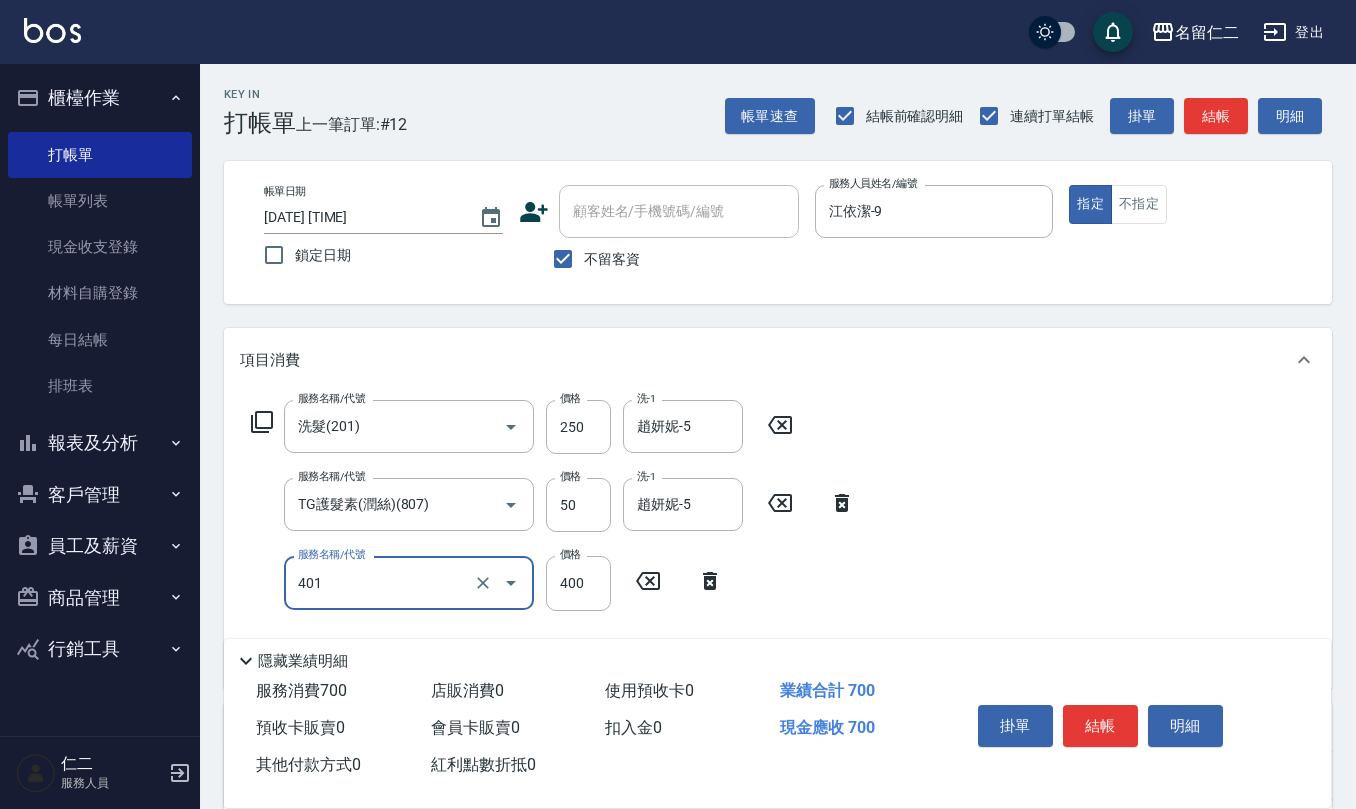 type on "剪髮(401)" 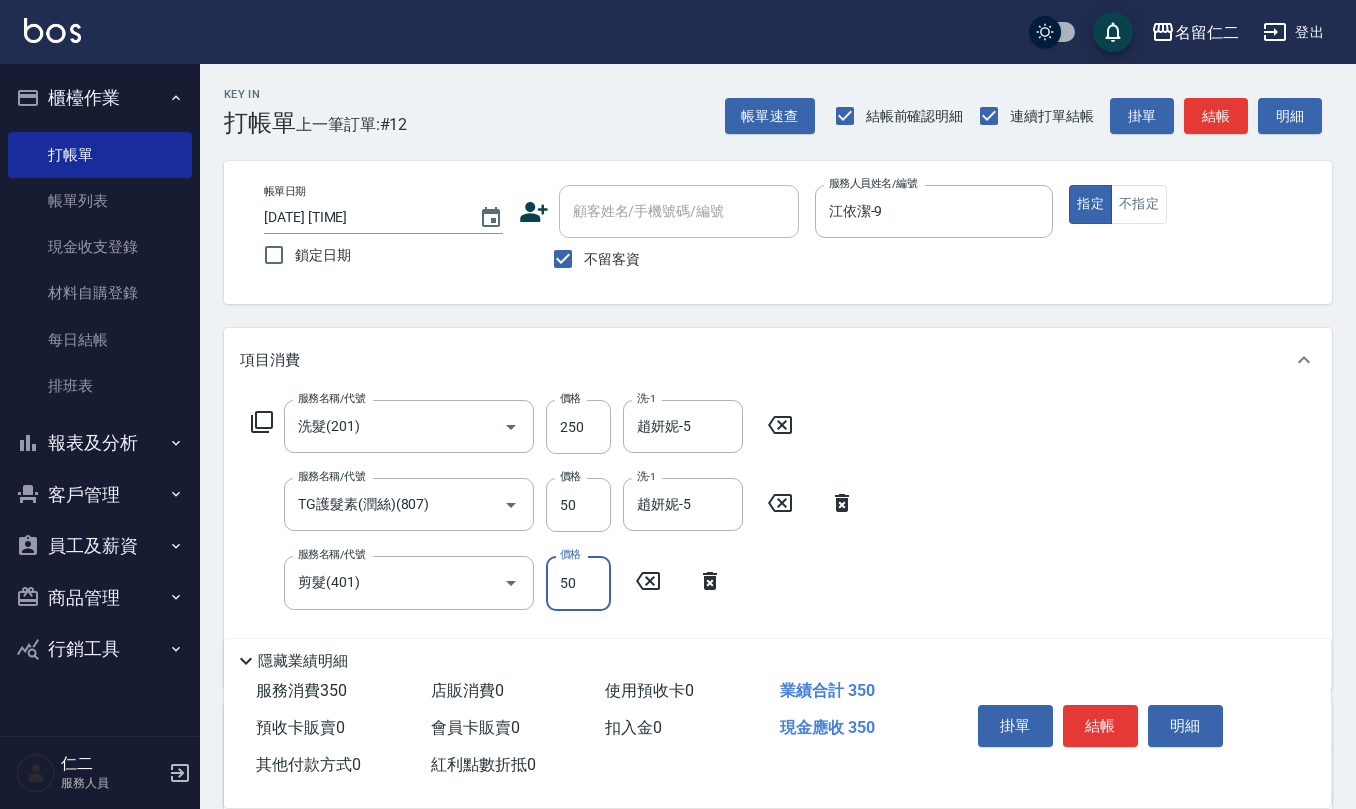 type on "50" 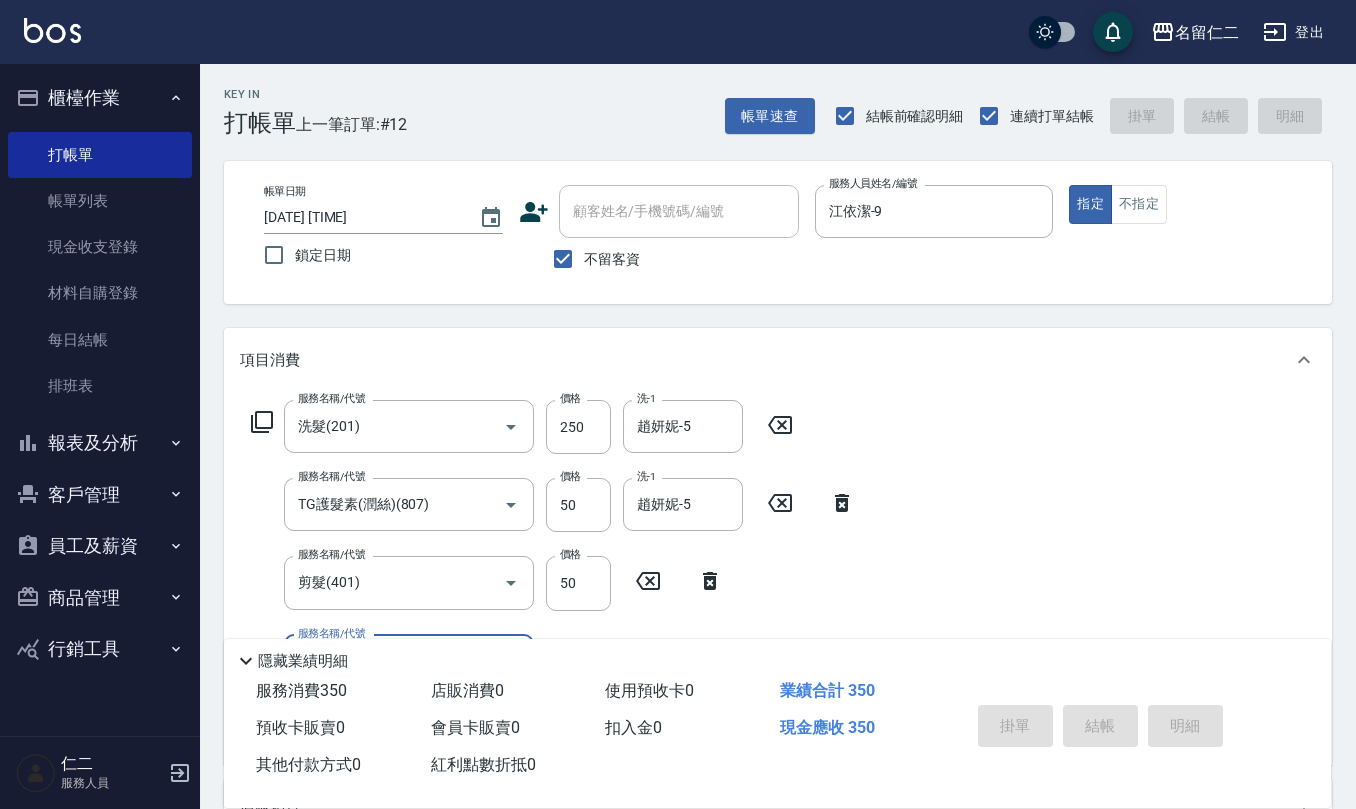 type on "2025/08/05 14:18" 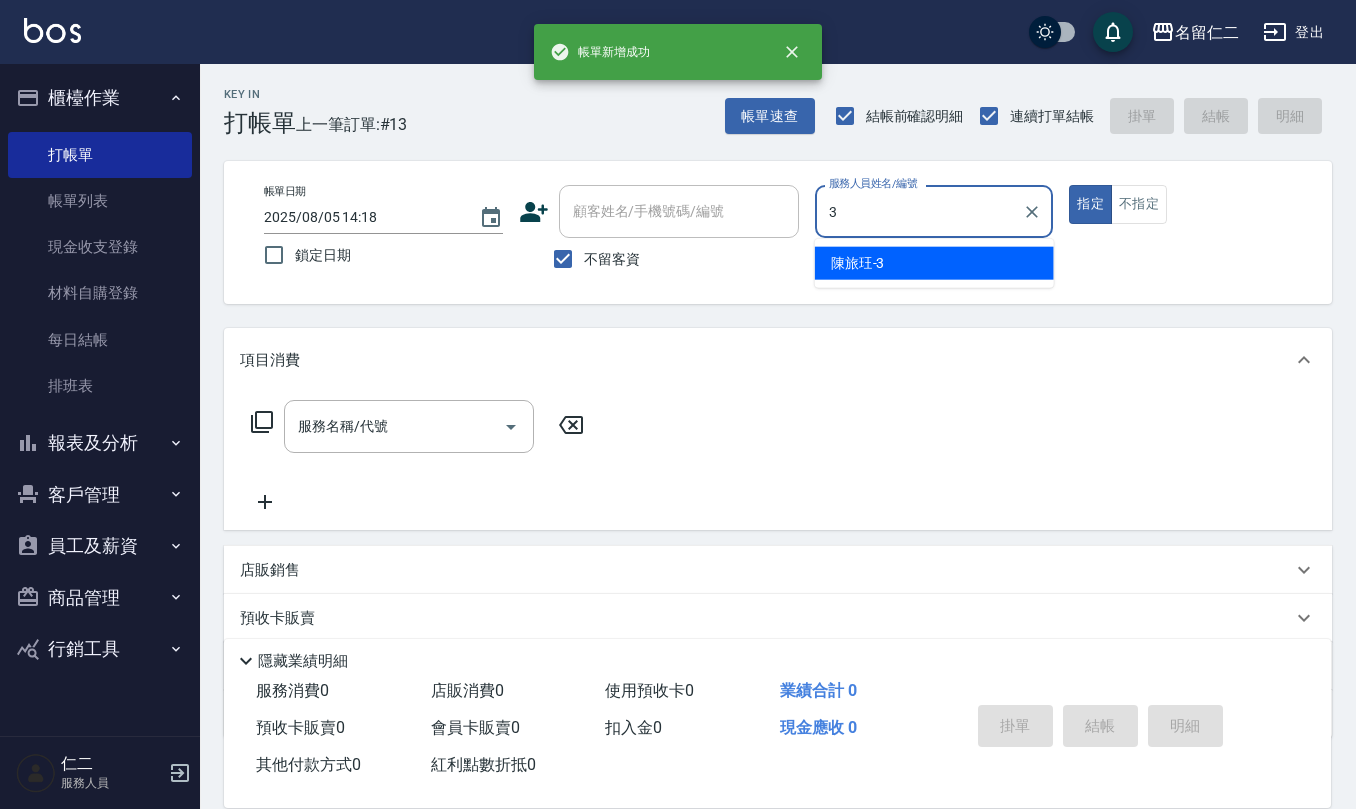 type on "陳旅玨-3" 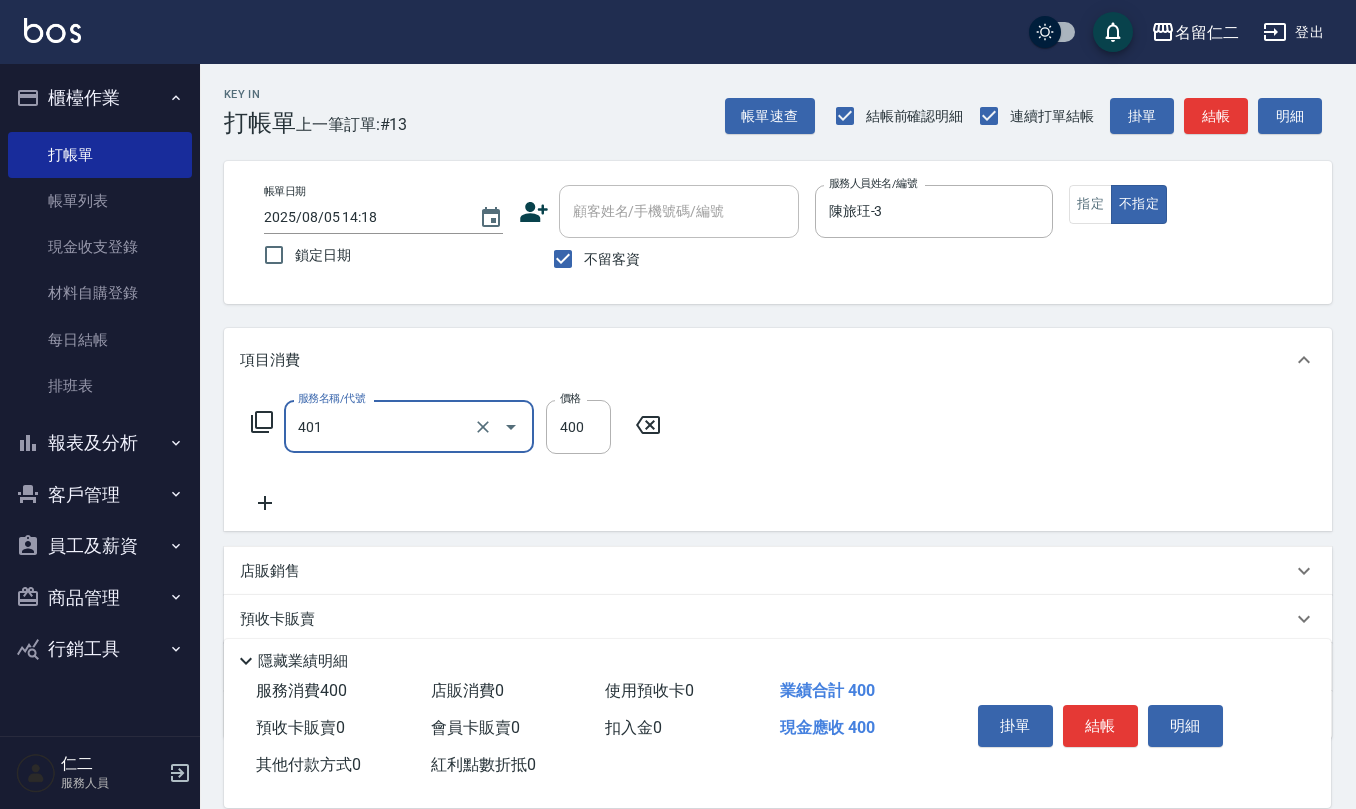 type on "剪髮(401)" 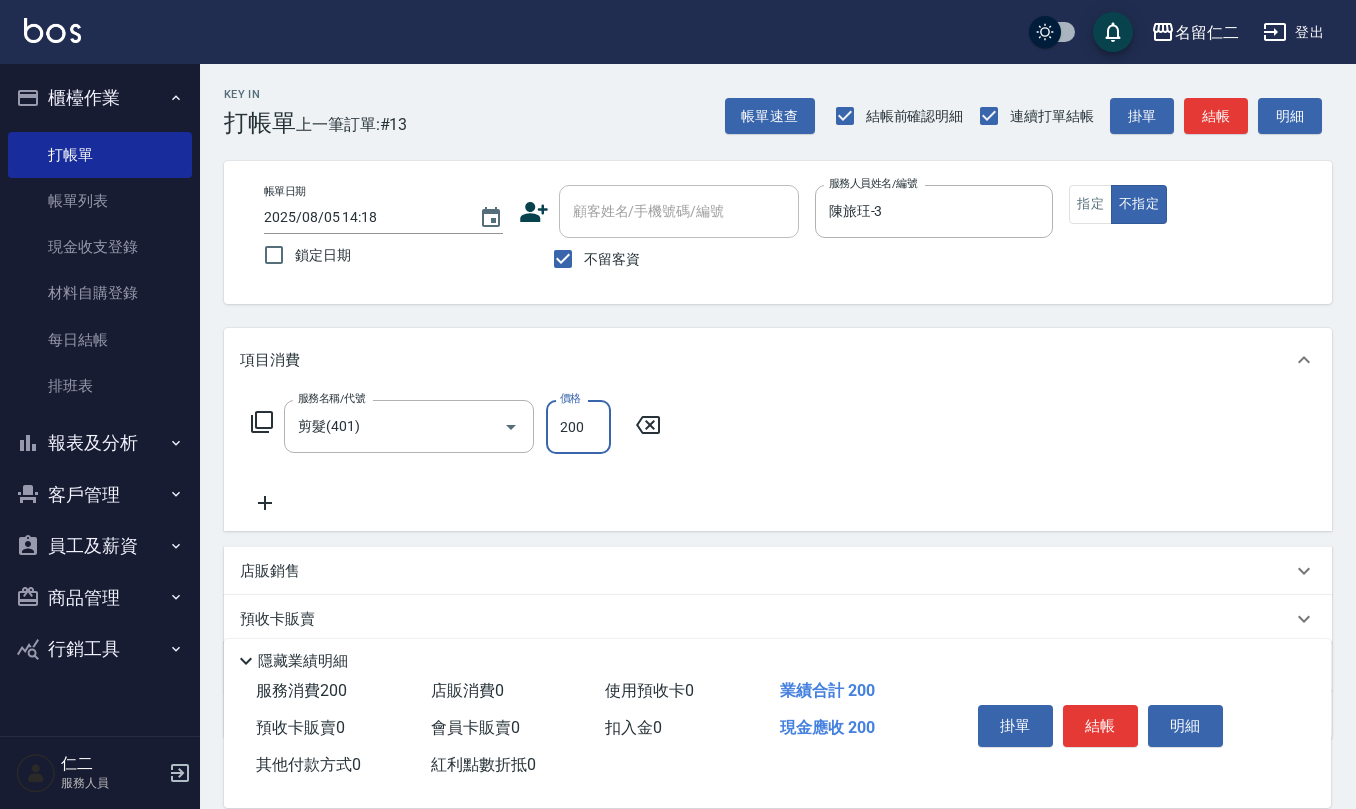 type on "200" 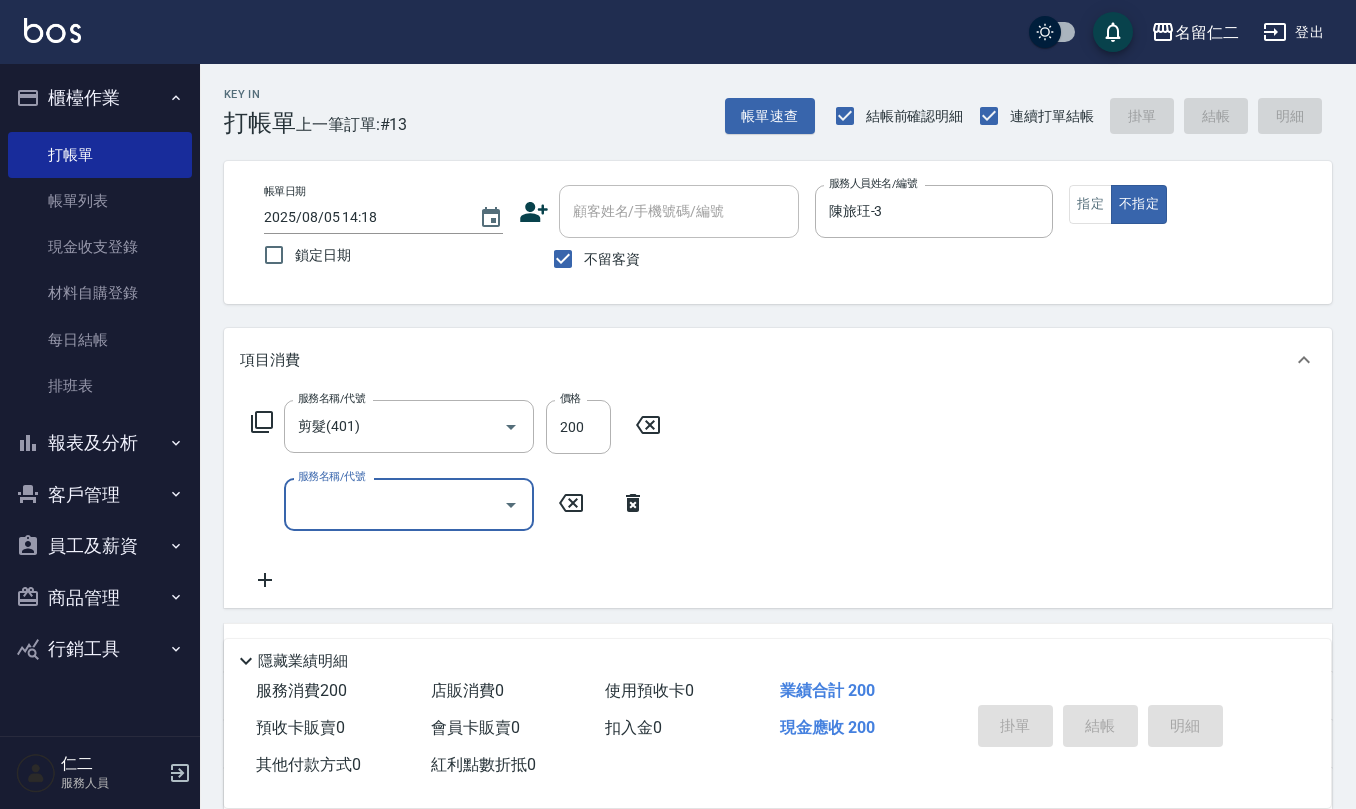 type 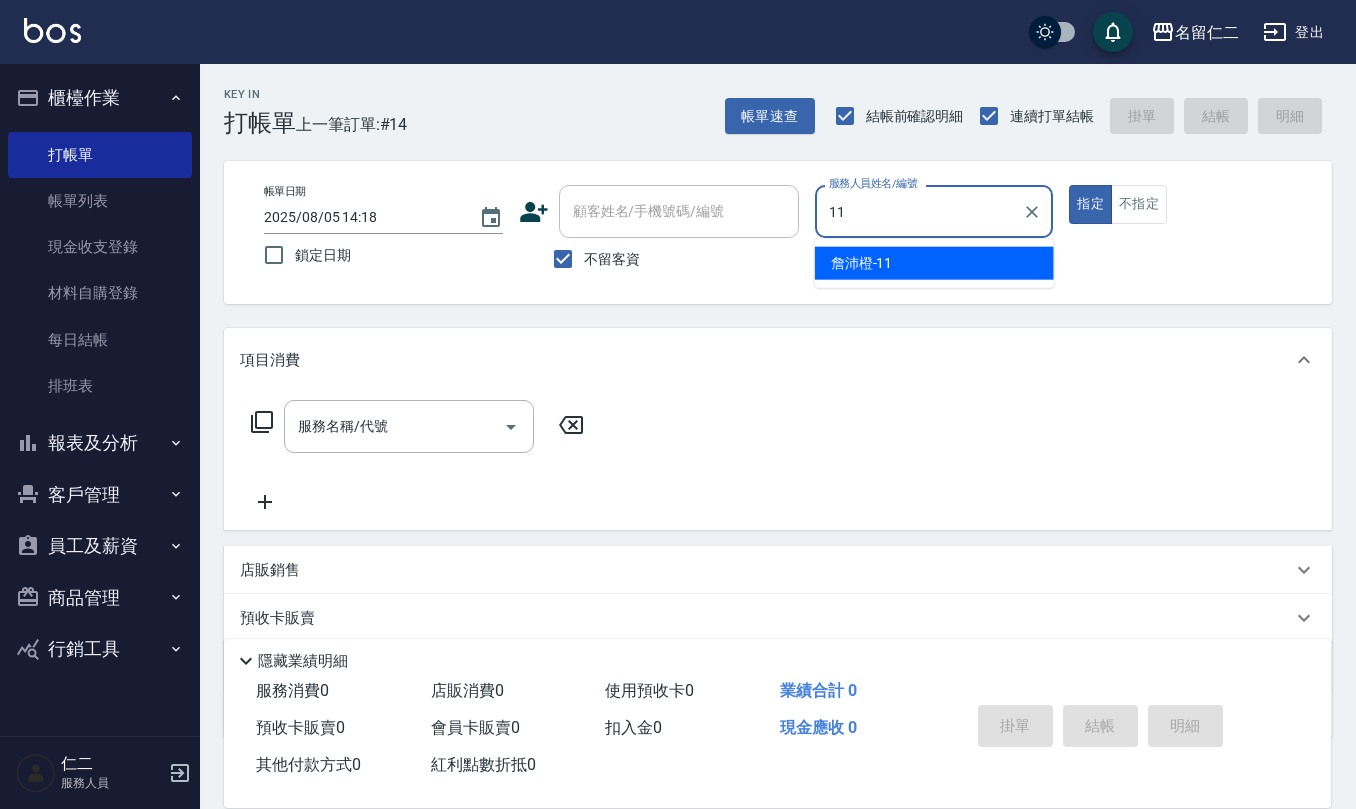 type on "詹沛橙-11" 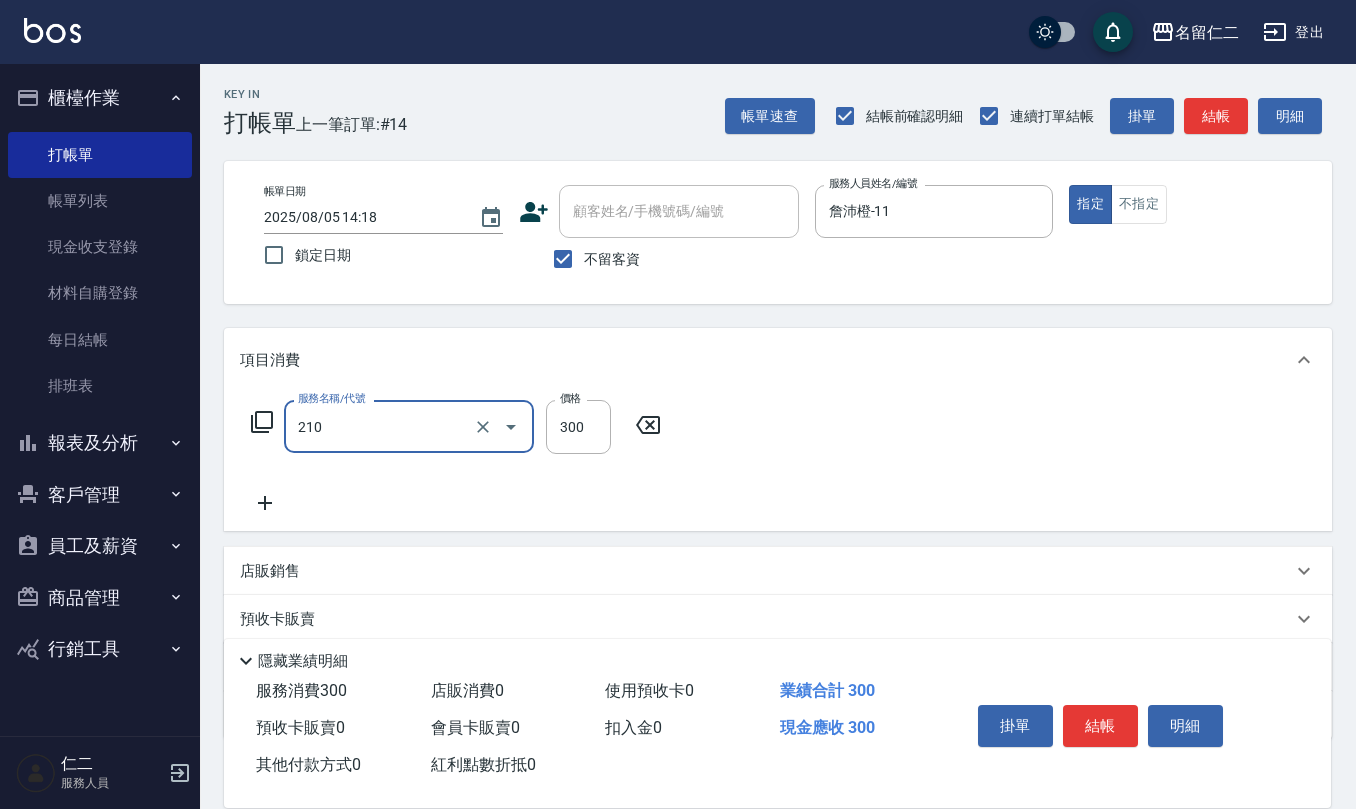 type on "歐娜洗髮精(210)" 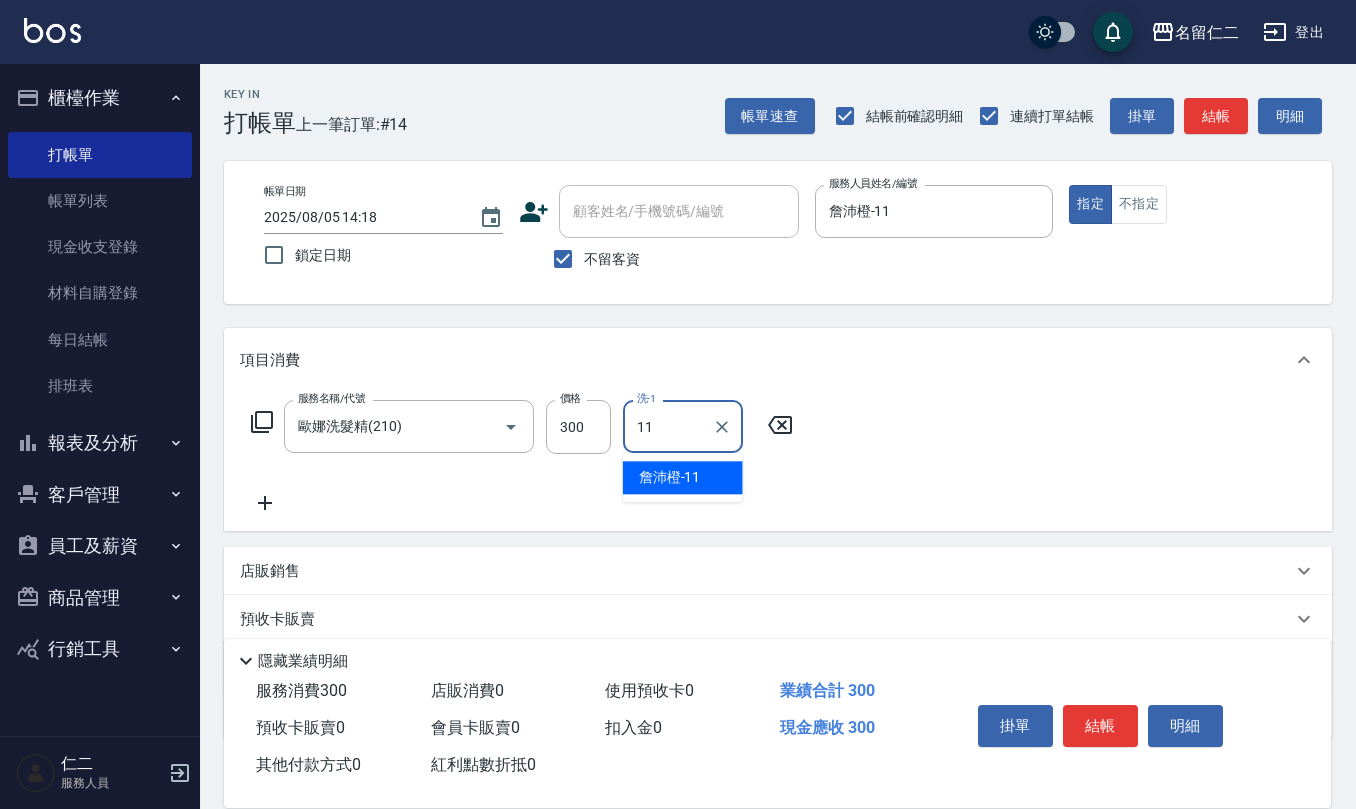 type on "詹沛橙-11" 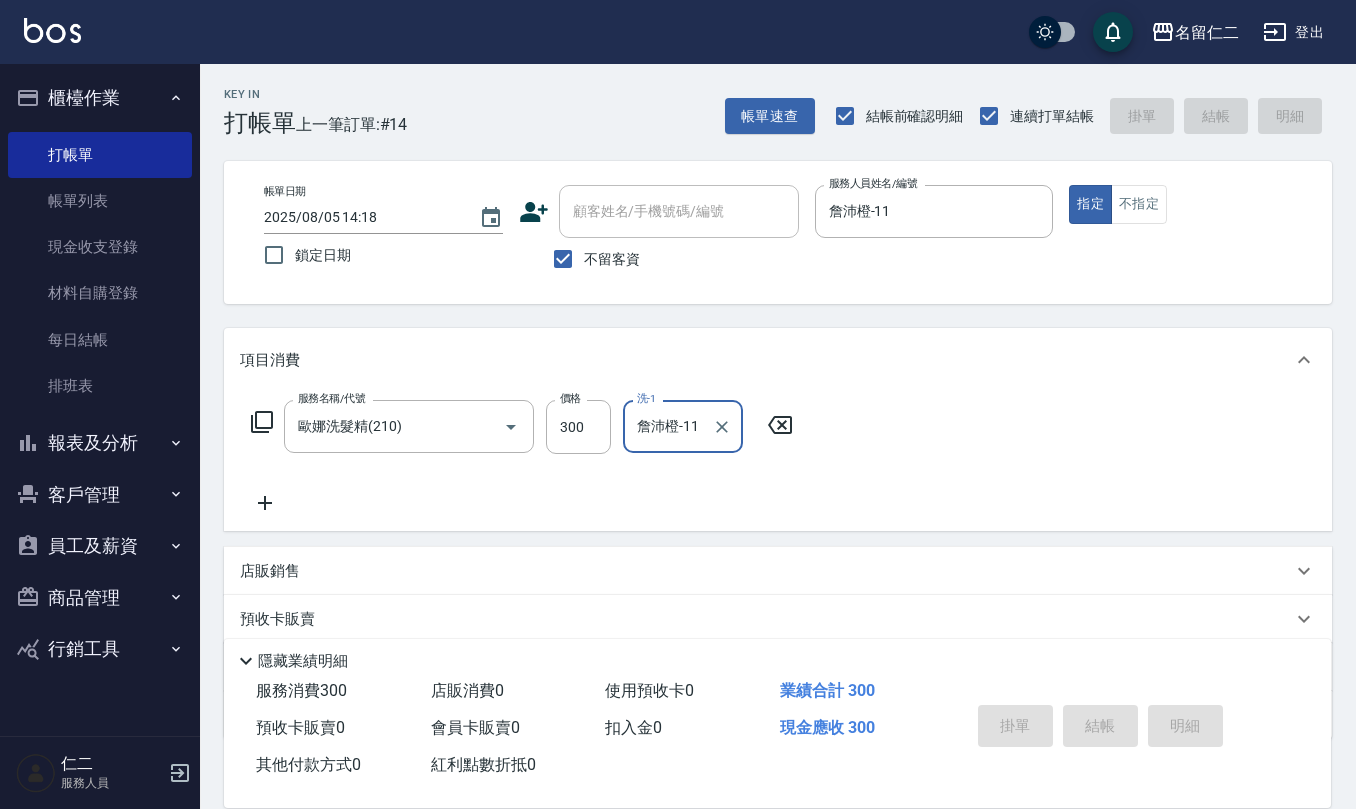 type on "2025/08/05 14:42" 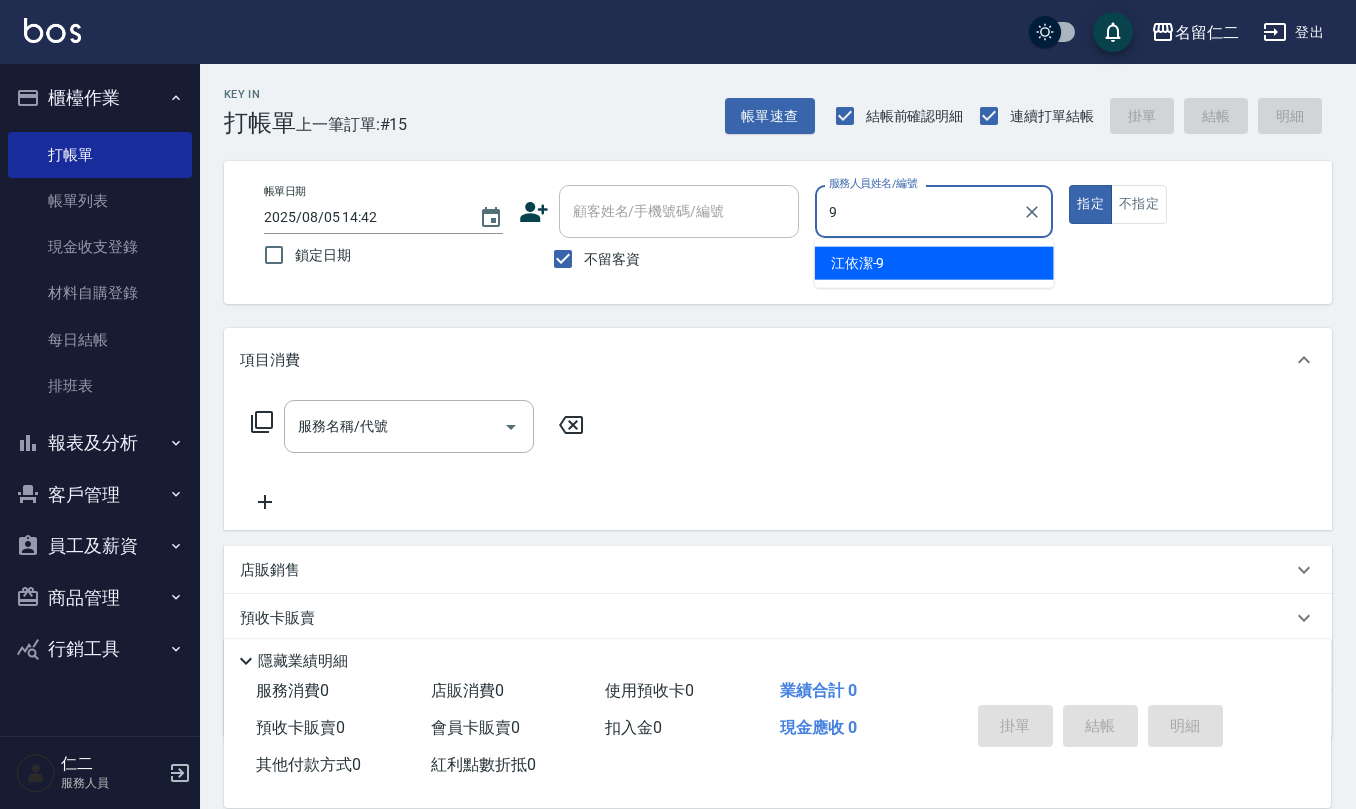 type on "江依潔-9" 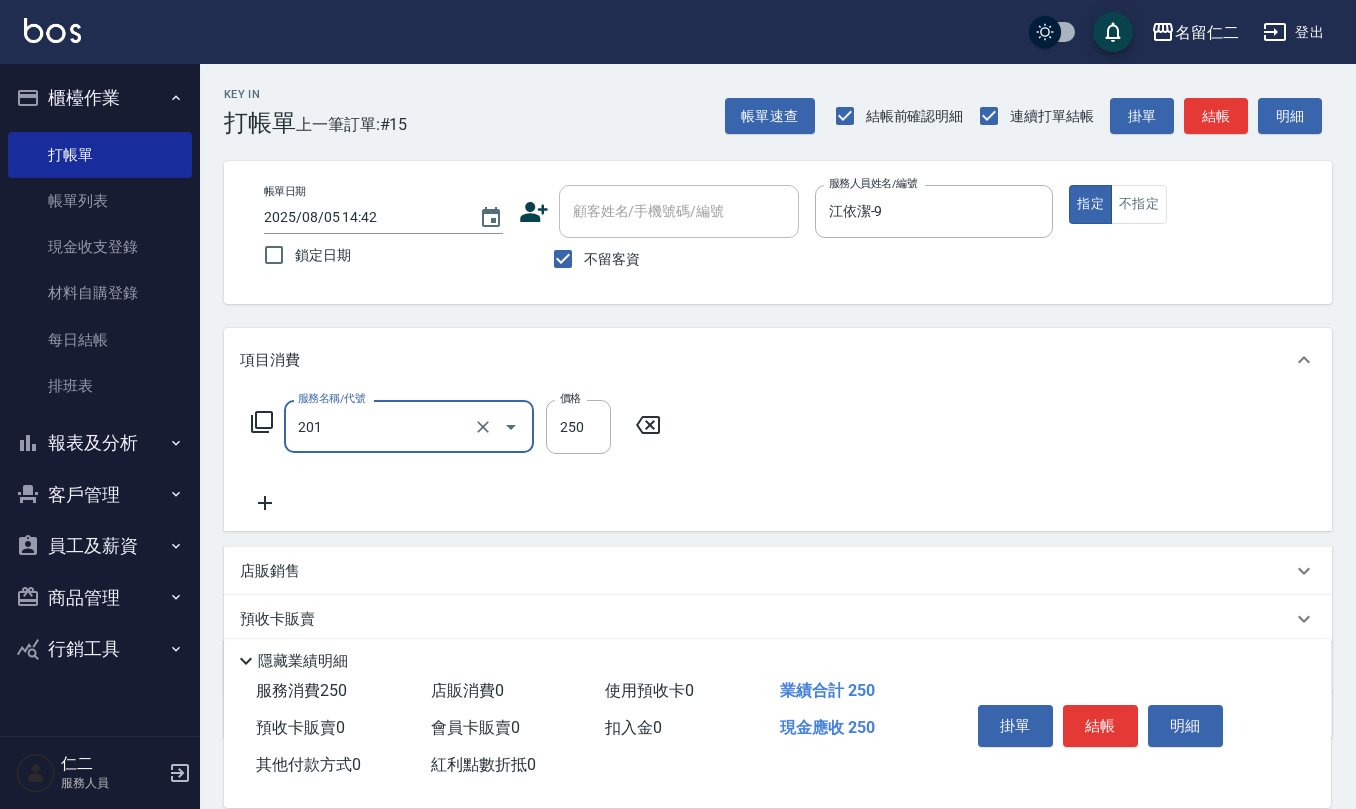 type on "洗髮(201)" 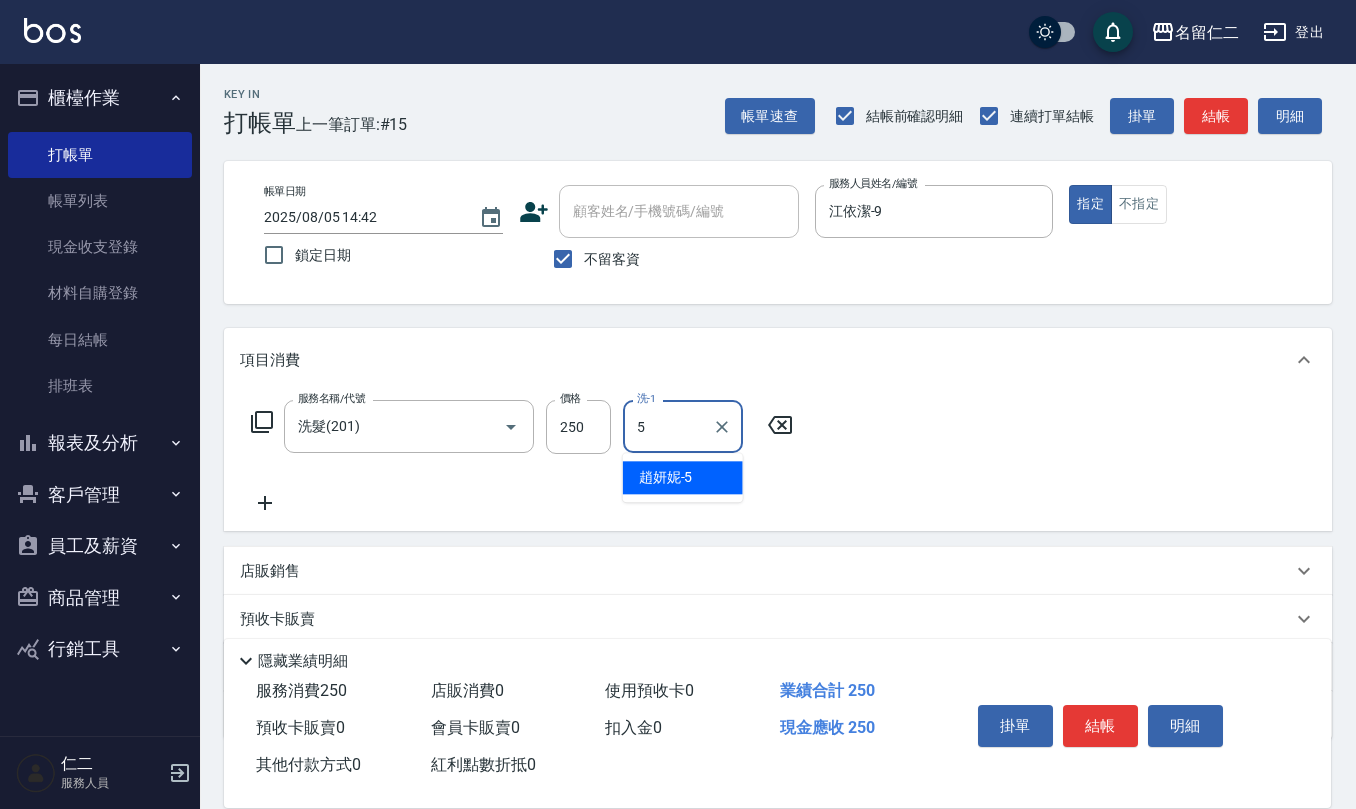 type on "趙妍妮-5" 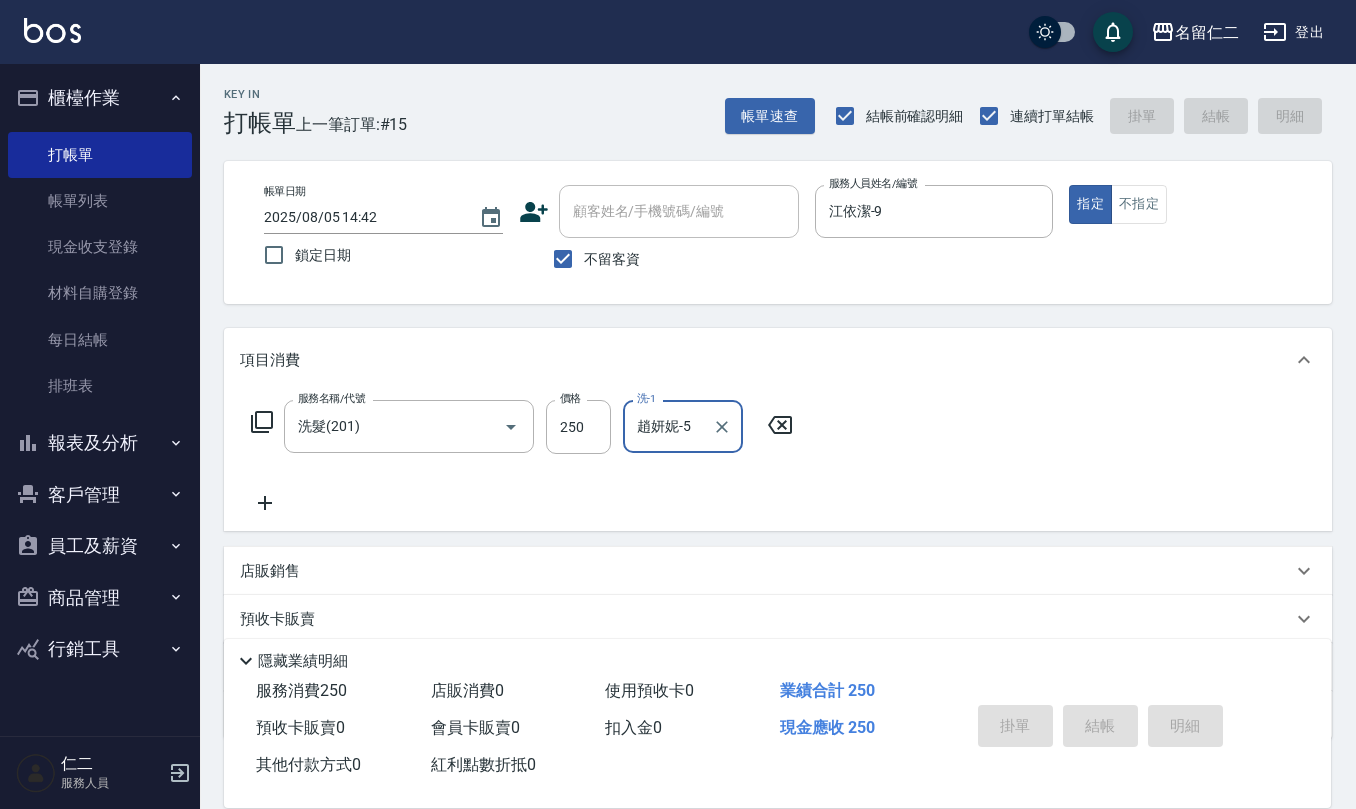 type on "[DATE] [TIME]" 